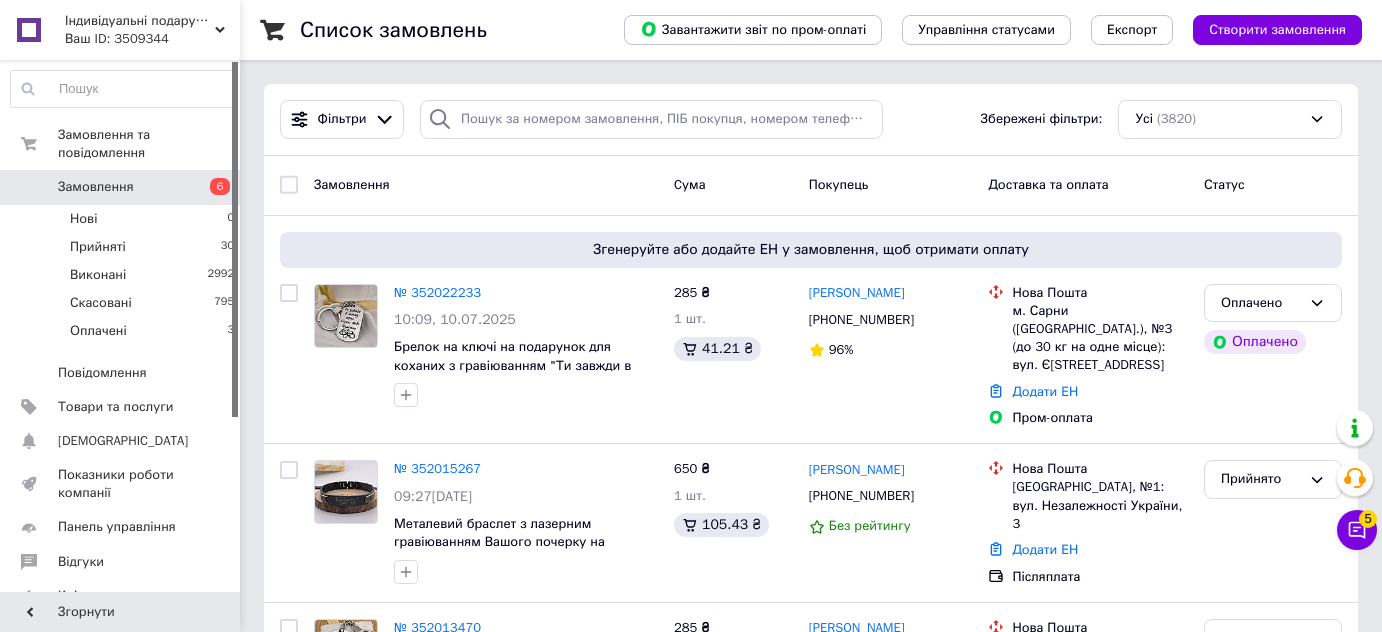 scroll, scrollTop: 0, scrollLeft: 0, axis: both 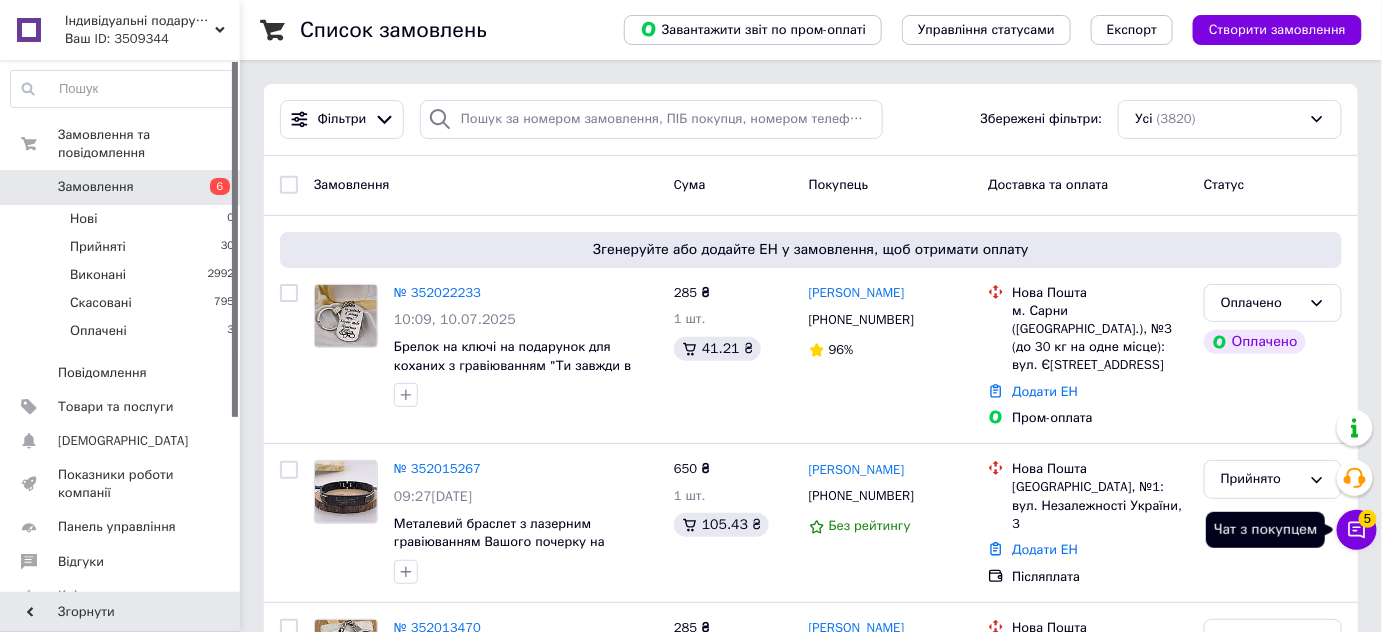 click on "Чат з покупцем 5" at bounding box center (1357, 530) 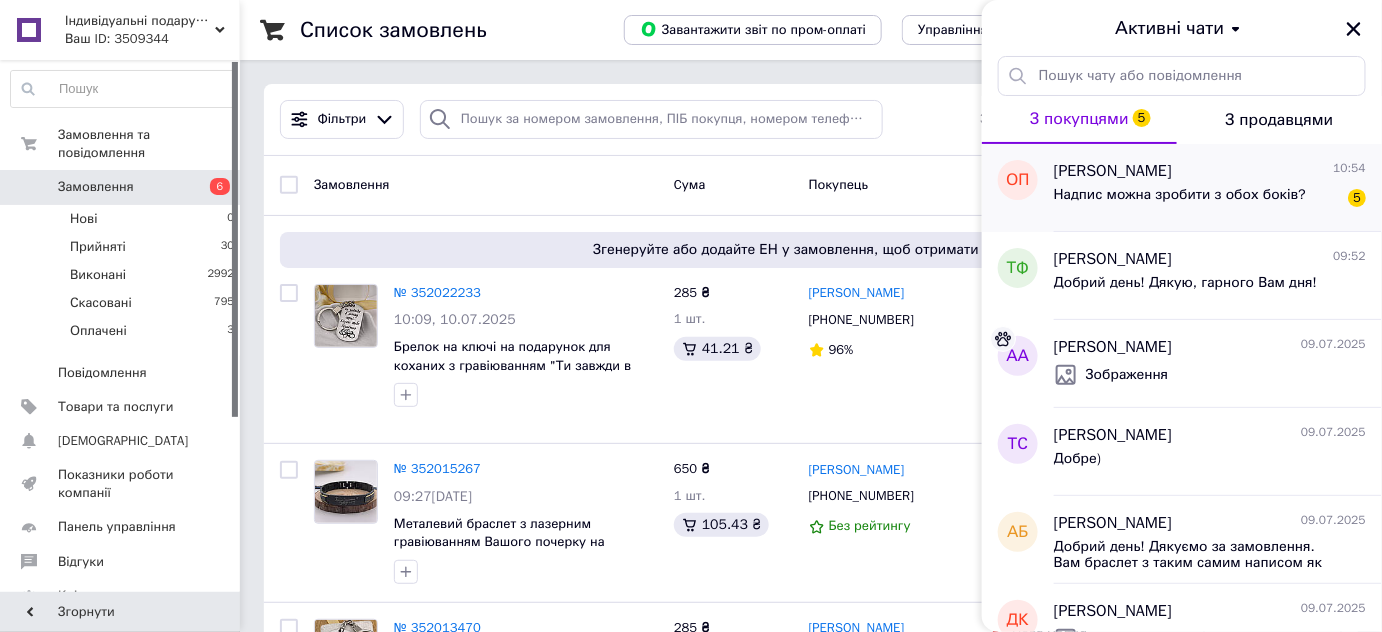 click on "Надпис можна зробити з обох боків?" at bounding box center [1180, 201] 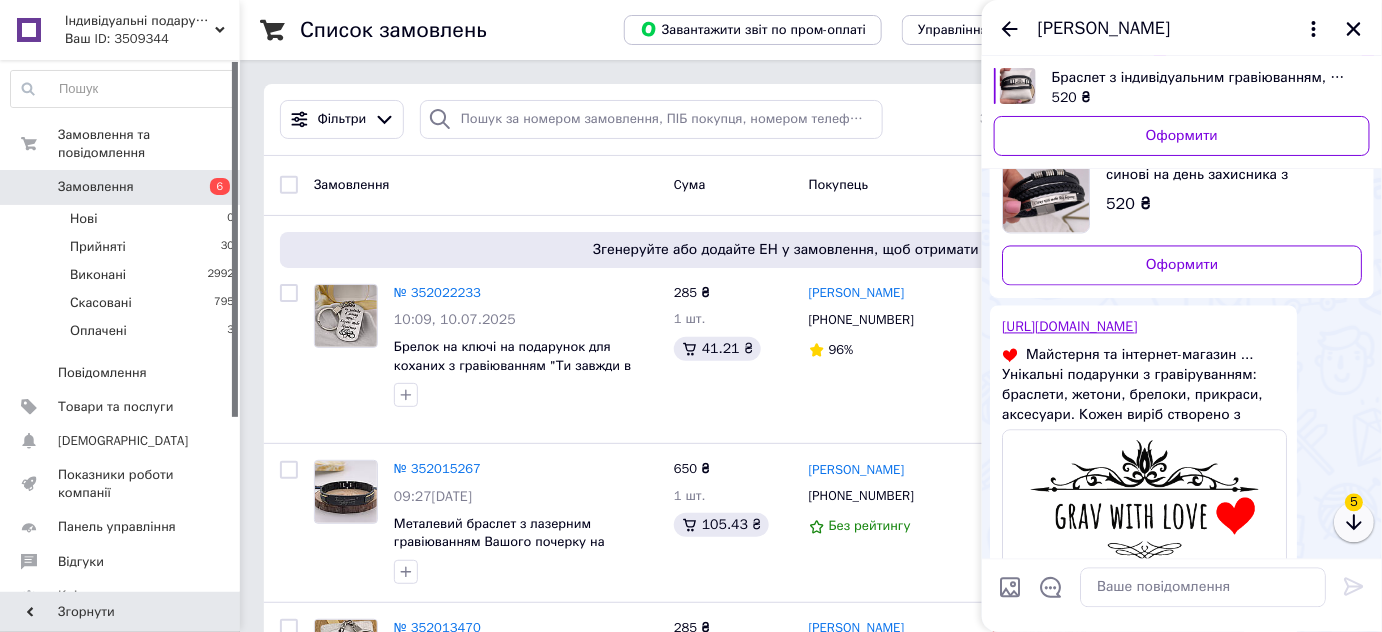 click at bounding box center (1354, 523) 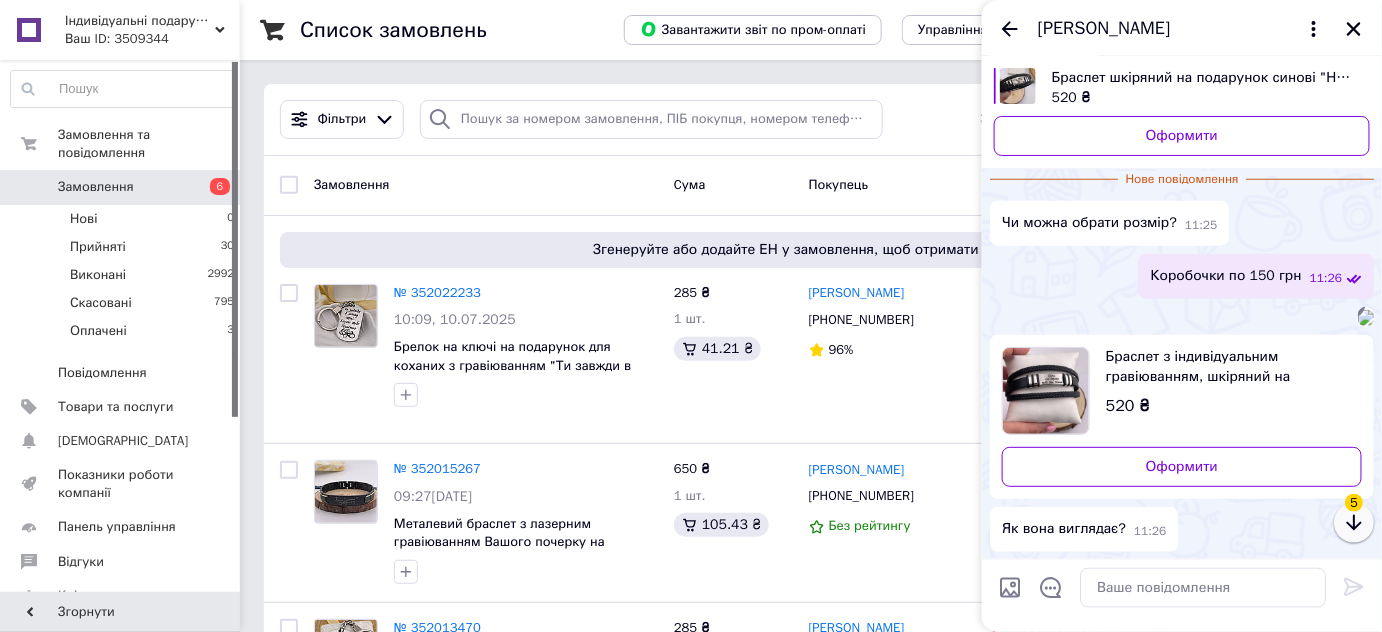 click at bounding box center [1354, 523] 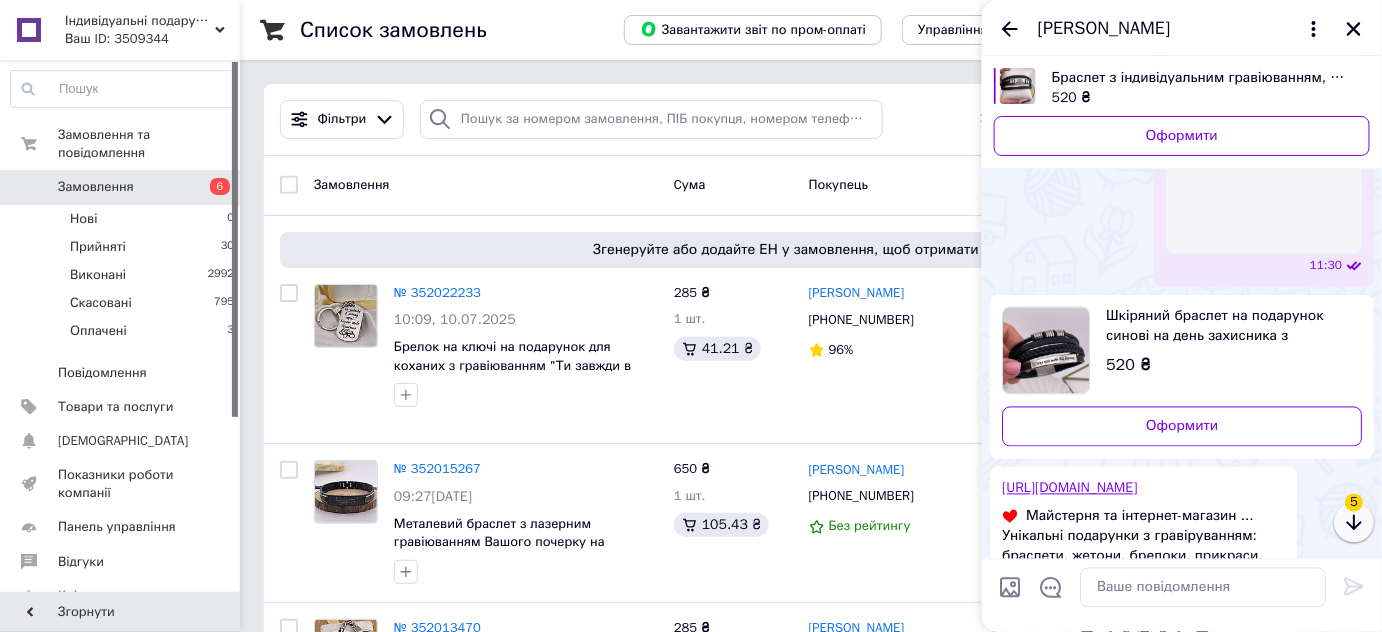 click at bounding box center [1354, 523] 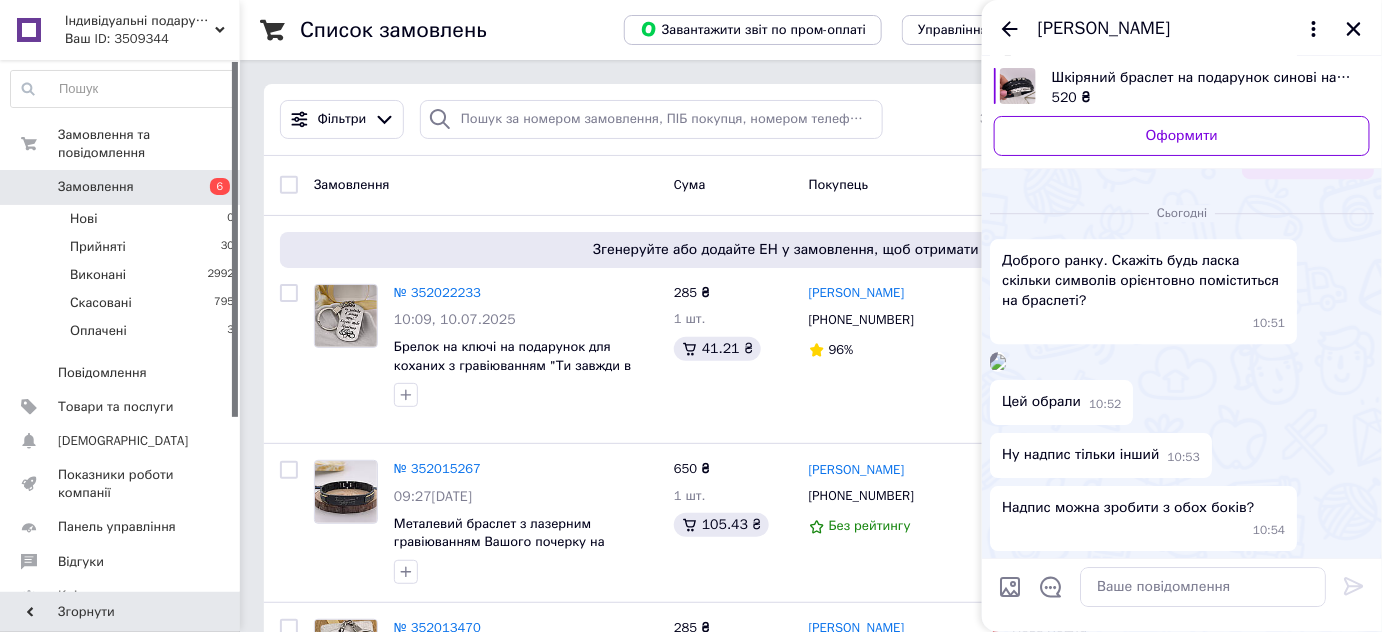 scroll, scrollTop: 2444, scrollLeft: 0, axis: vertical 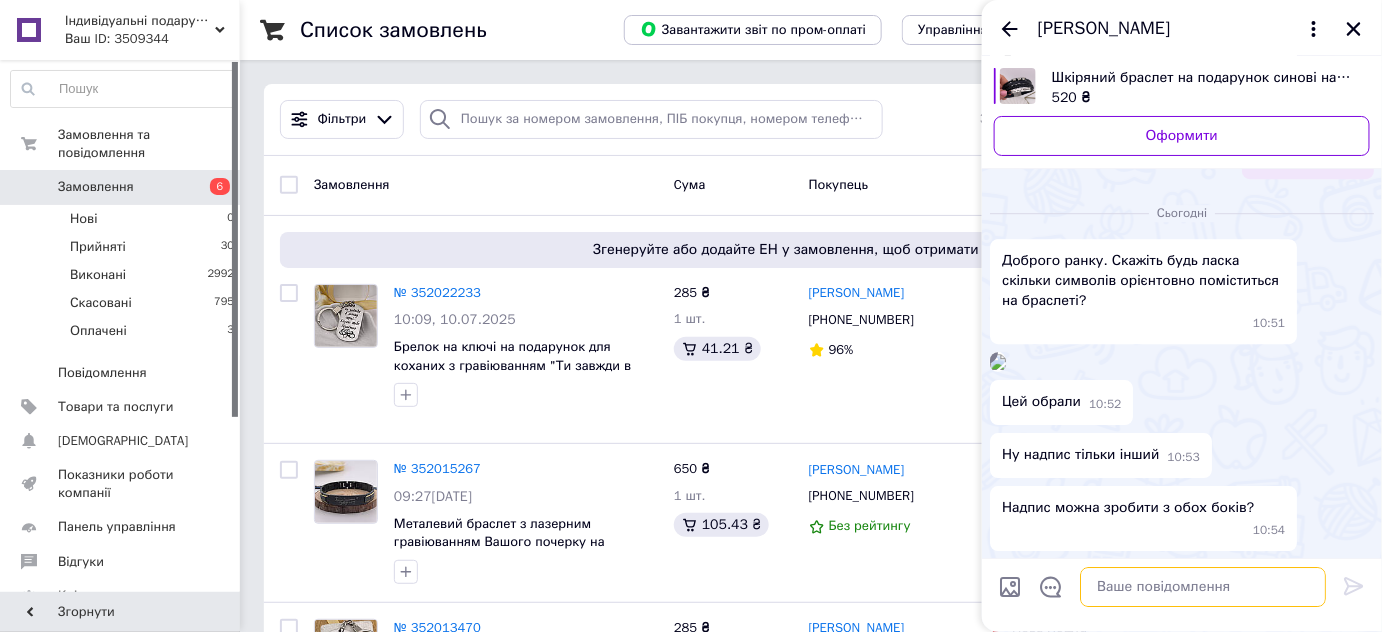 click at bounding box center (1203, 588) 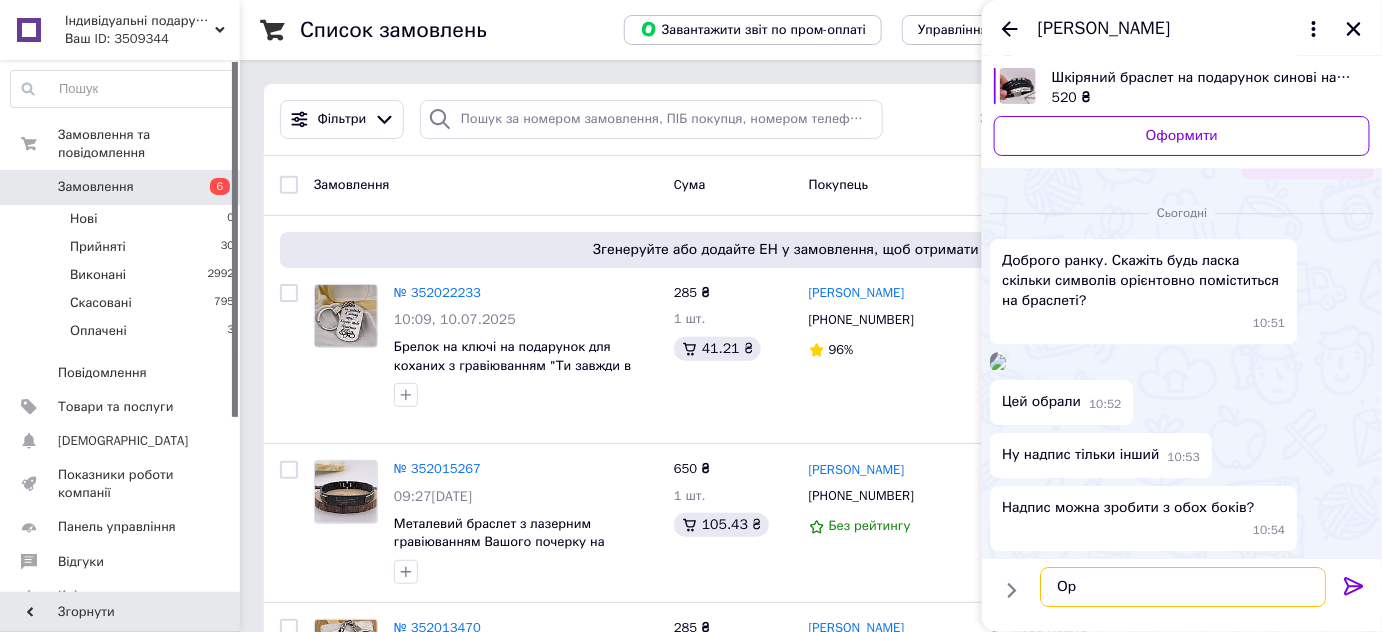 type on "О" 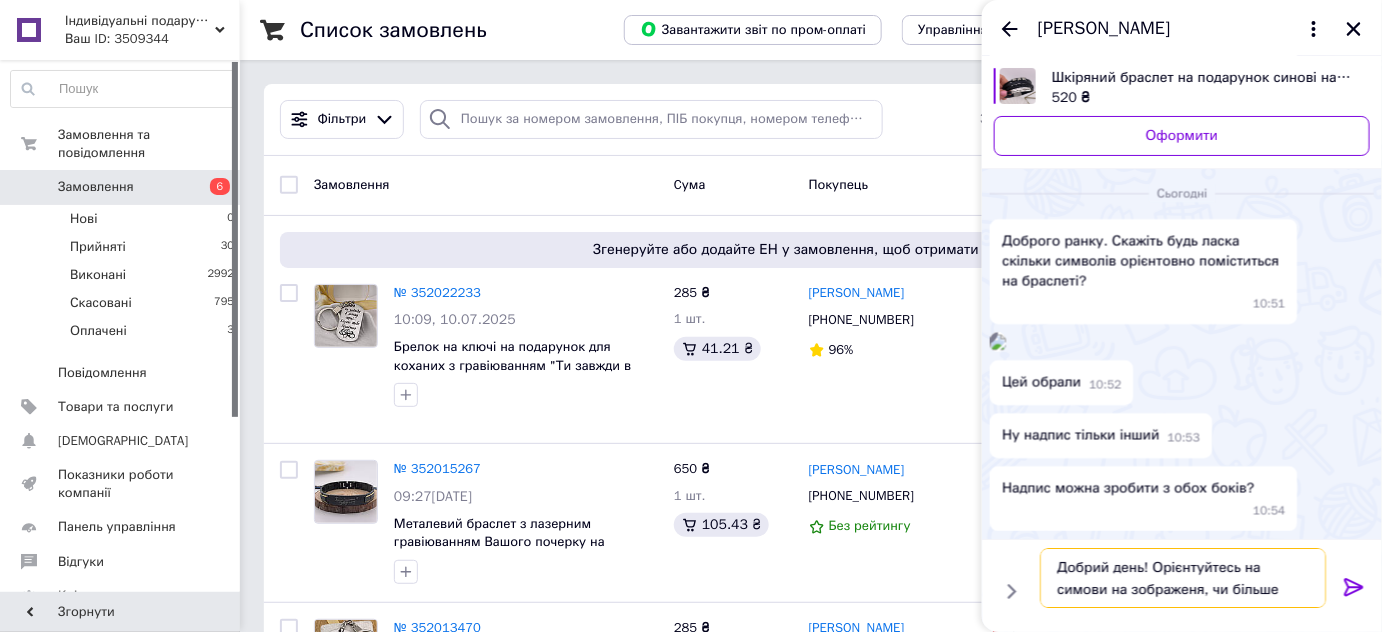 scroll, scrollTop: 1, scrollLeft: 0, axis: vertical 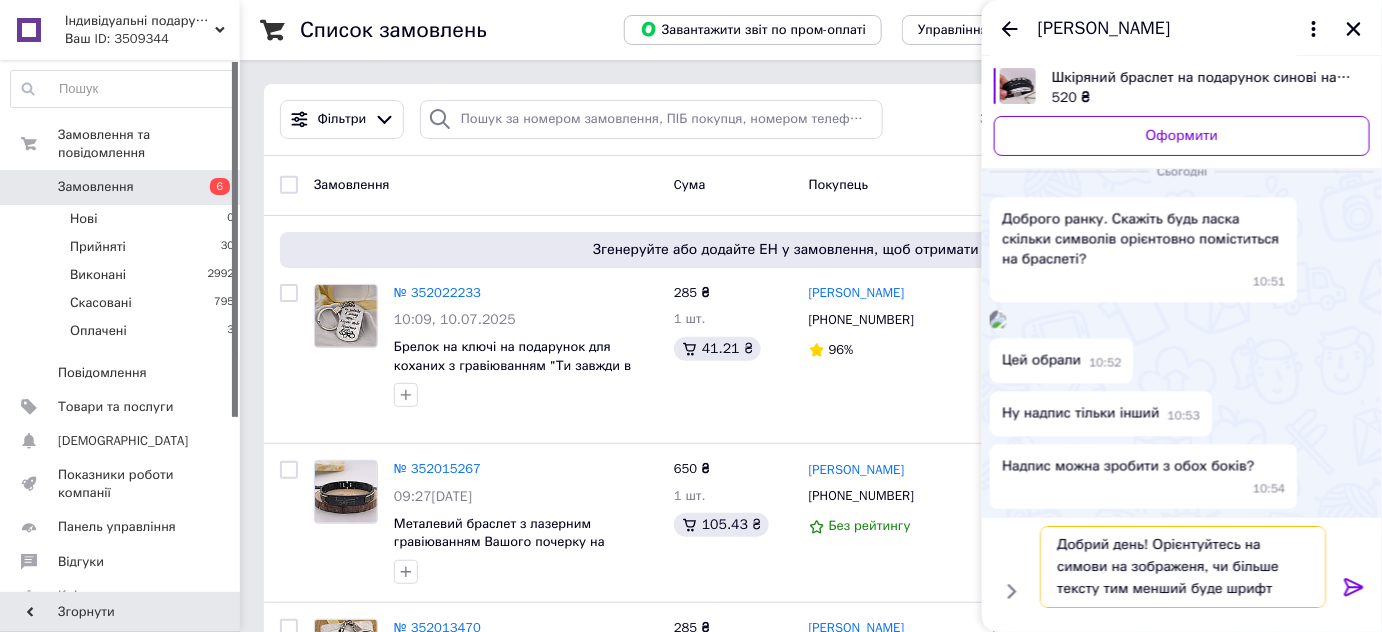 click on "Добрий день! Орієнтуйтесь на симови на зображеня, чи більше тексту тим менший буде шрифт" at bounding box center [1183, 567] 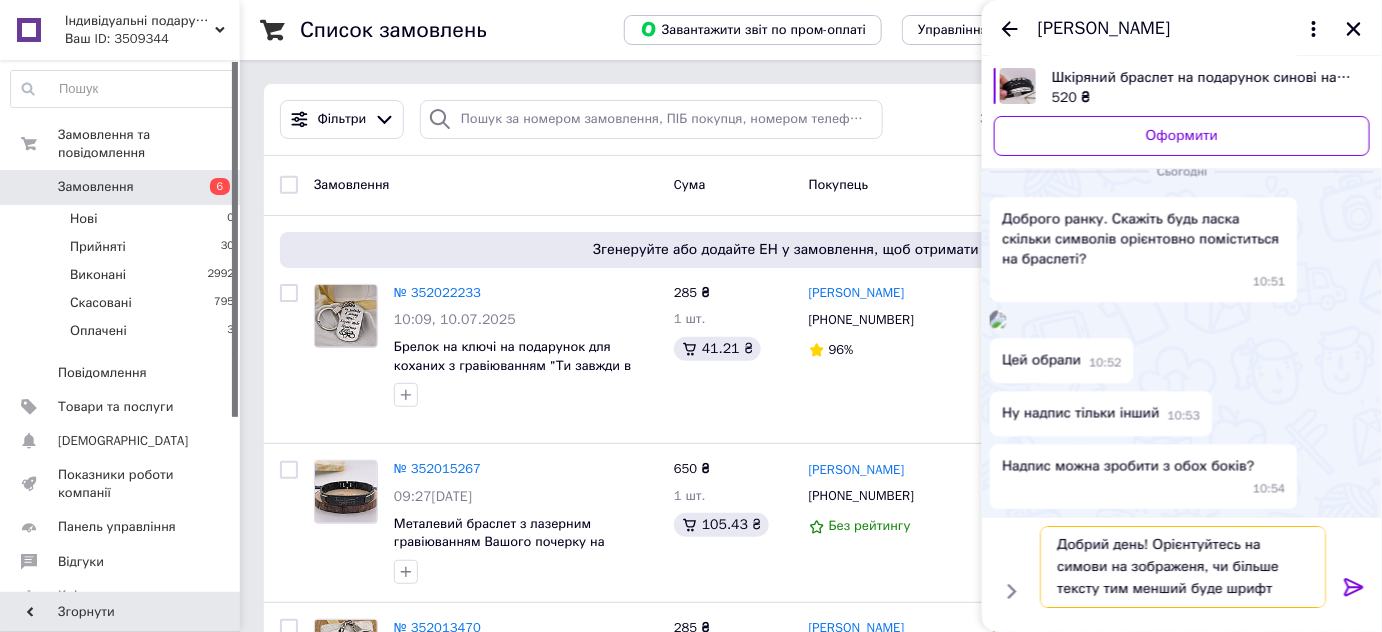 drag, startPoint x: 1304, startPoint y: 545, endPoint x: 1282, endPoint y: 542, distance: 22.203604 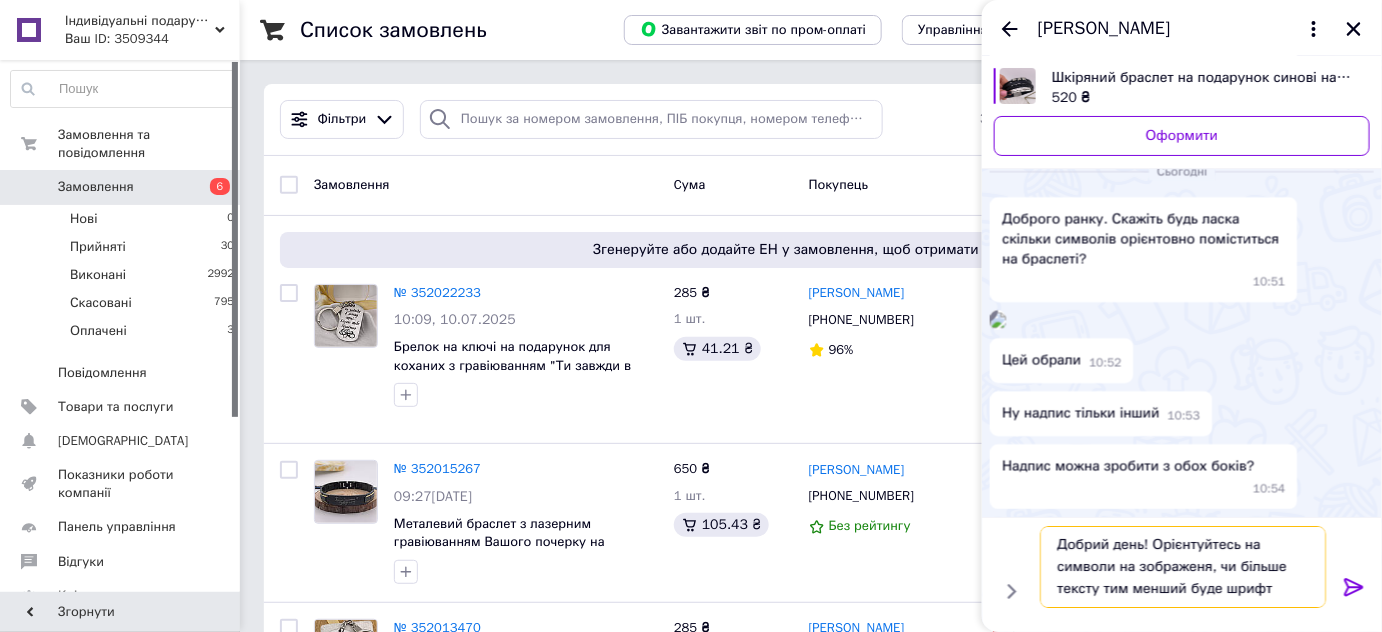 click on "Добрий день! Орієнтуйтесь на символи на зображеня, чи більше тексту тим менший буде шрифт" at bounding box center (1183, 567) 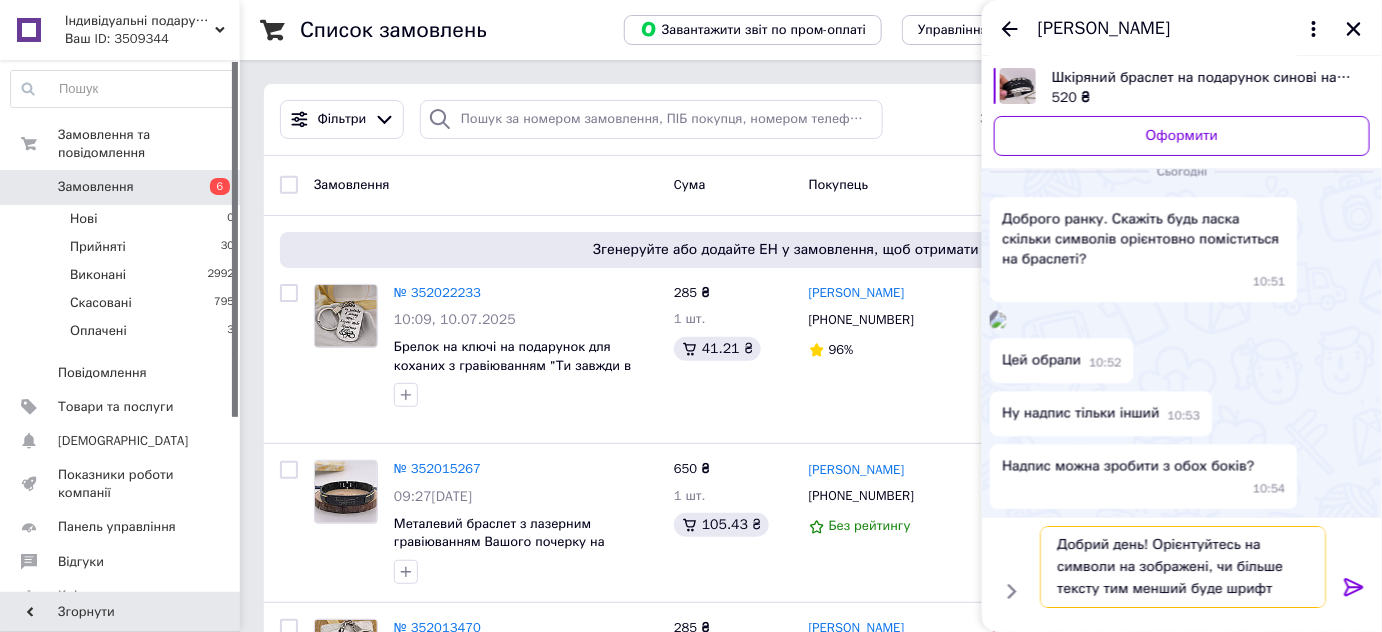 click on "Добрий день! Орієнтуйтесь на символи на зображені, чи більше тексту тим менший буде шрифт" at bounding box center [1183, 567] 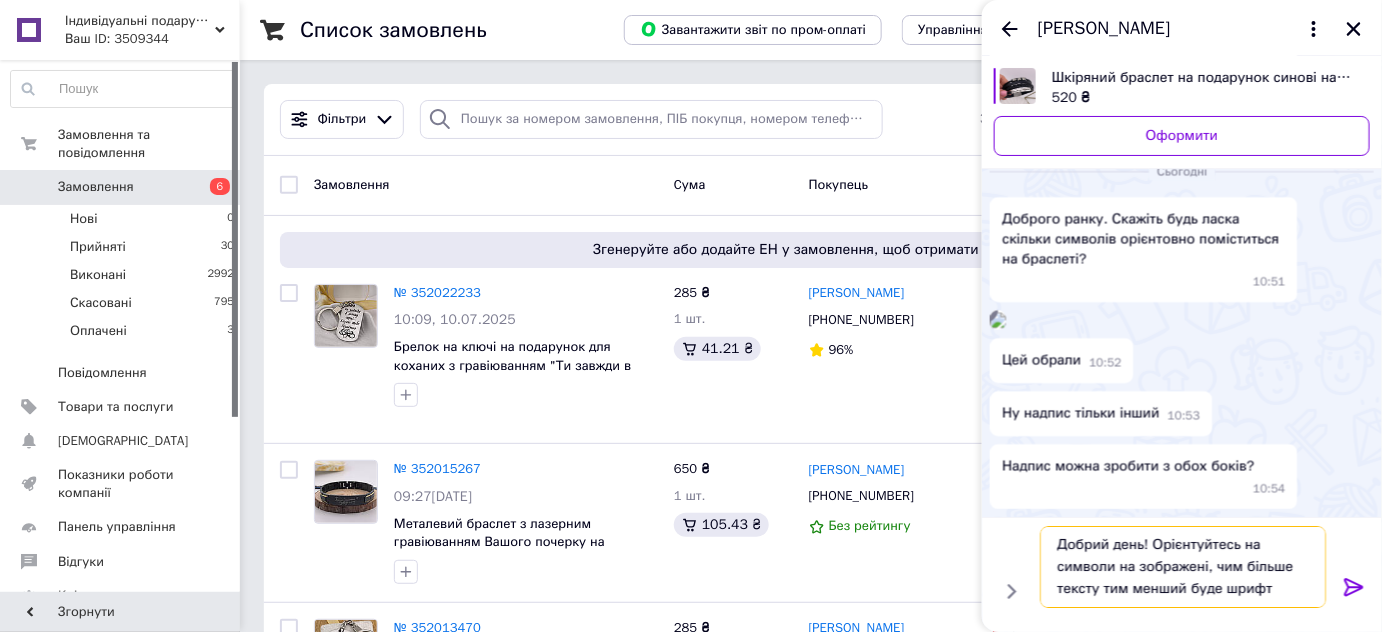 scroll, scrollTop: 2486, scrollLeft: 0, axis: vertical 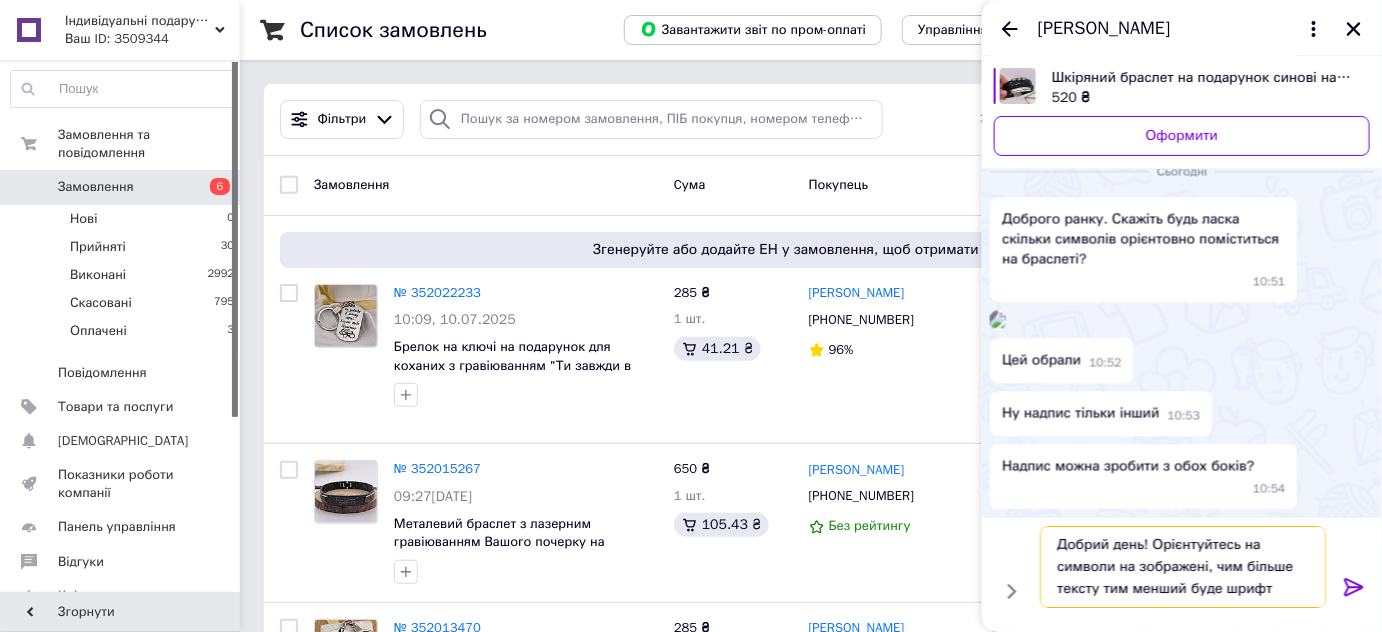 type on "Добрий день! Орієнтуйтесь на символи на зображені, чим більше тексту тим менший буде шрифт" 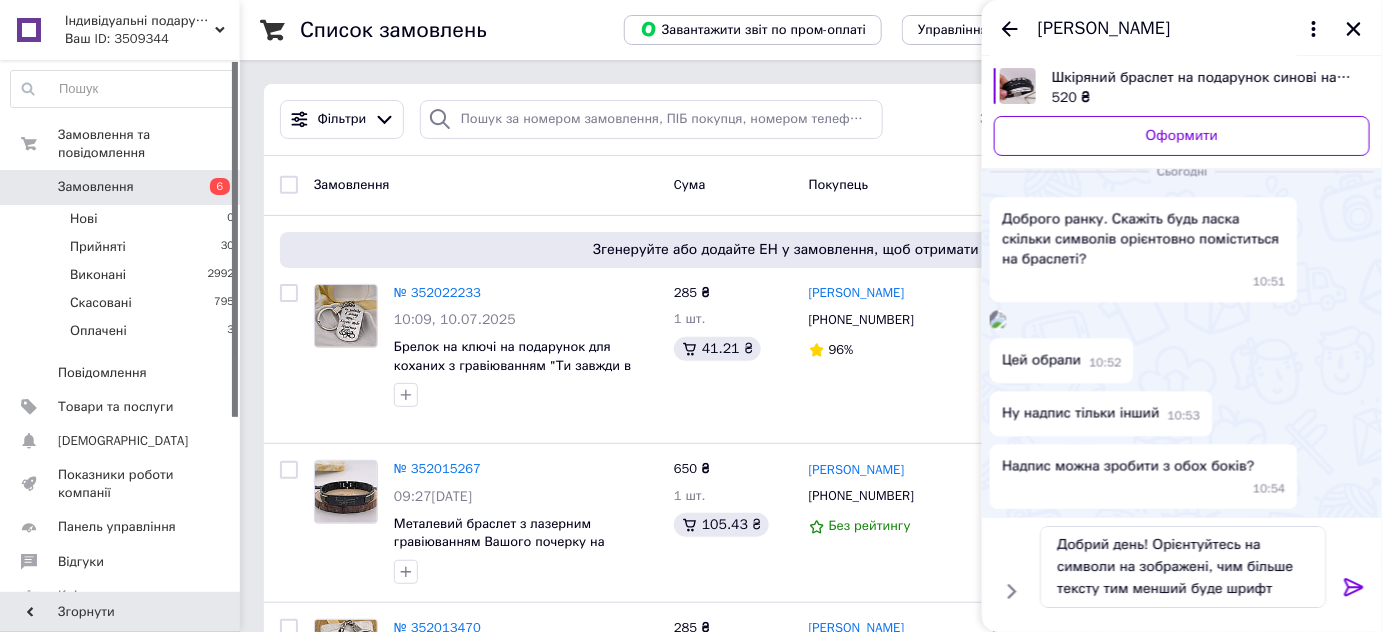 click 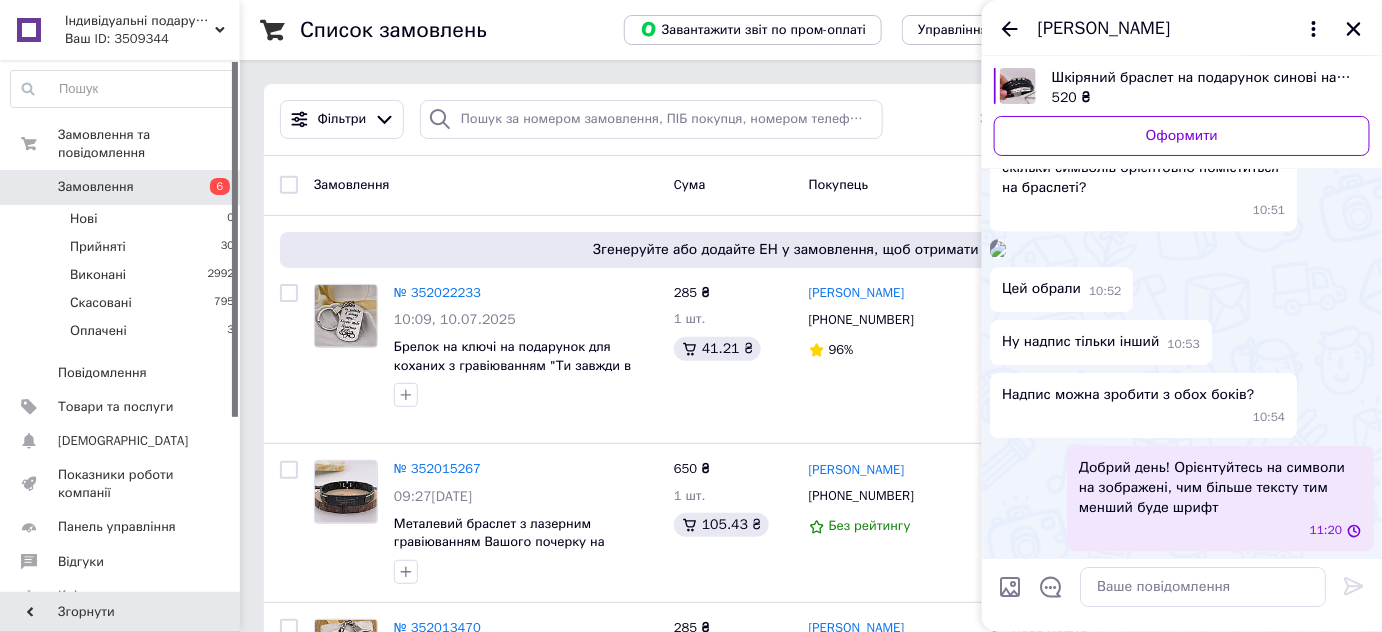scroll, scrollTop: 0, scrollLeft: 0, axis: both 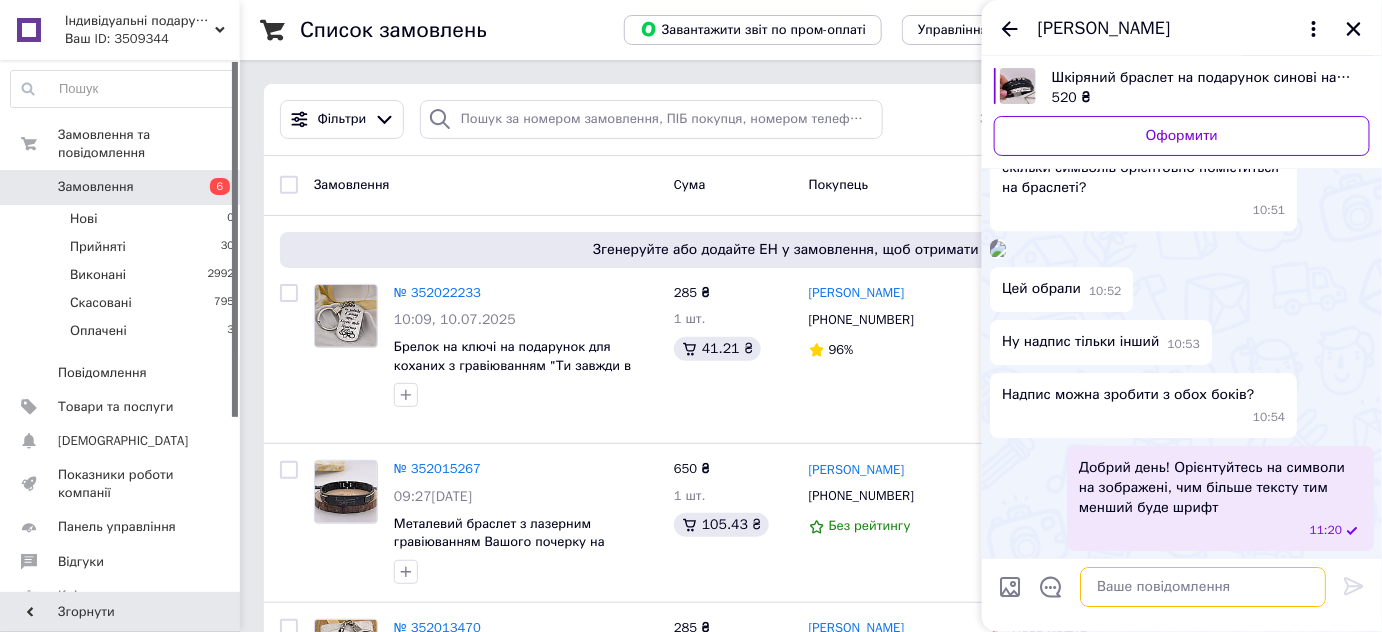 click at bounding box center (1203, 588) 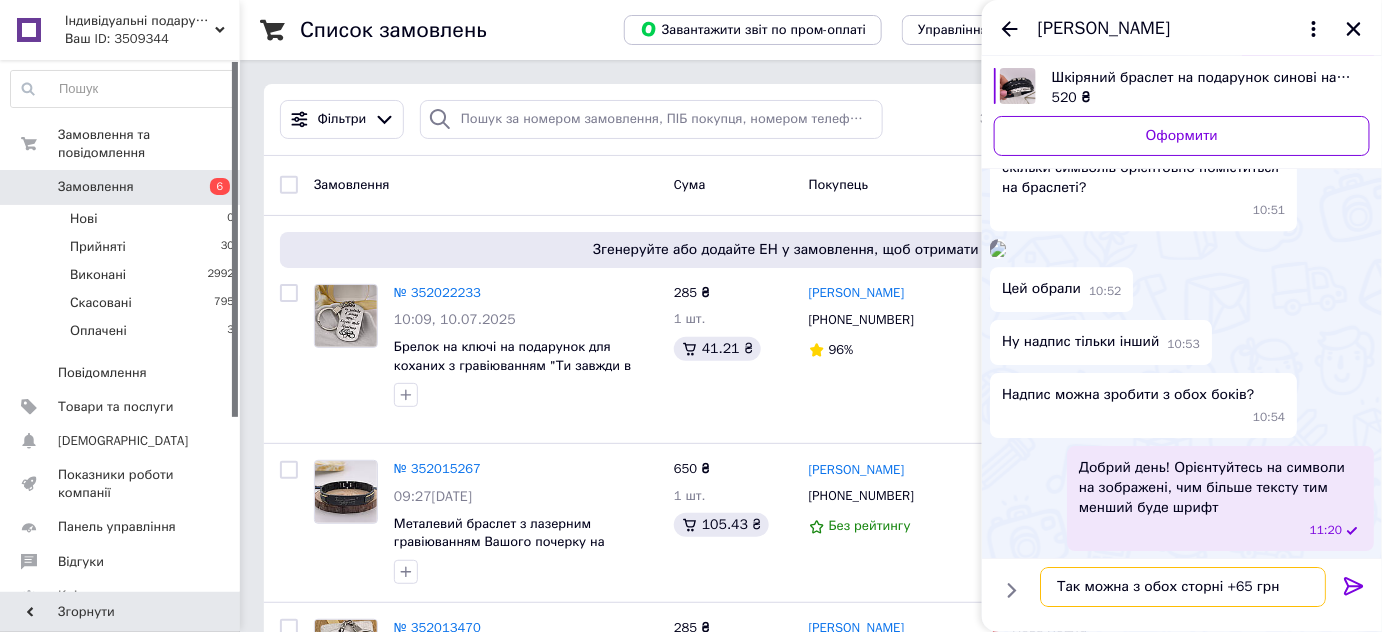 type on "Так можна з обох сторні +65 грн" 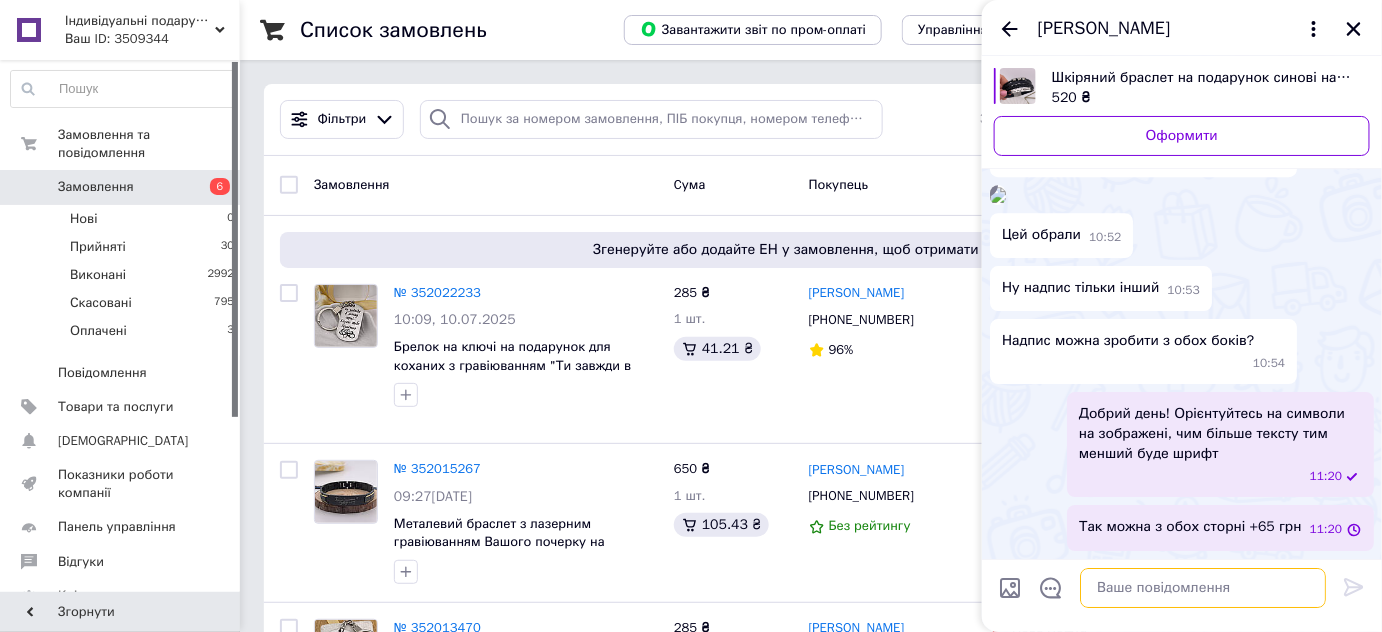 scroll, scrollTop: 2574, scrollLeft: 0, axis: vertical 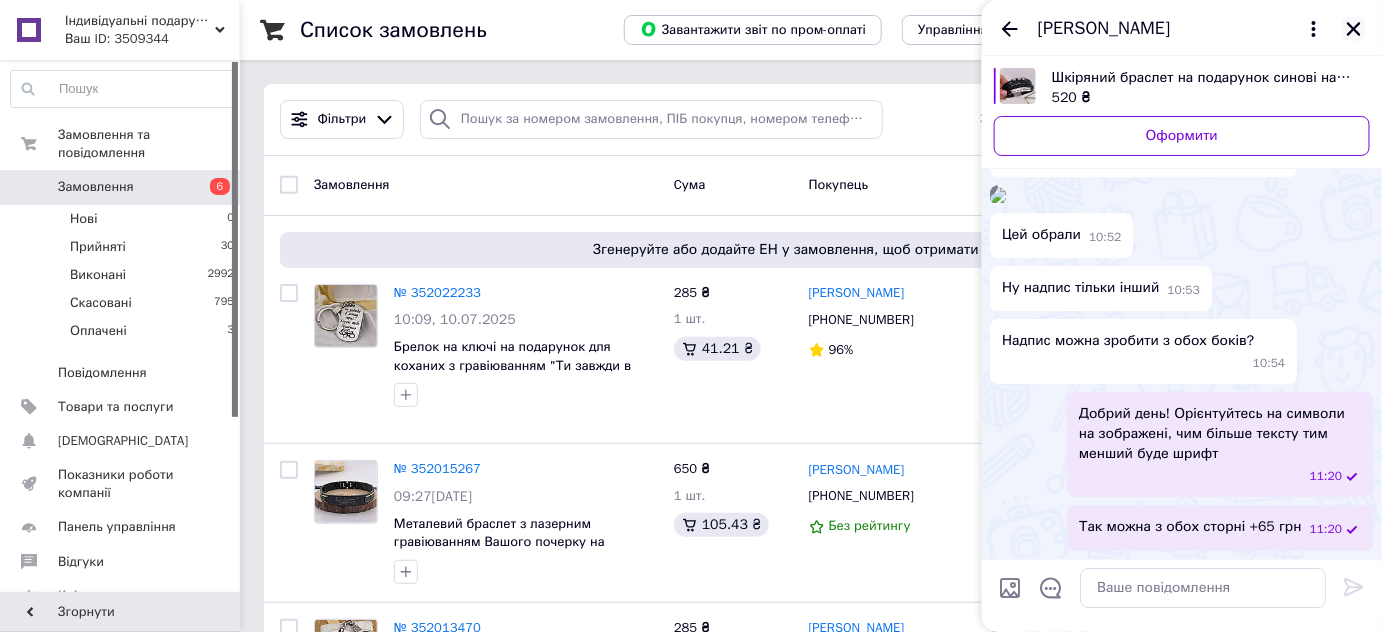 click 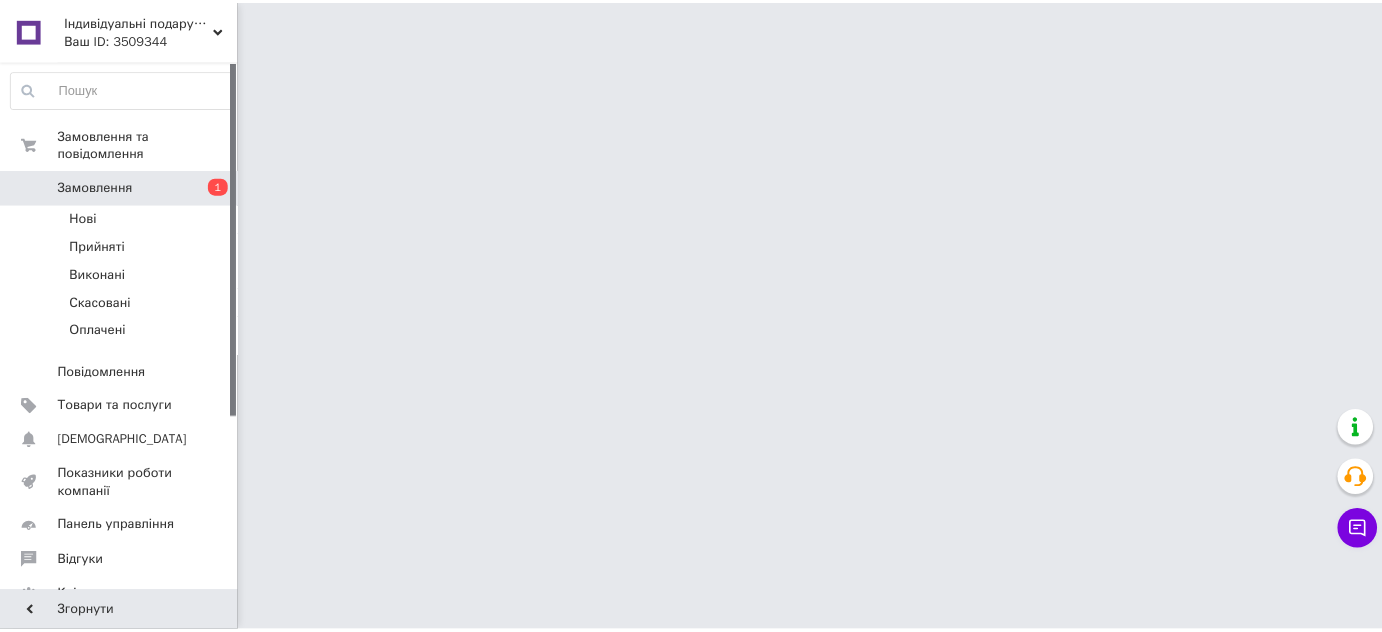 scroll, scrollTop: 0, scrollLeft: 0, axis: both 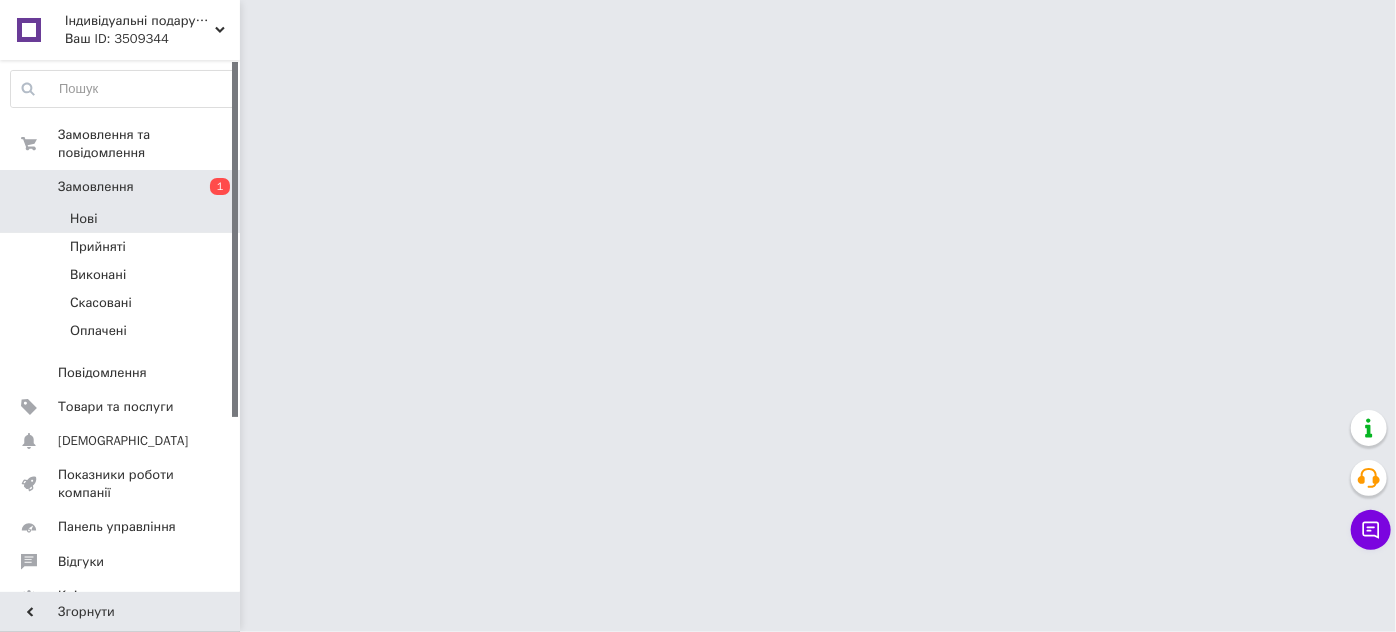 click on "Нові" at bounding box center (123, 219) 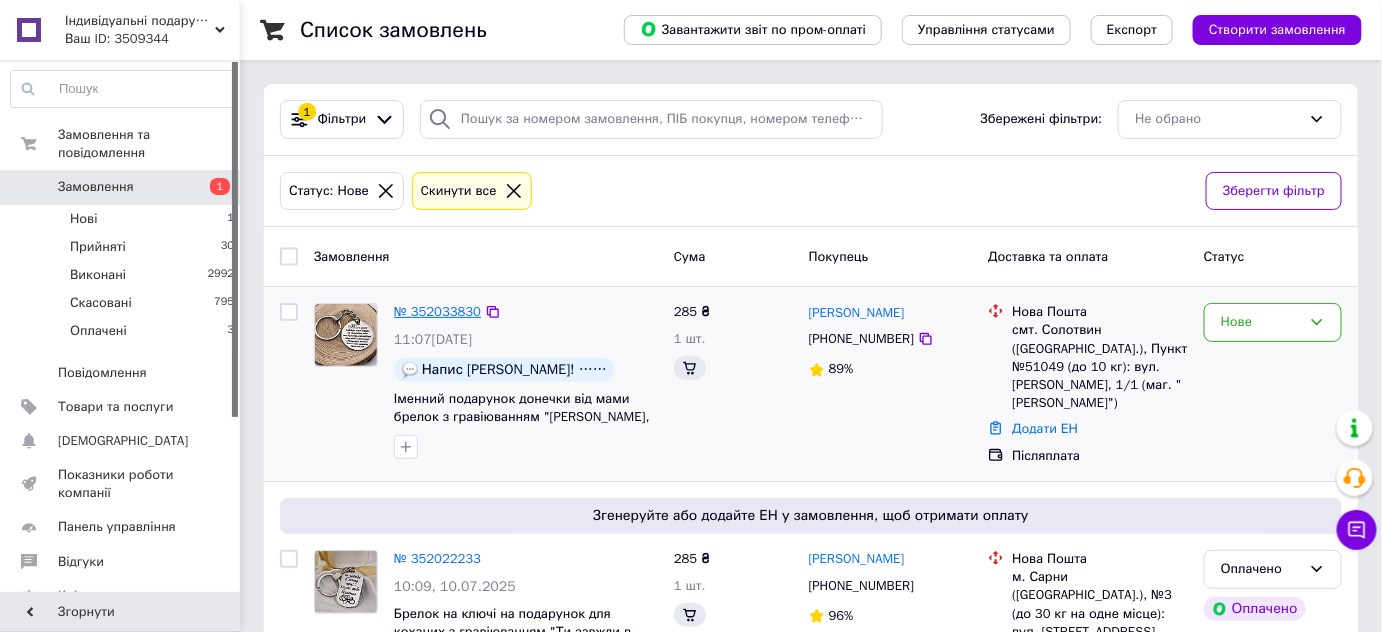 click on "№ 352033830" at bounding box center (437, 311) 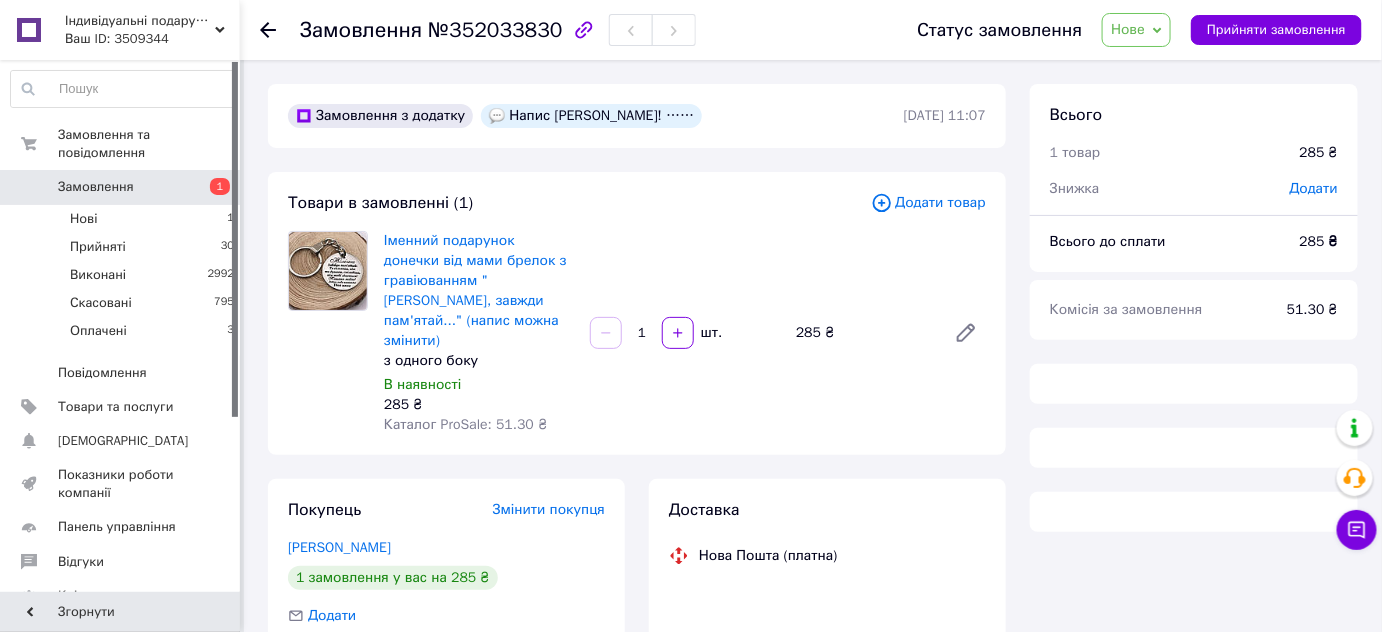 click on "Нове" at bounding box center [1128, 29] 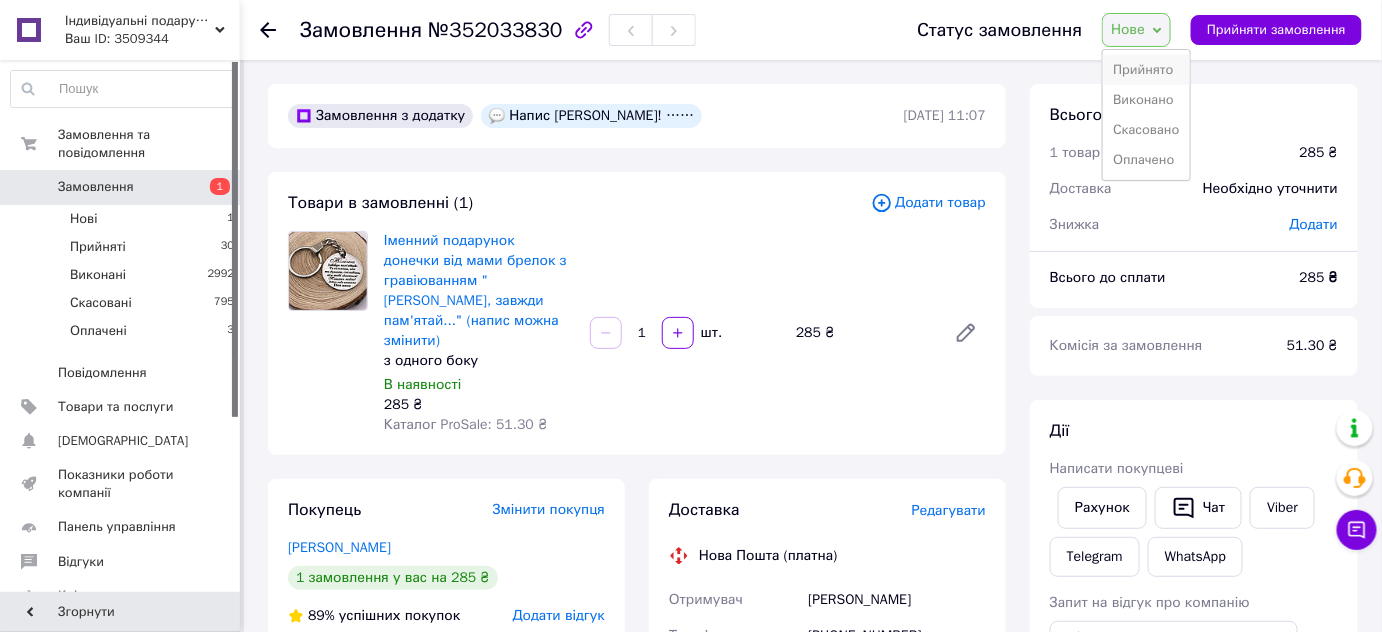 click on "Прийнято" at bounding box center [1146, 70] 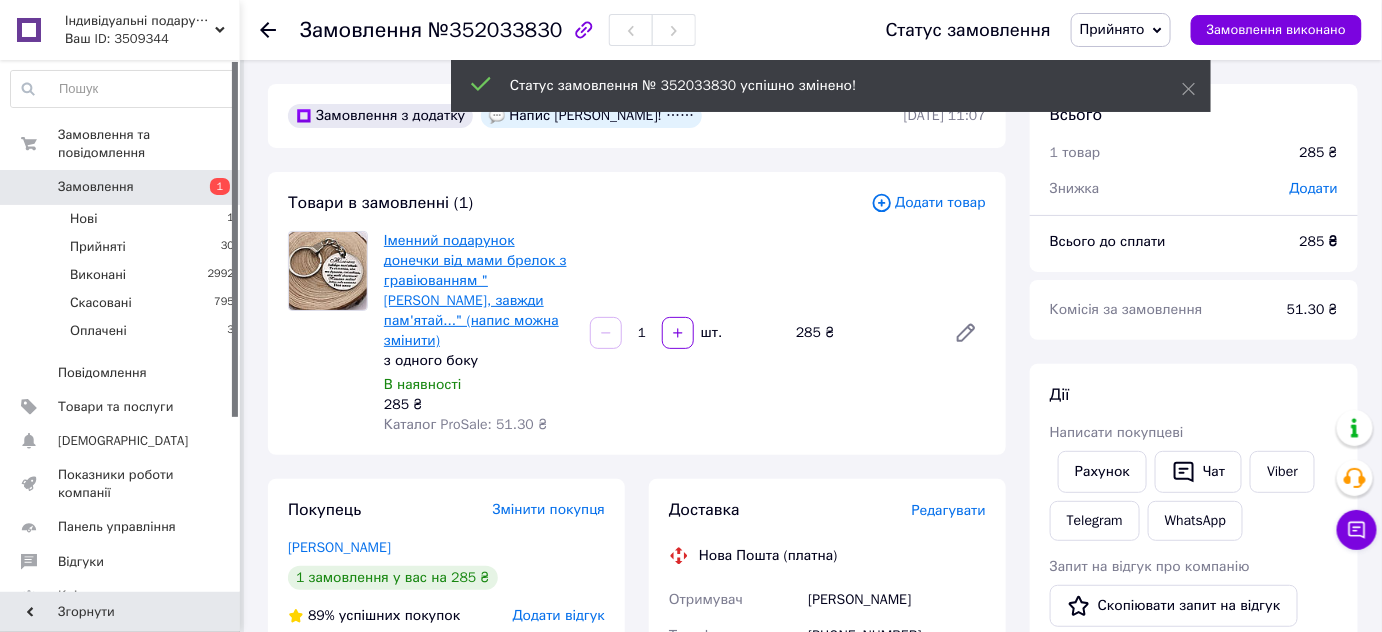 click on "Іменний подарунок донечки від мами брелок з гравіюванням "Юлічка, завжди пам'ятай..." (напис можна змінити)" at bounding box center (475, 290) 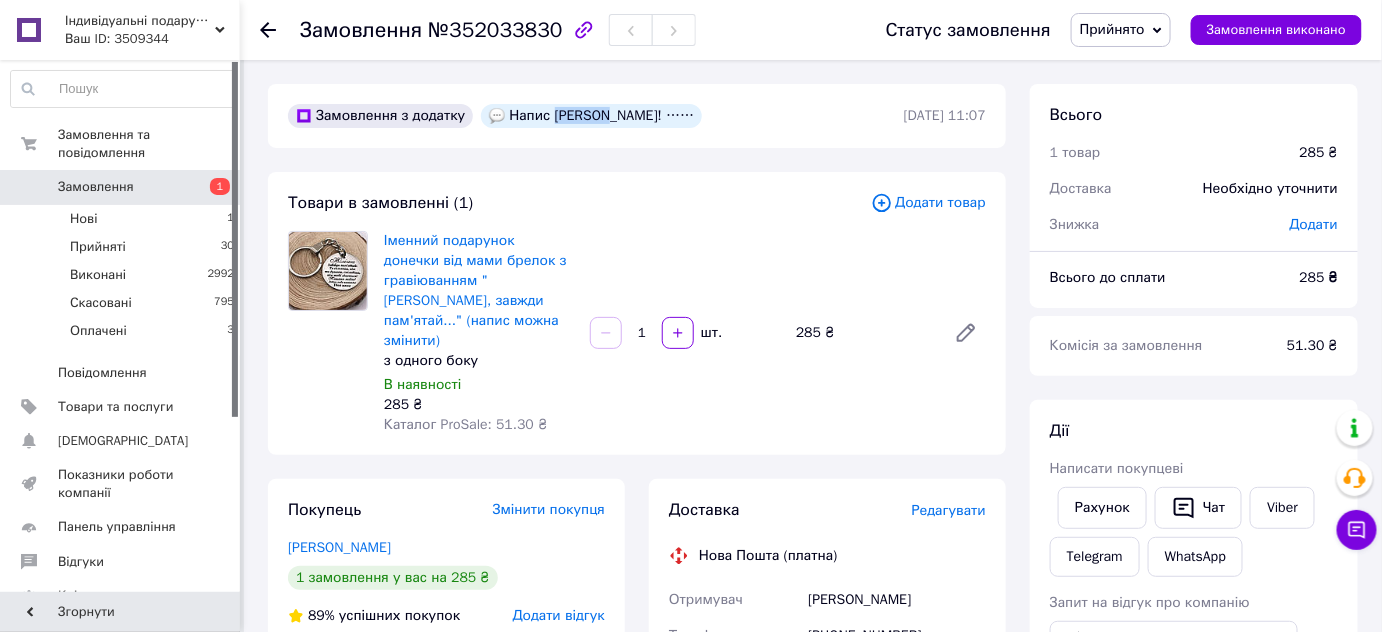 drag, startPoint x: 548, startPoint y: 116, endPoint x: 588, endPoint y: 116, distance: 40 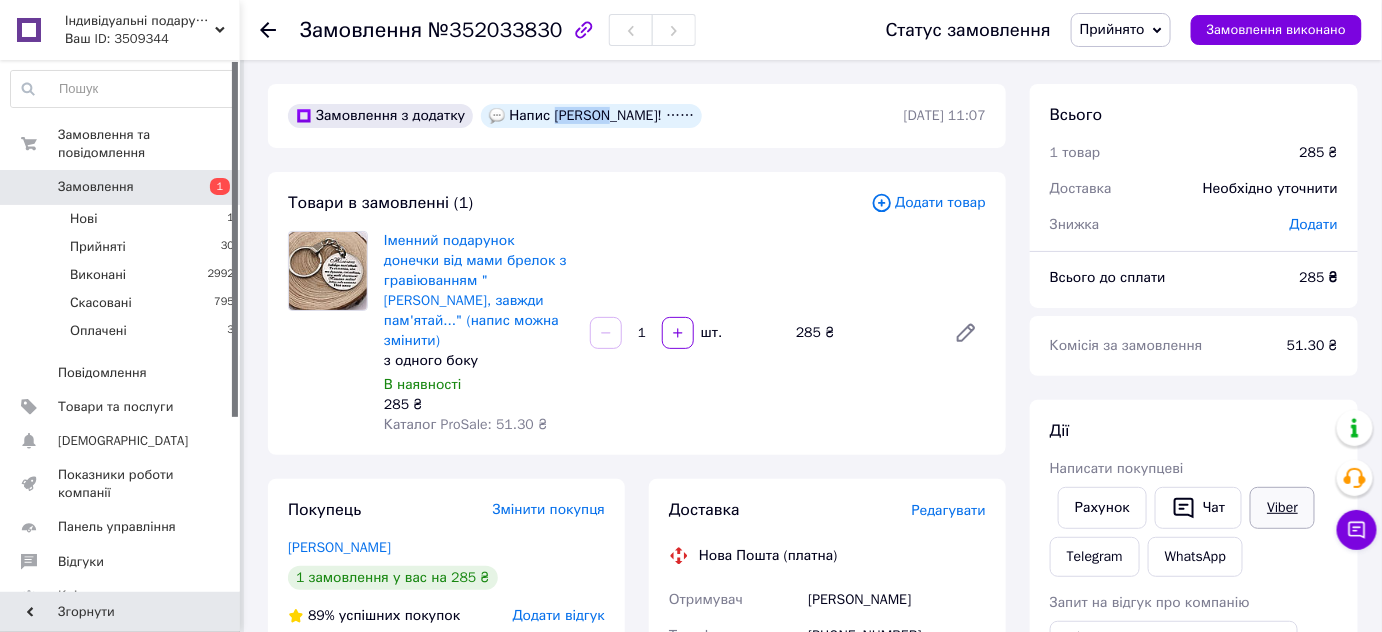 click on "Viber" at bounding box center [1282, 508] 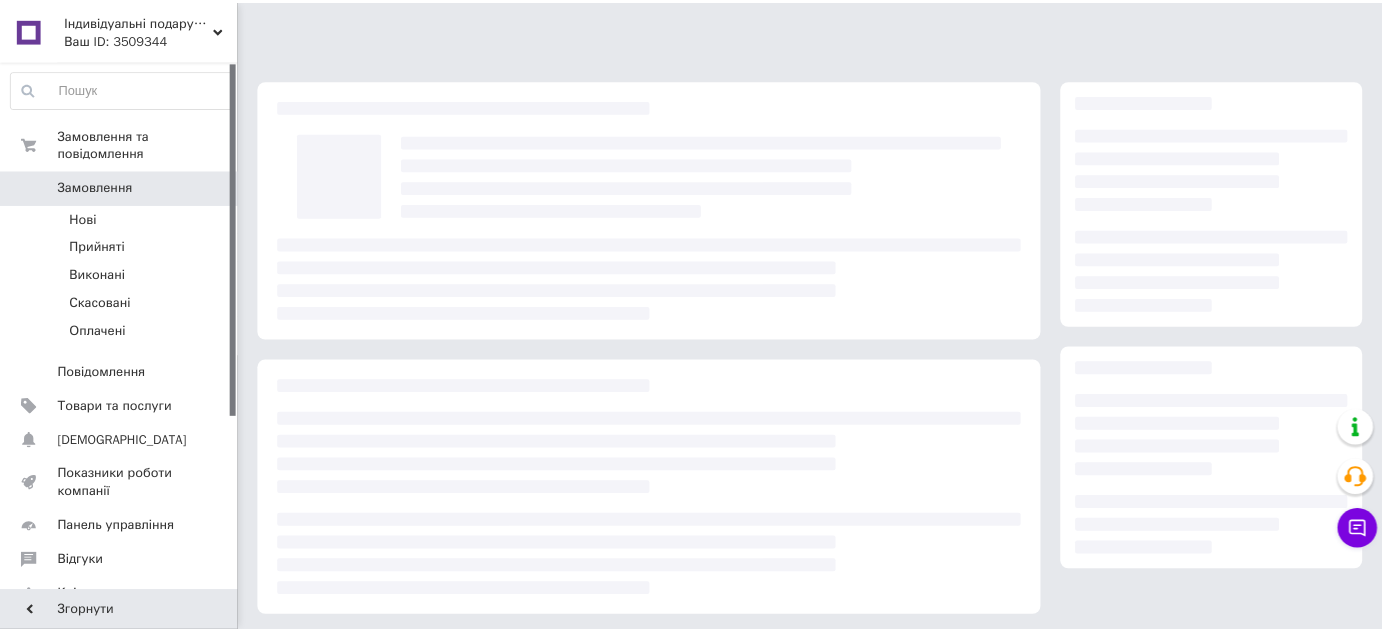 scroll, scrollTop: 0, scrollLeft: 0, axis: both 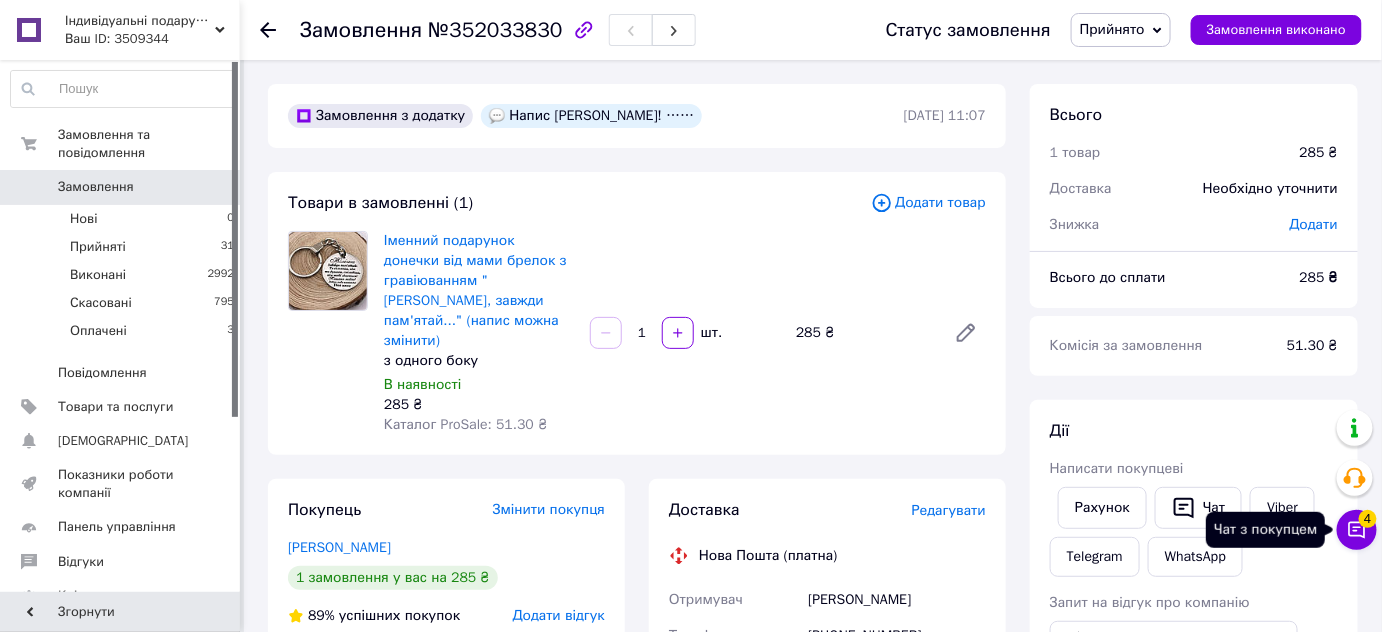 click 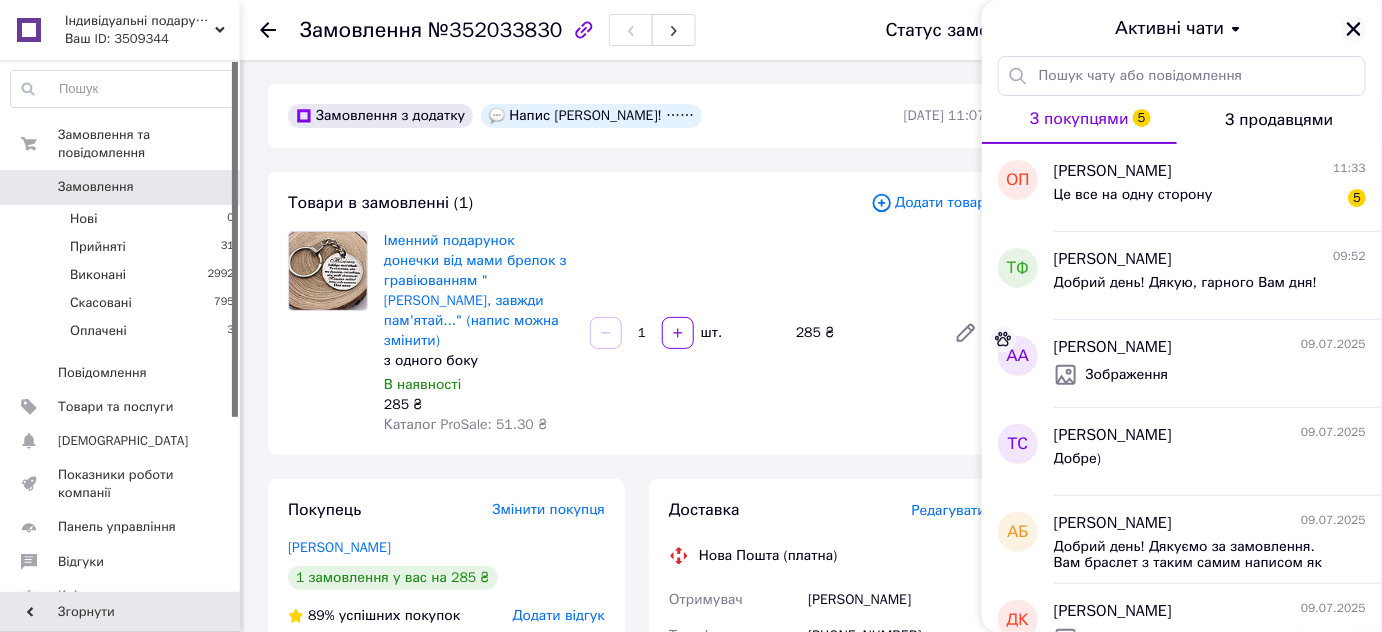 click 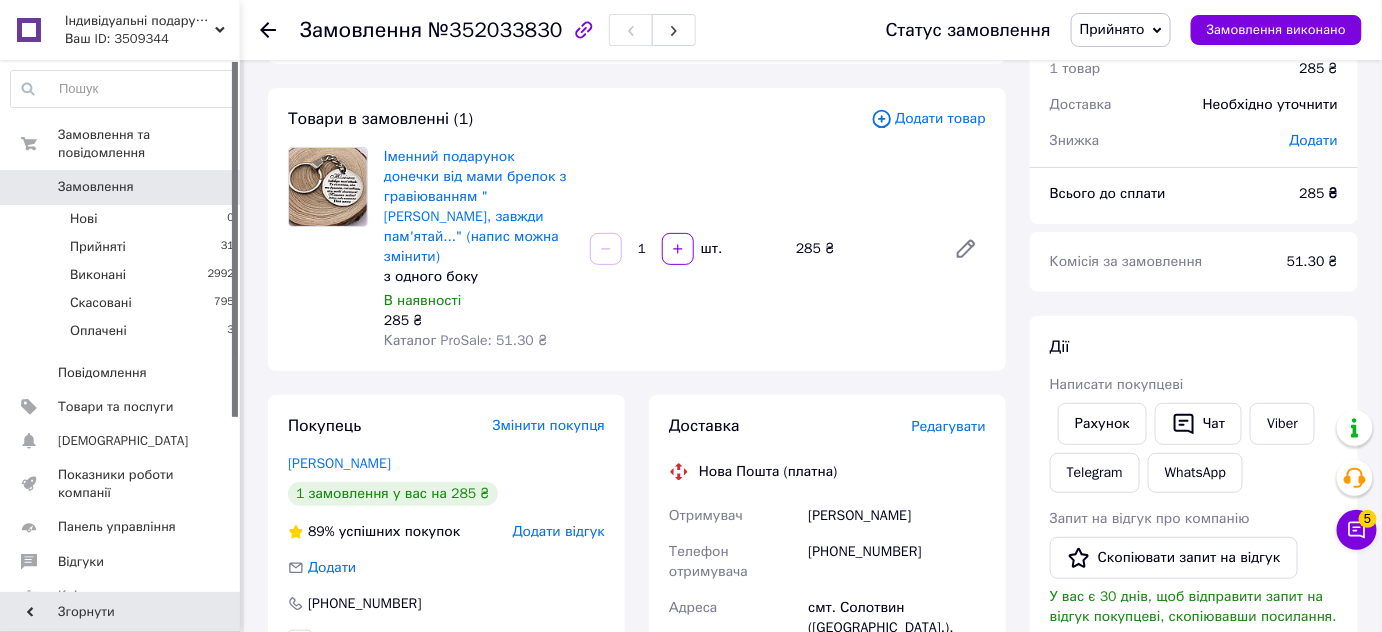 scroll, scrollTop: 90, scrollLeft: 0, axis: vertical 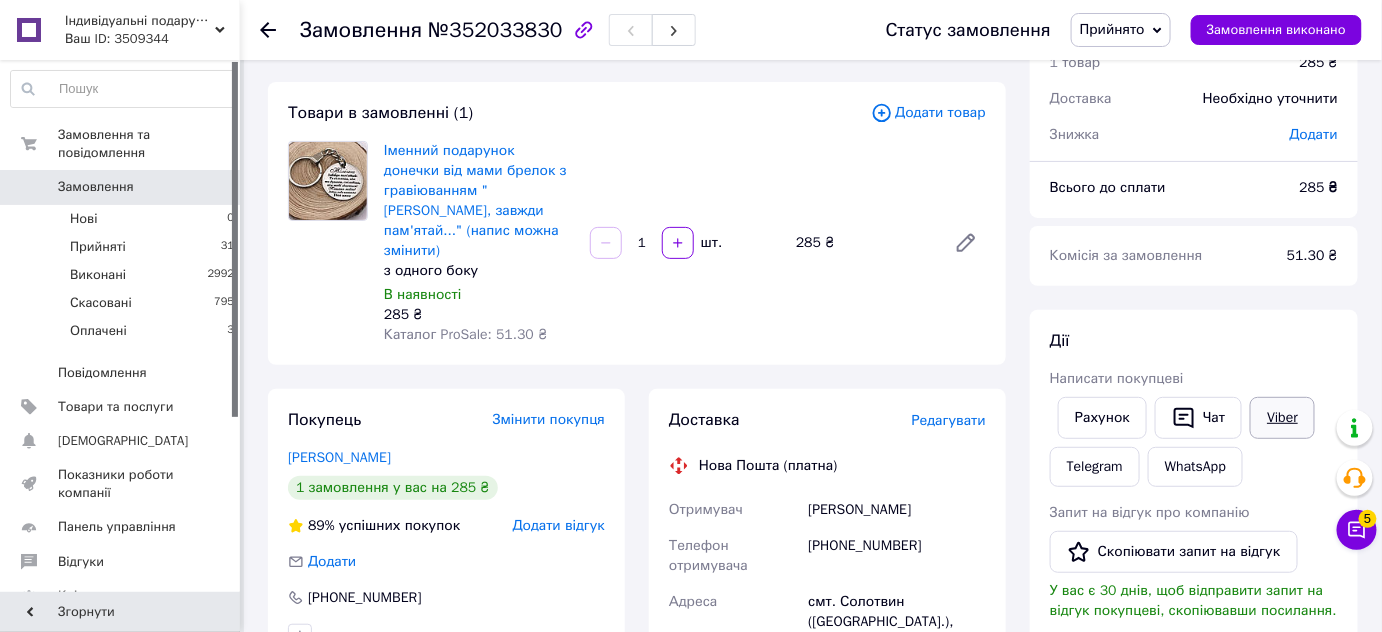 click on "Viber" at bounding box center [1282, 418] 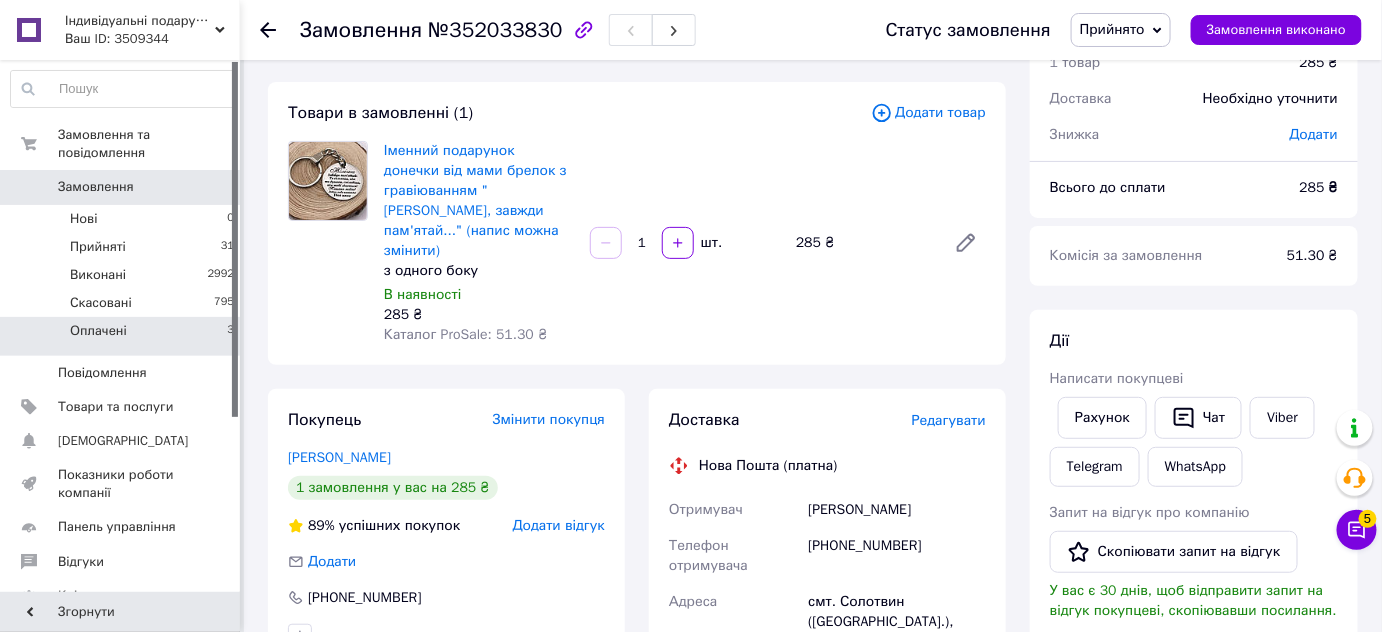 click on "Оплачені" at bounding box center (98, 331) 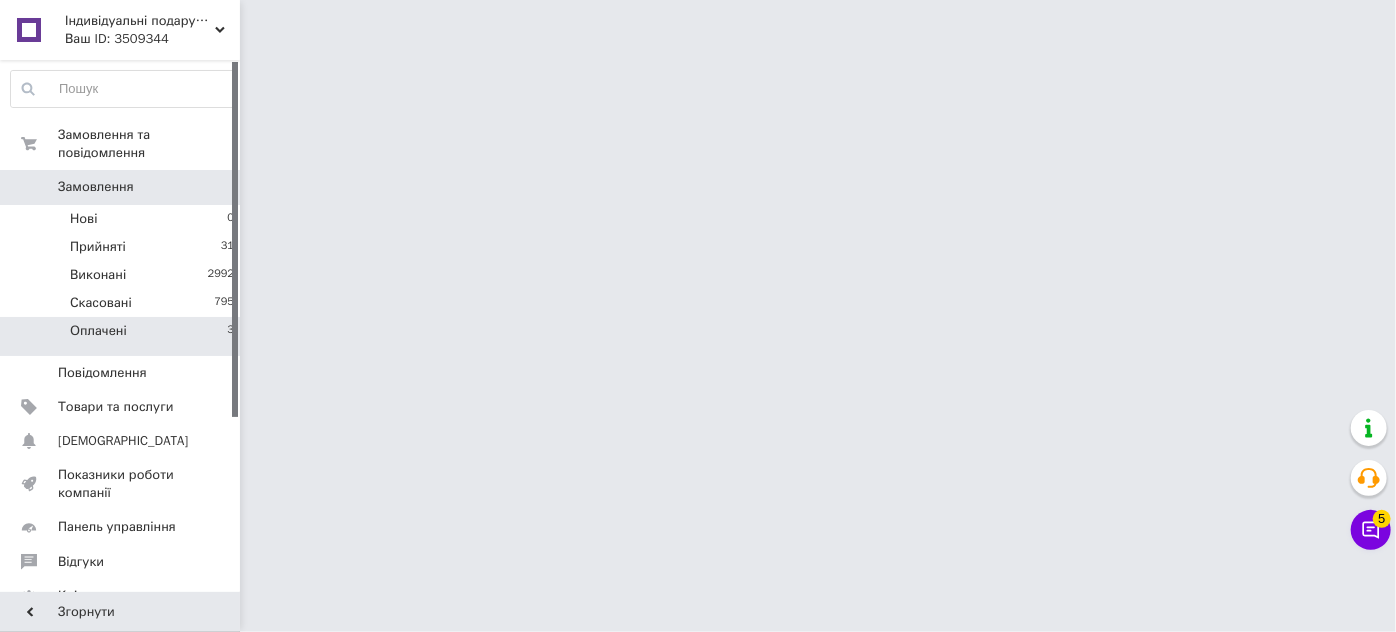 click on "Оплачені" at bounding box center [98, 331] 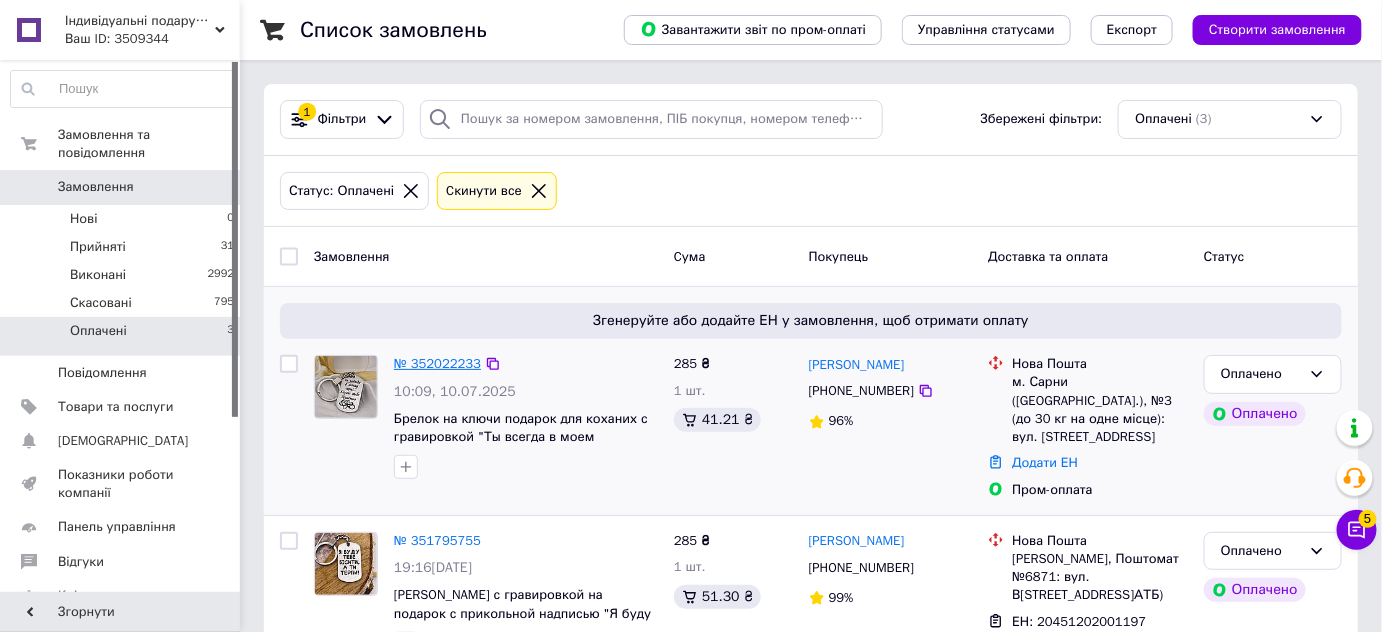 click on "№ 352022233" at bounding box center (437, 363) 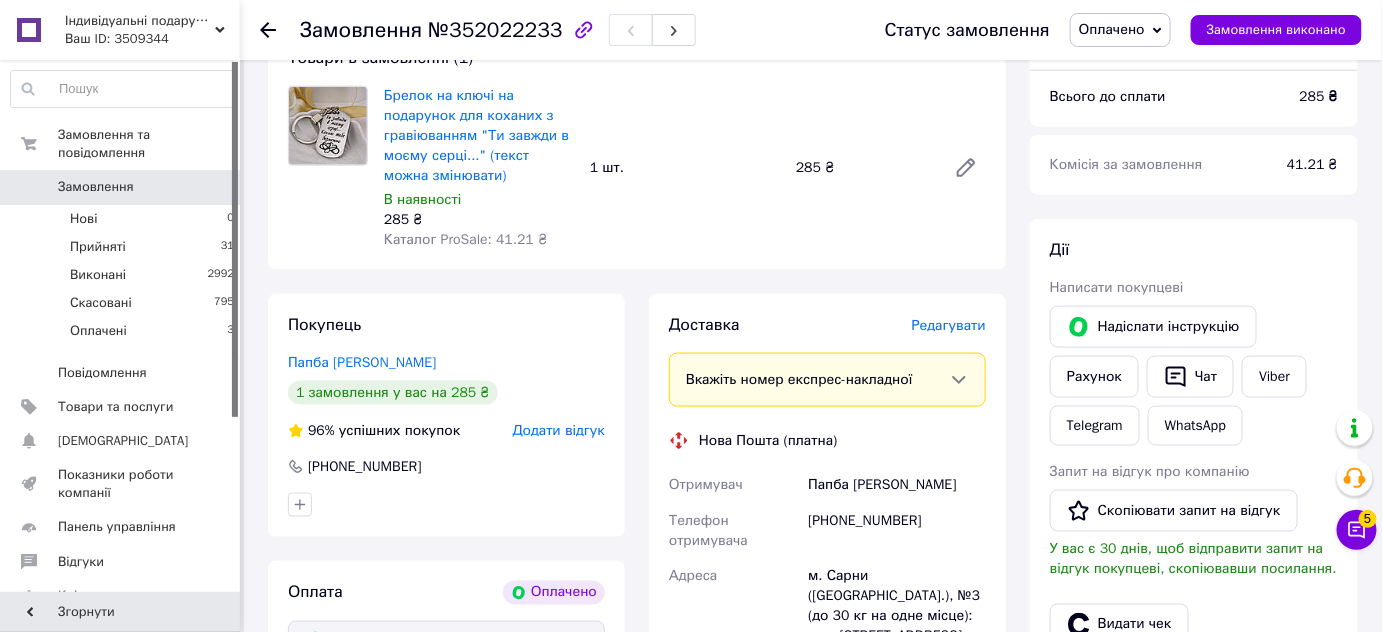scroll, scrollTop: 727, scrollLeft: 0, axis: vertical 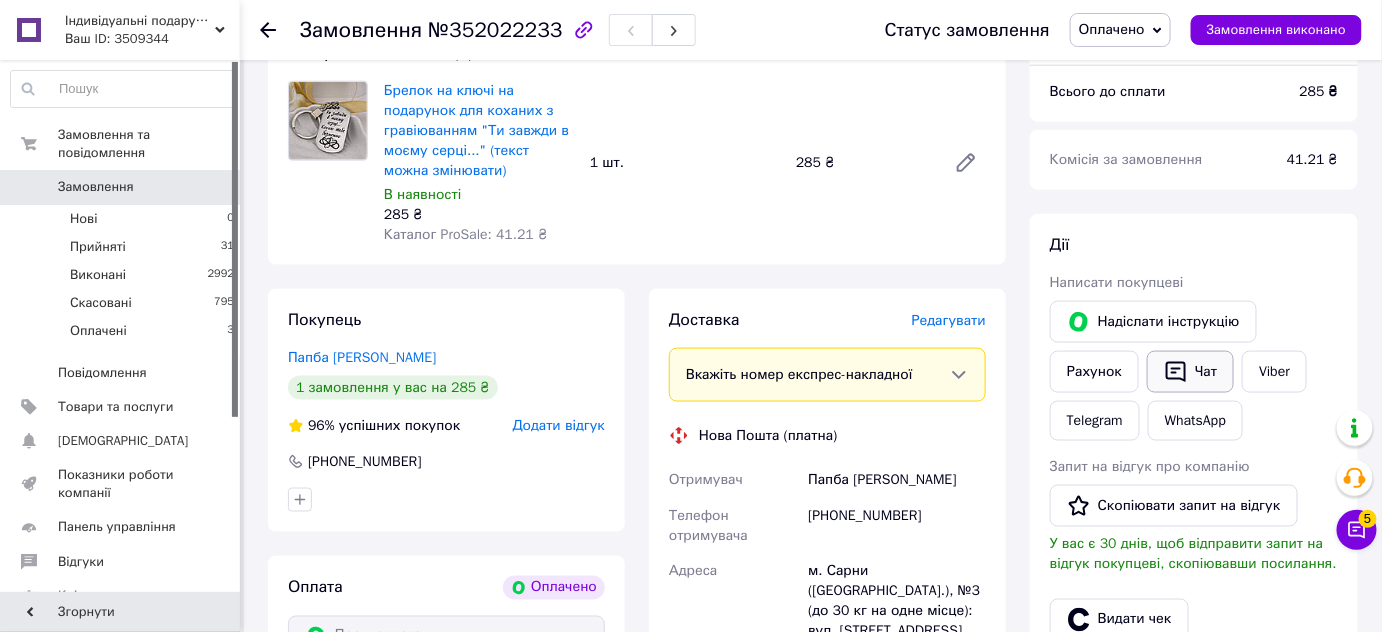 click on "Чат" at bounding box center [1190, 372] 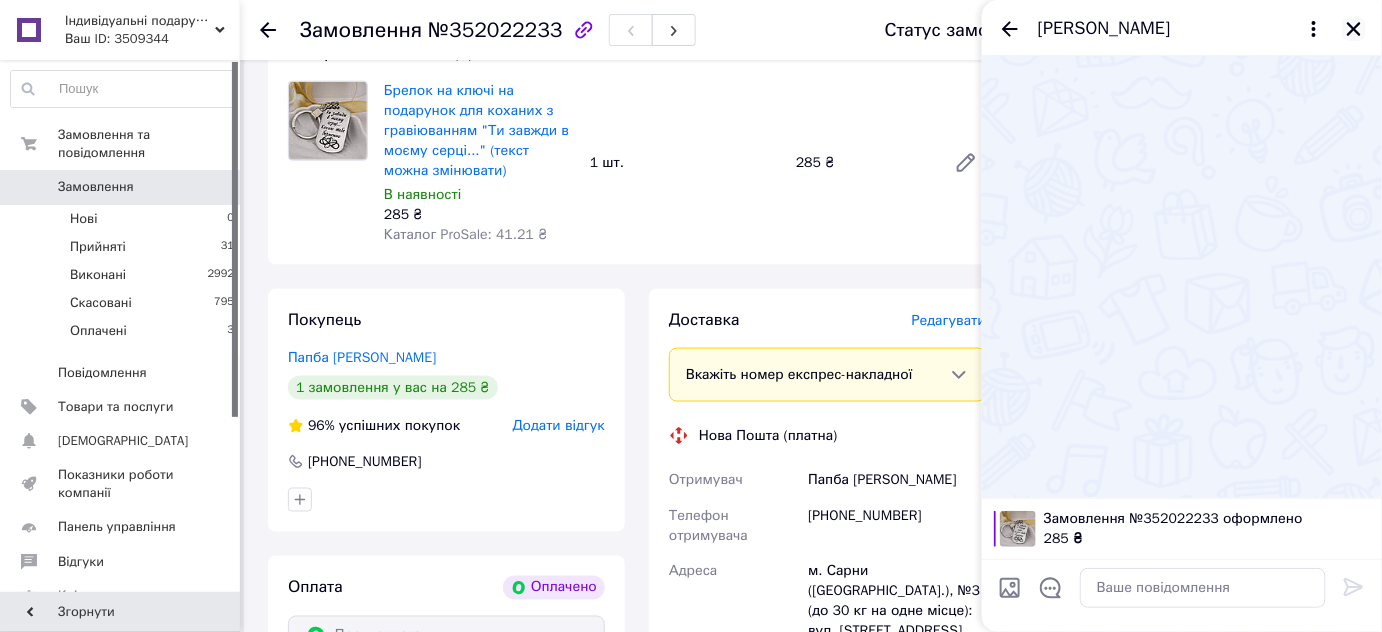 click 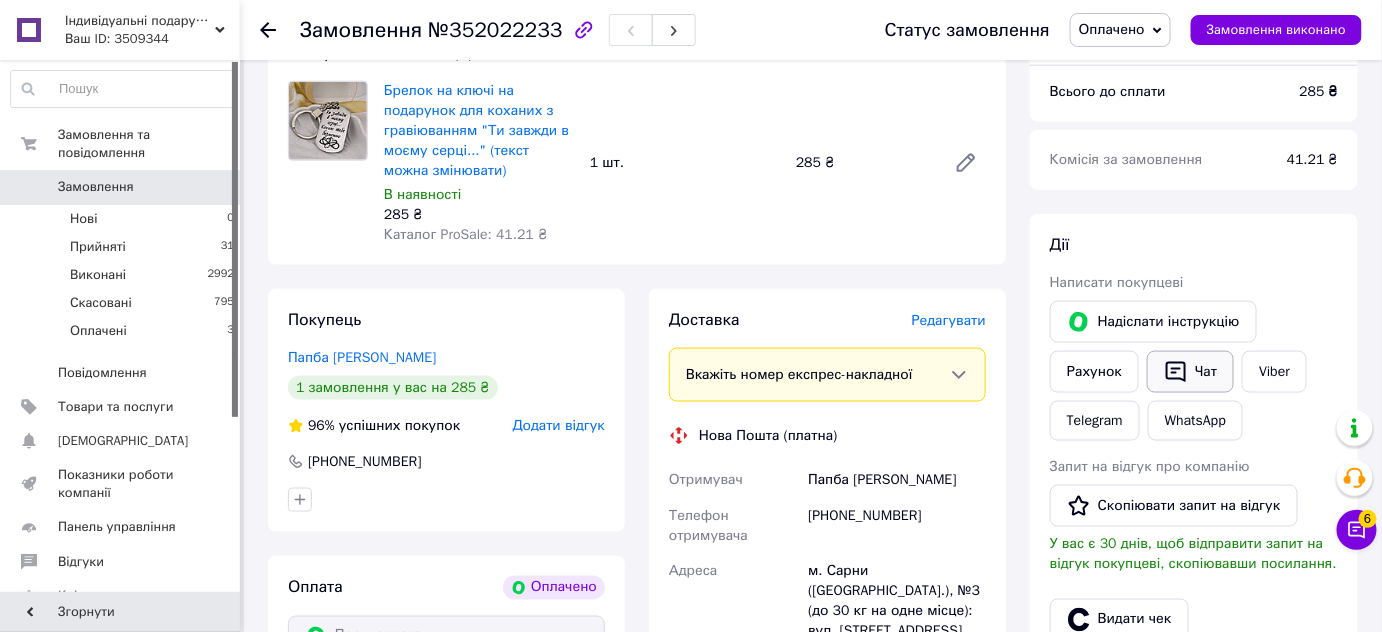 click on "Чат" at bounding box center (1190, 372) 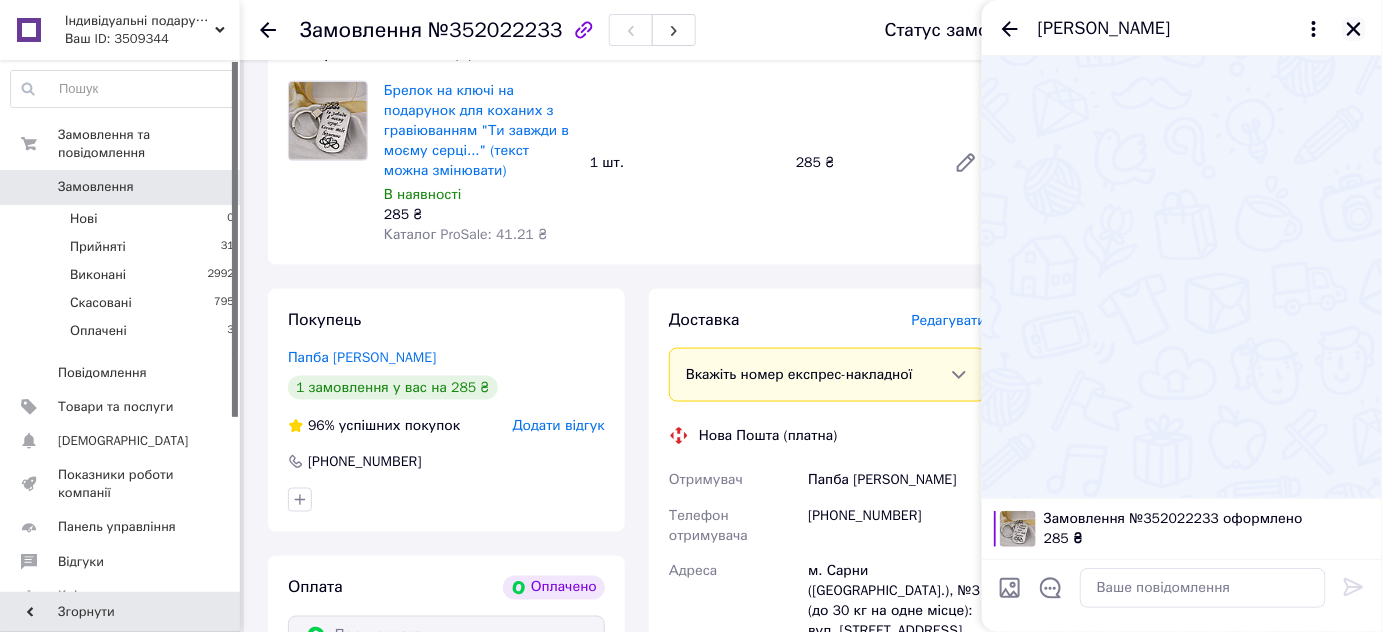 click 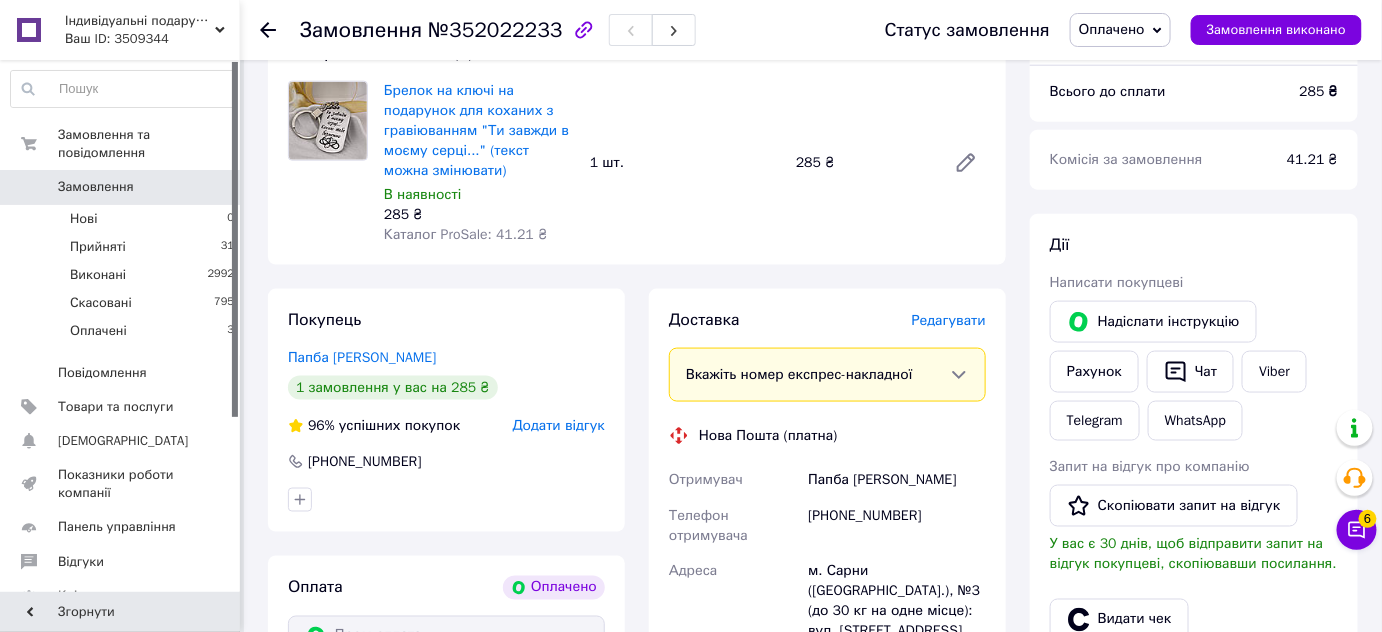 click on "Дії Написати покупцеві   Надіслати інструкцію Рахунок   Чат Viber Telegram WhatsApp Запит на відгук про компанію   Скопіювати запит на відгук У вас є 30 днів, щоб відправити запит на відгук покупцеві, скопіювавши посилання.   Видати чек   Завантажити PDF   Друк PDF   Повернути гроші покупцеві" at bounding box center (1194, 520) 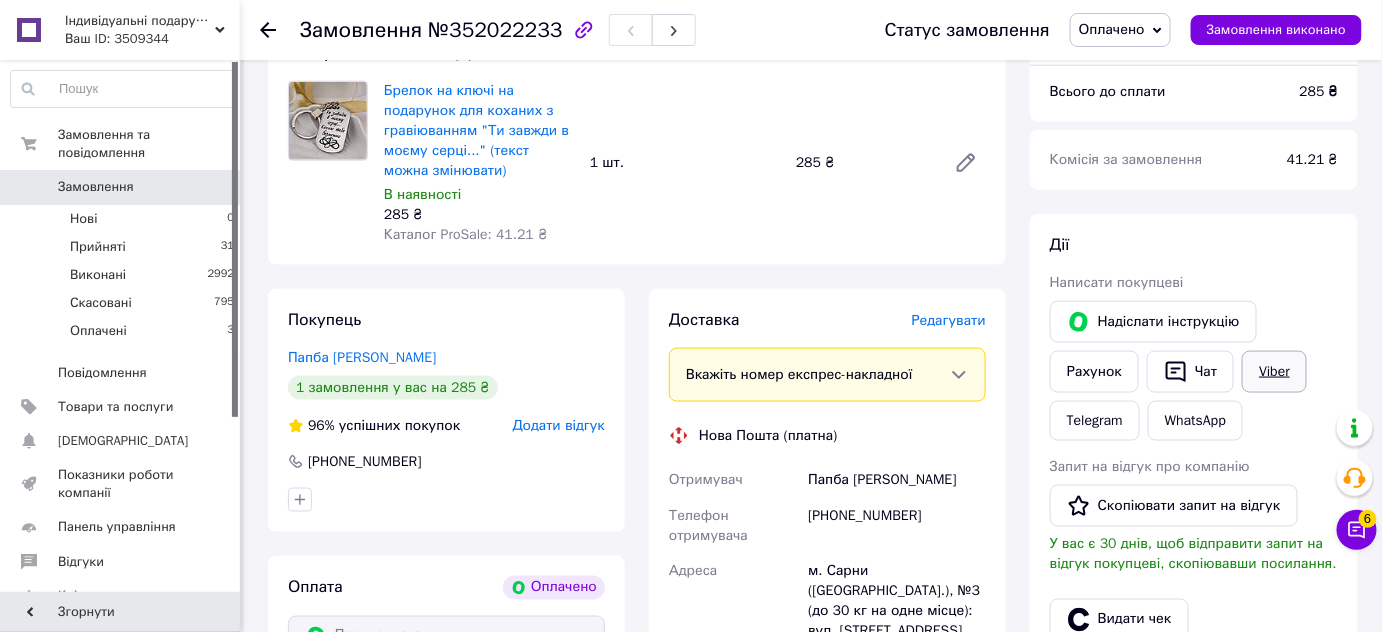 click on "Viber" at bounding box center (1274, 372) 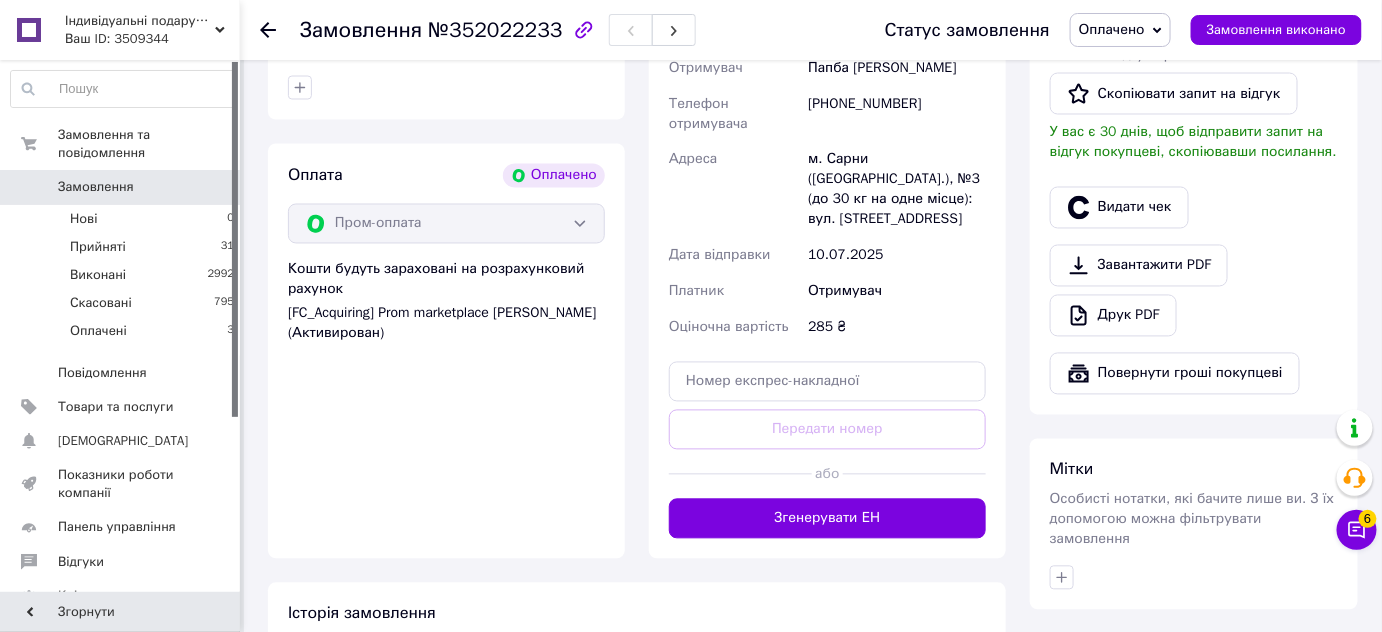 scroll, scrollTop: 1181, scrollLeft: 0, axis: vertical 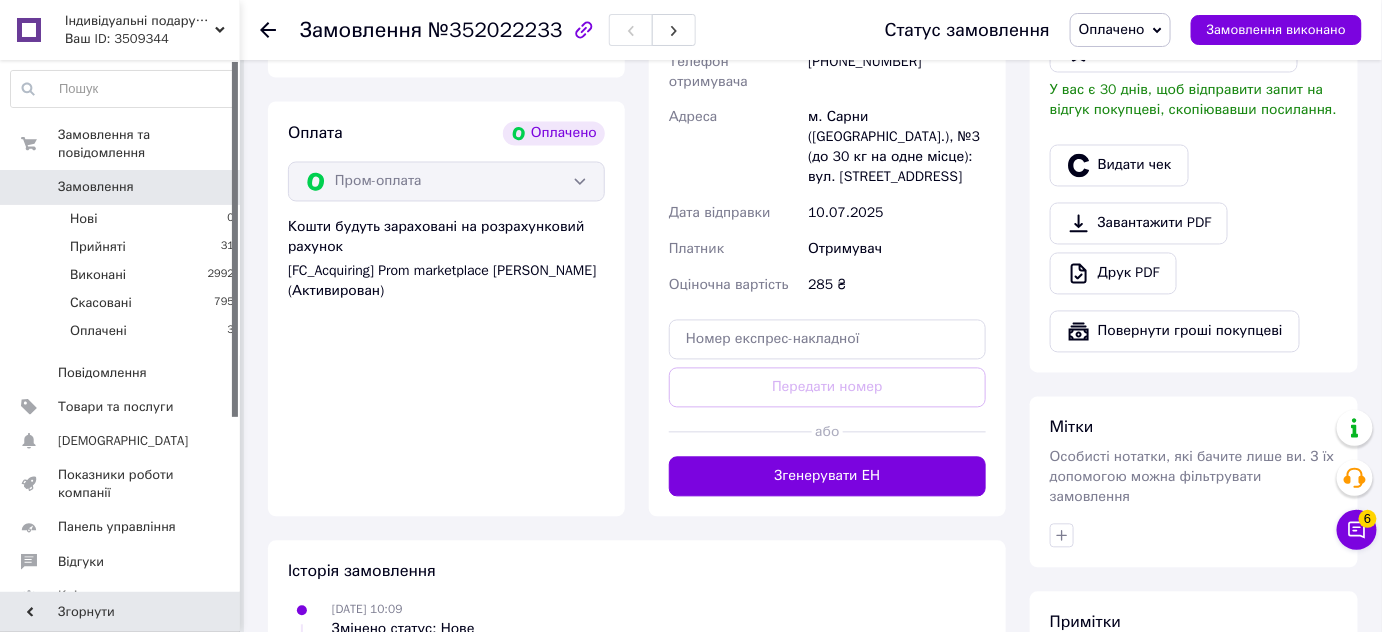 click on "Згенерувати ЕН" at bounding box center [827, 477] 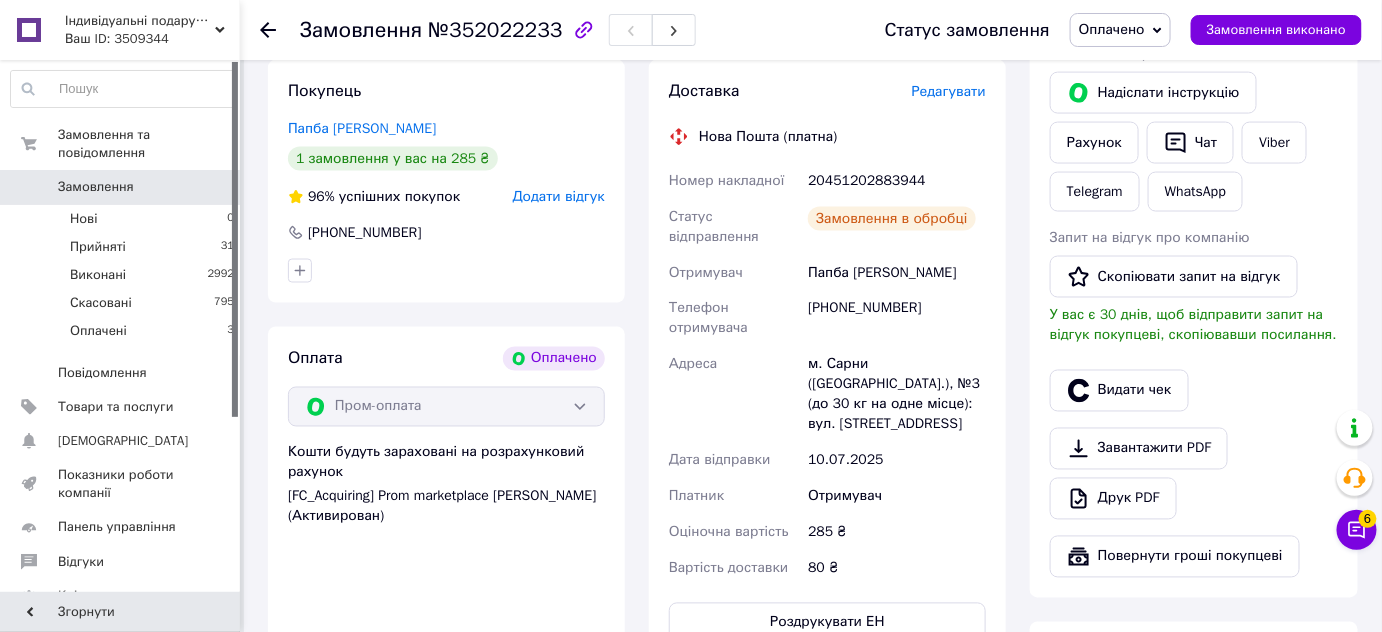 scroll, scrollTop: 909, scrollLeft: 0, axis: vertical 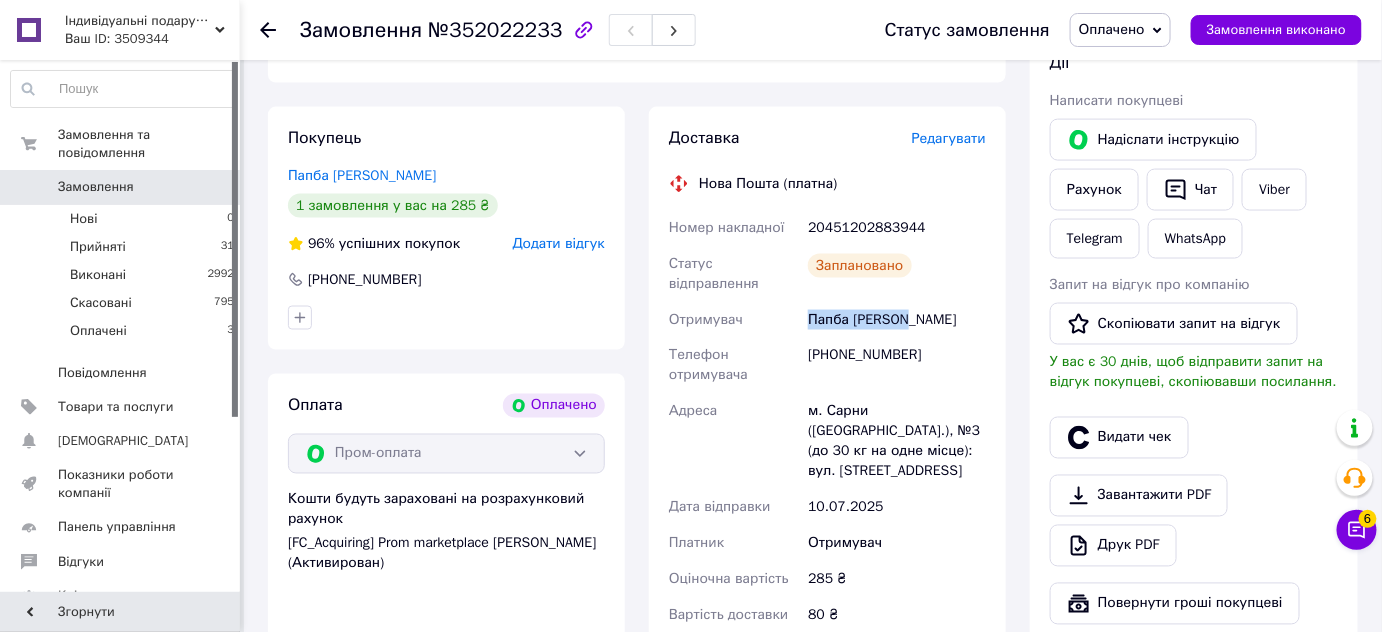 drag, startPoint x: 906, startPoint y: 298, endPoint x: 794, endPoint y: 303, distance: 112.11155 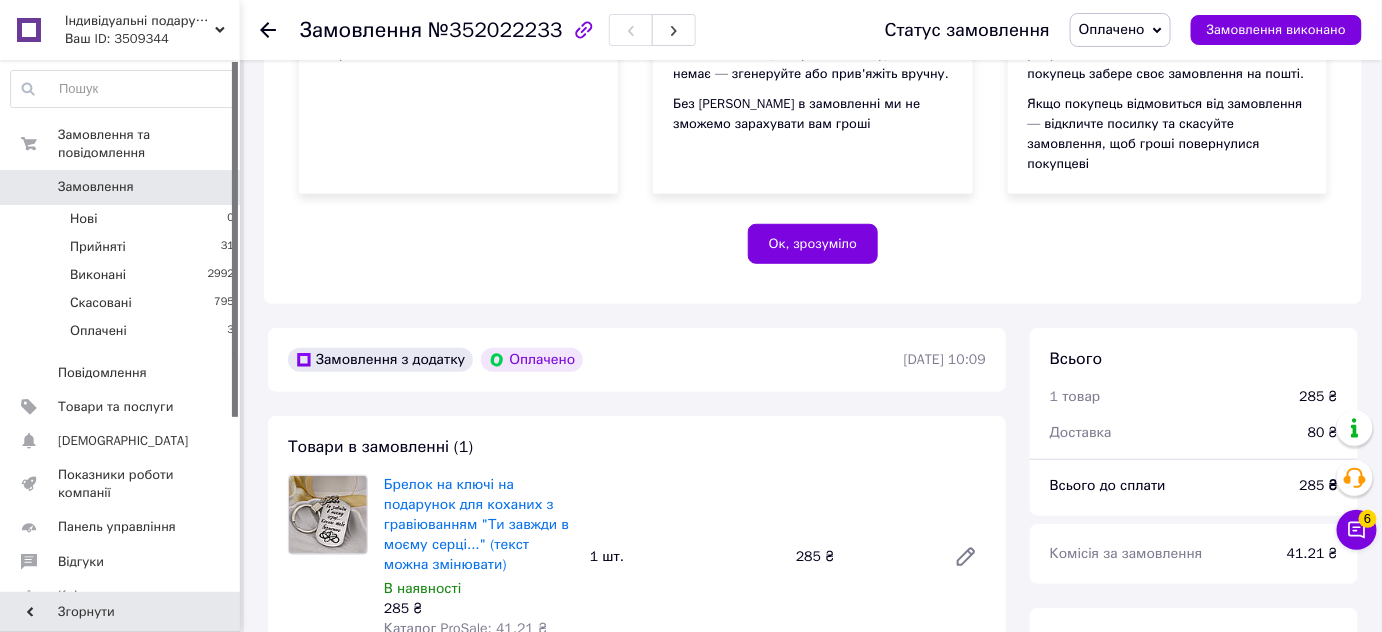 scroll, scrollTop: 272, scrollLeft: 0, axis: vertical 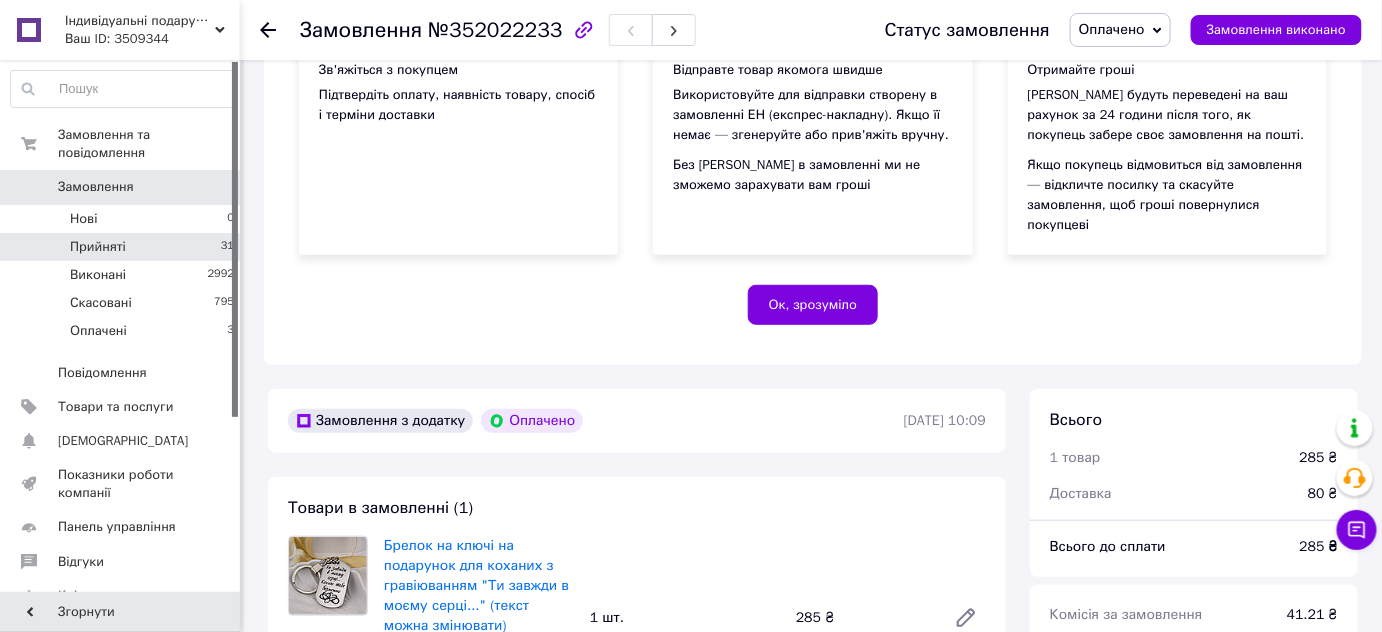 click on "Прийняті" at bounding box center (98, 247) 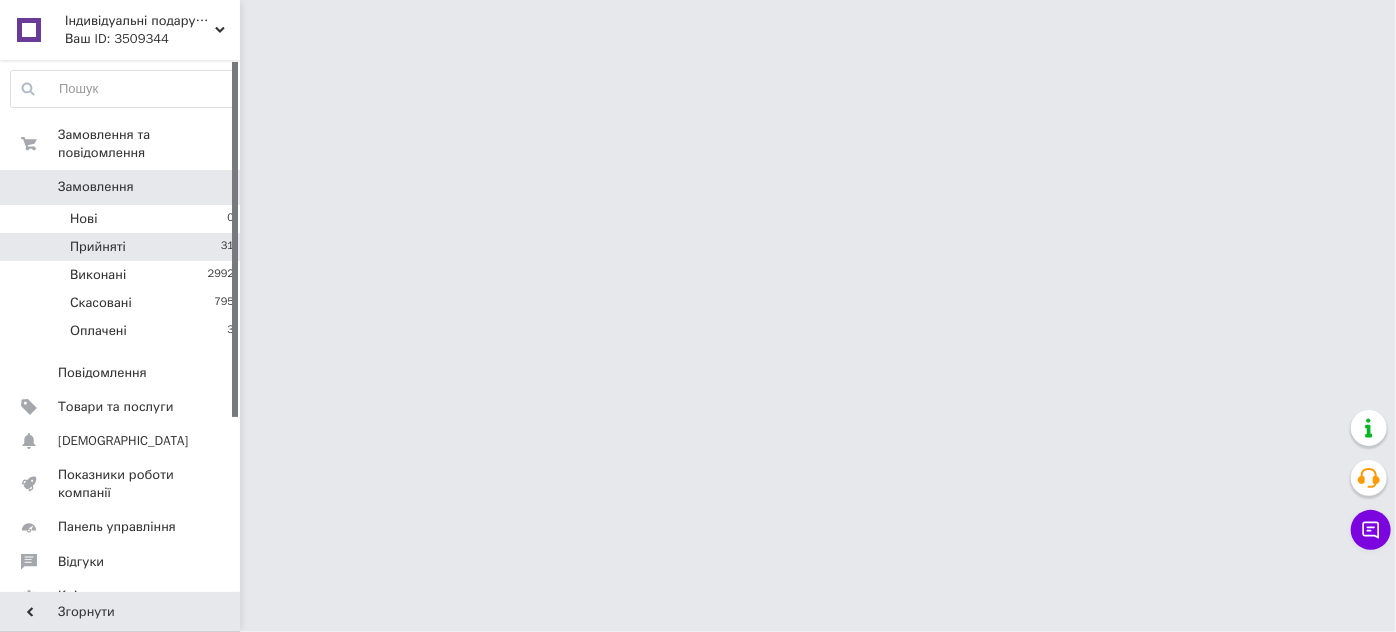 click on "Прийняті" at bounding box center [98, 247] 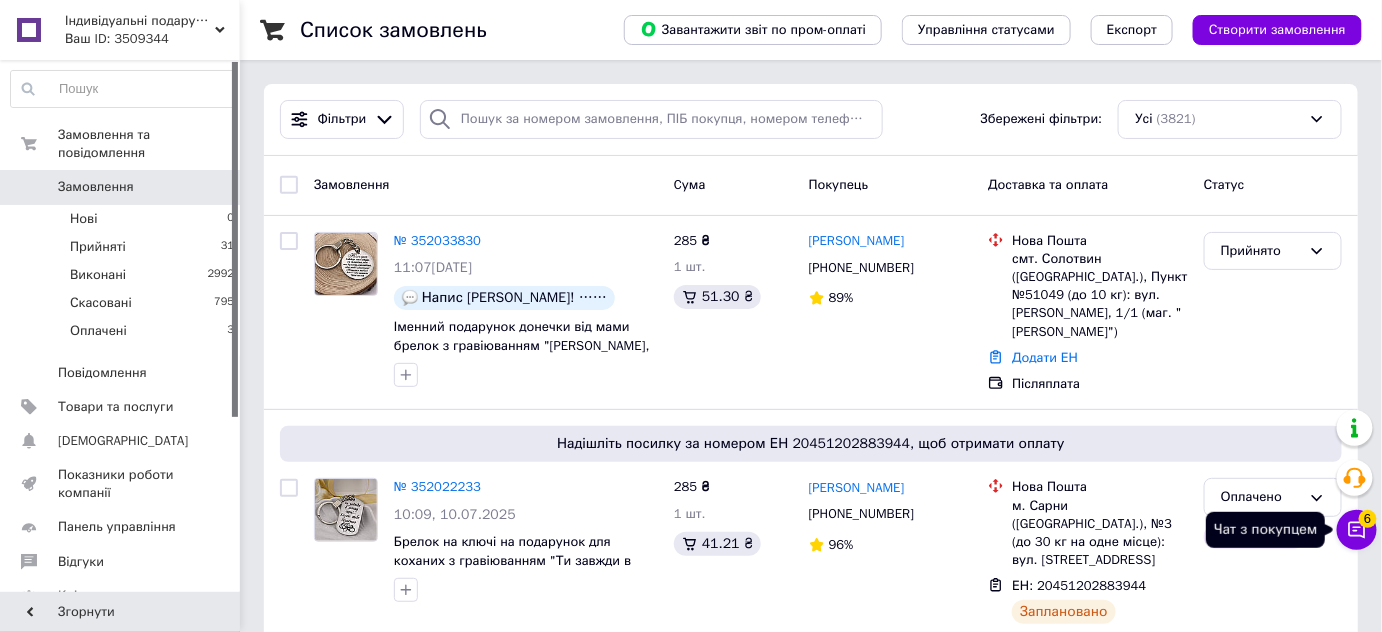 click 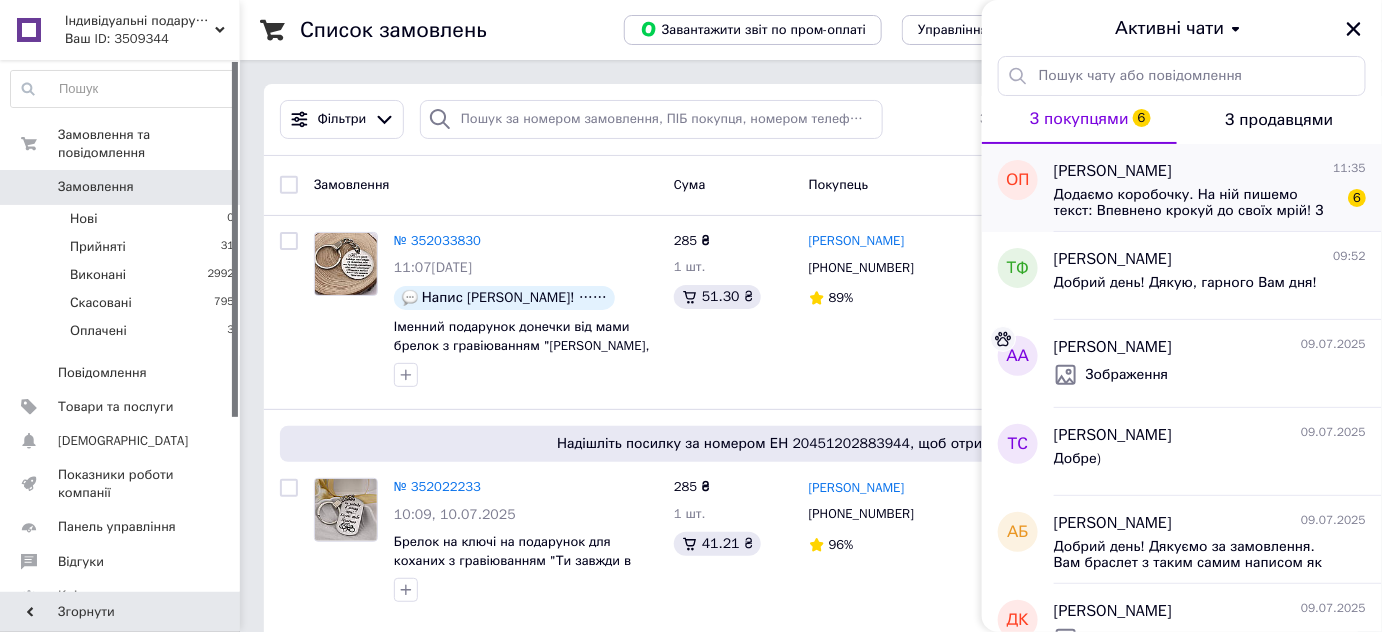 click on "Додаємо коробочку. На ній пишемо текст: Впевнено крокуй до своїх мрій!  З 18-ти річчям!" at bounding box center [1196, 203] 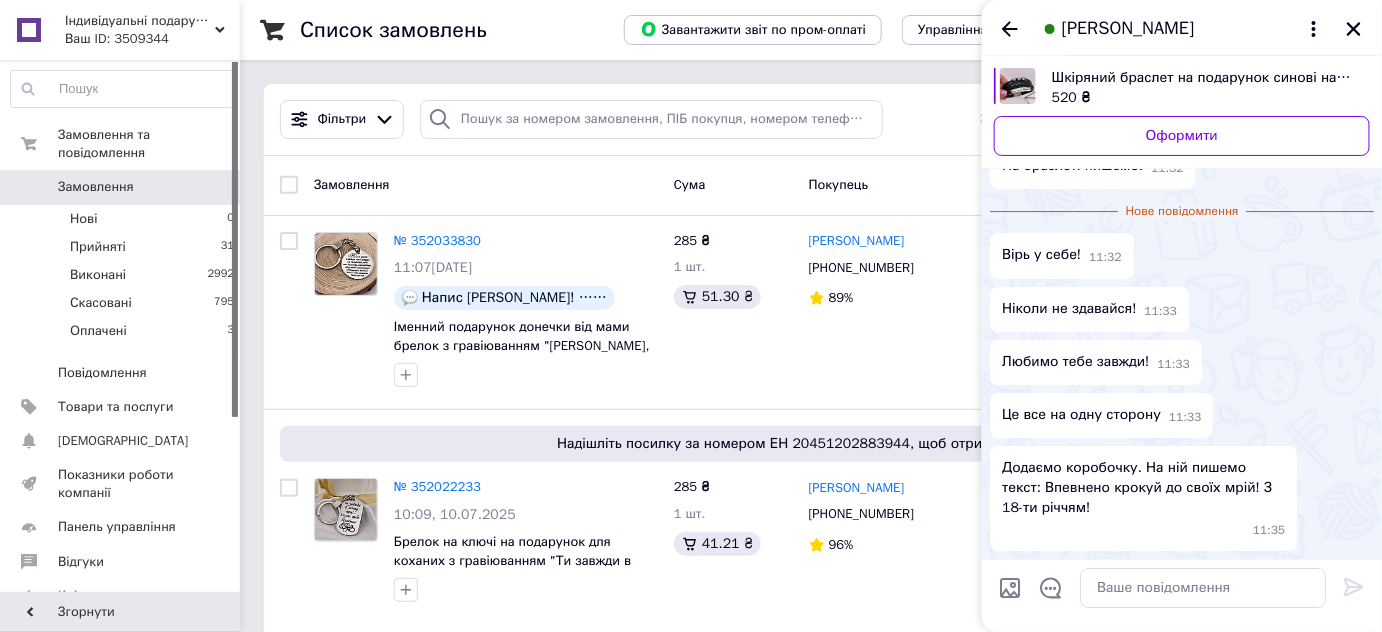 scroll, scrollTop: 2754, scrollLeft: 0, axis: vertical 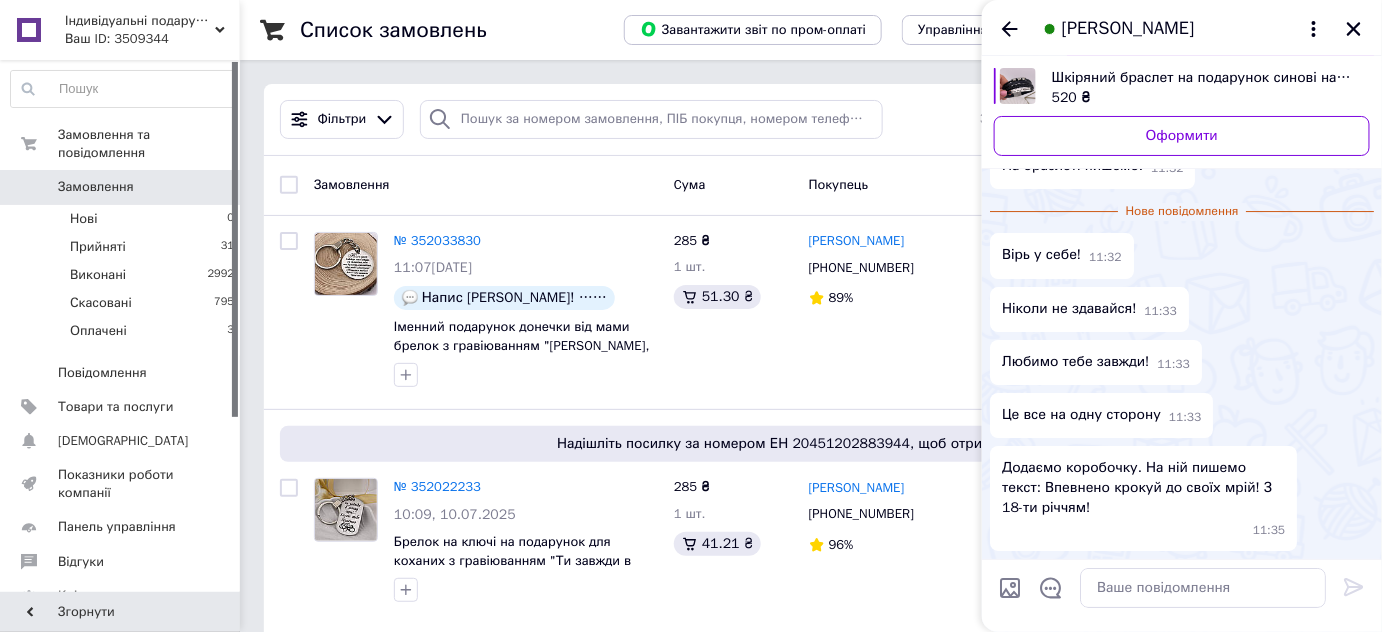click on "Вірь у себе!" at bounding box center [1041, 255] 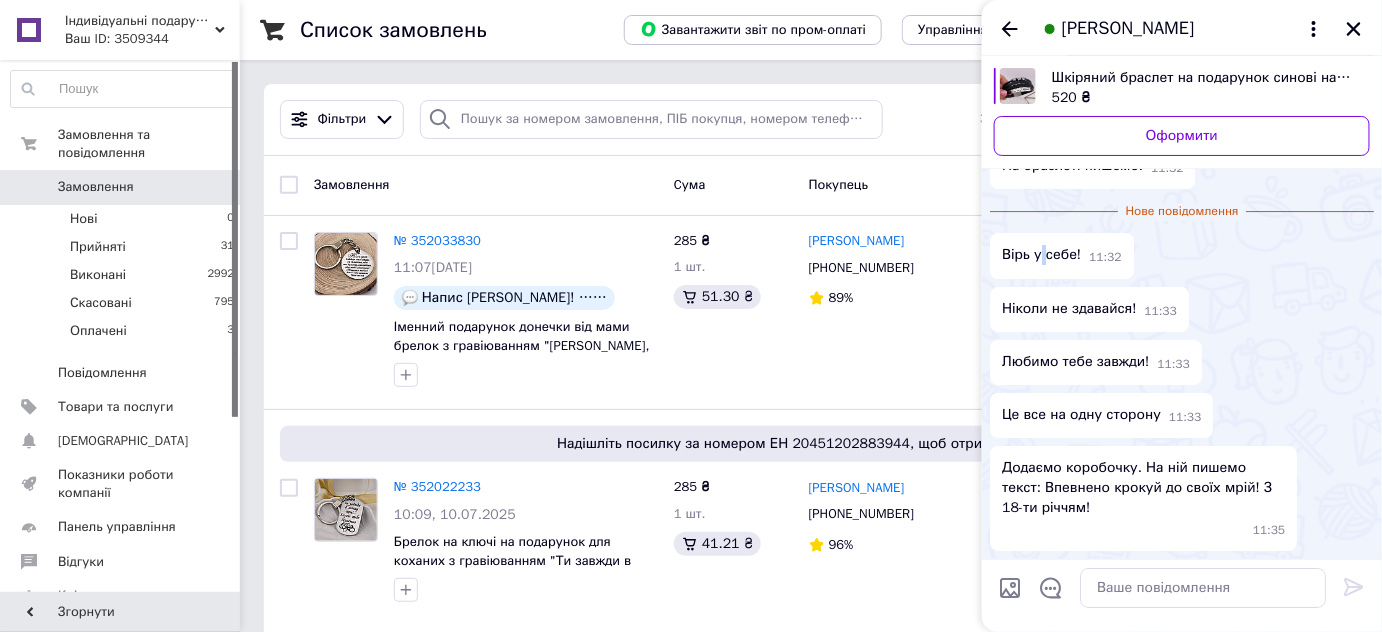 click on "Вірь у себе!" at bounding box center (1041, 255) 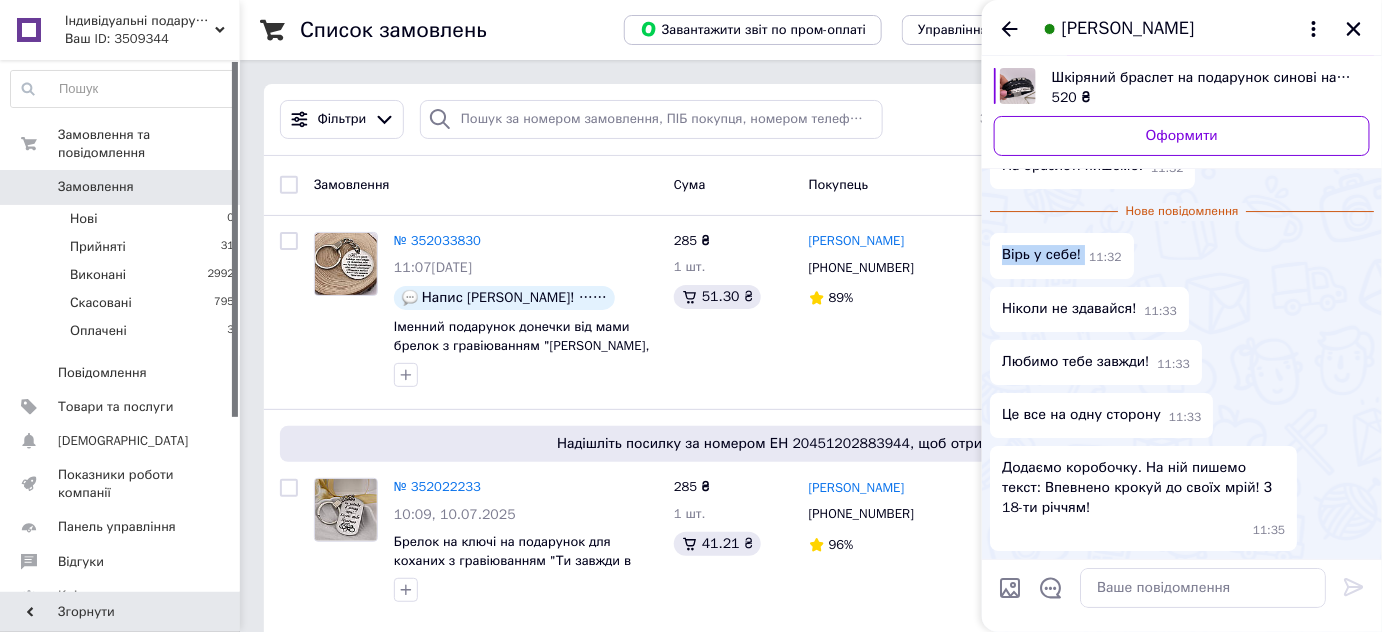 click on "Вірь у себе!" at bounding box center (1041, 255) 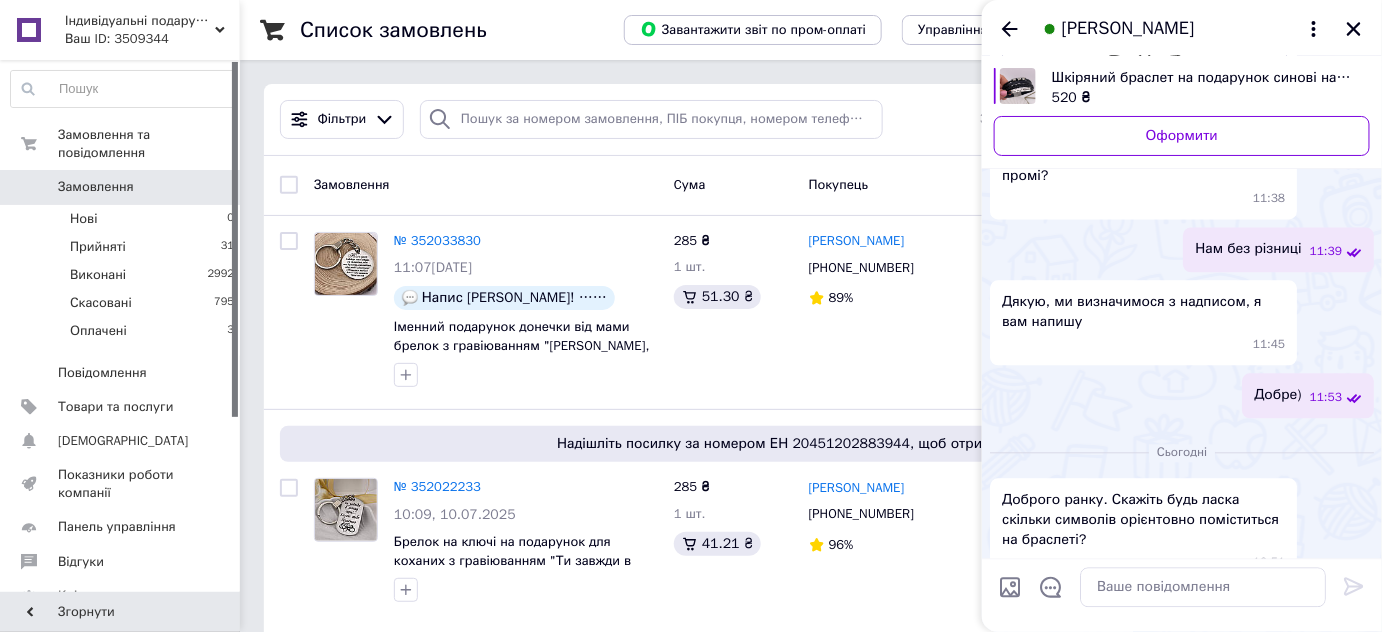 scroll, scrollTop: 1390, scrollLeft: 0, axis: vertical 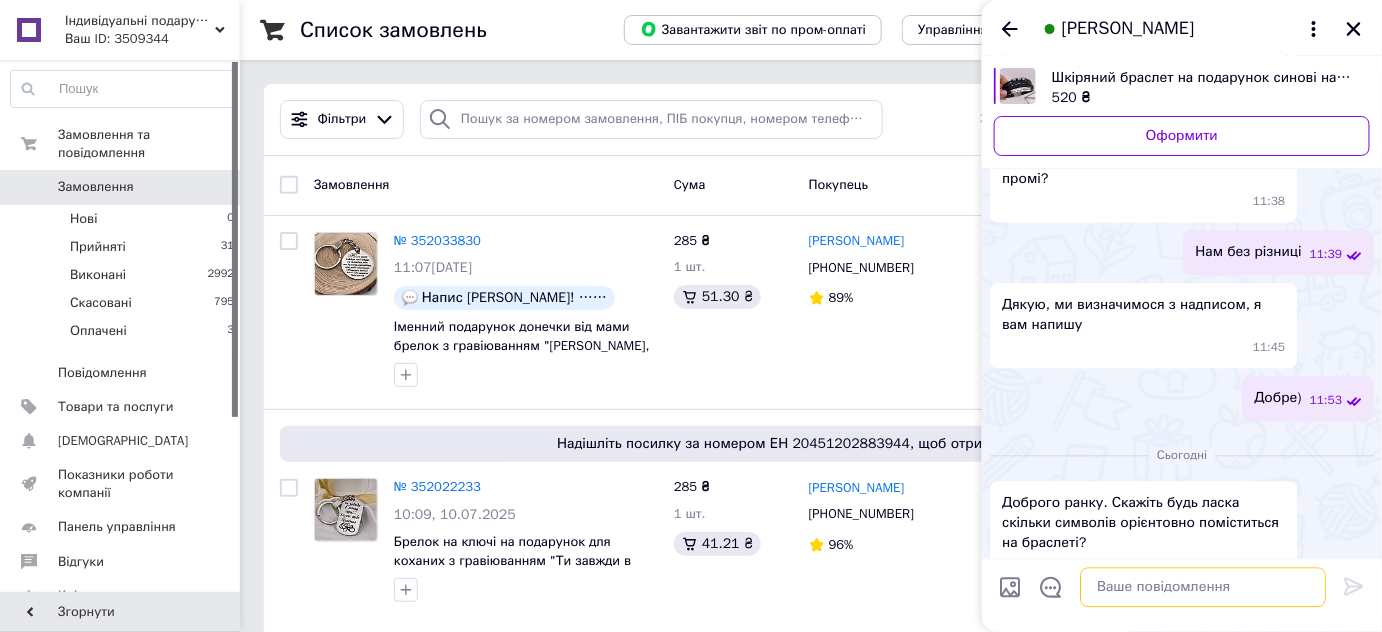 click at bounding box center [1203, 588] 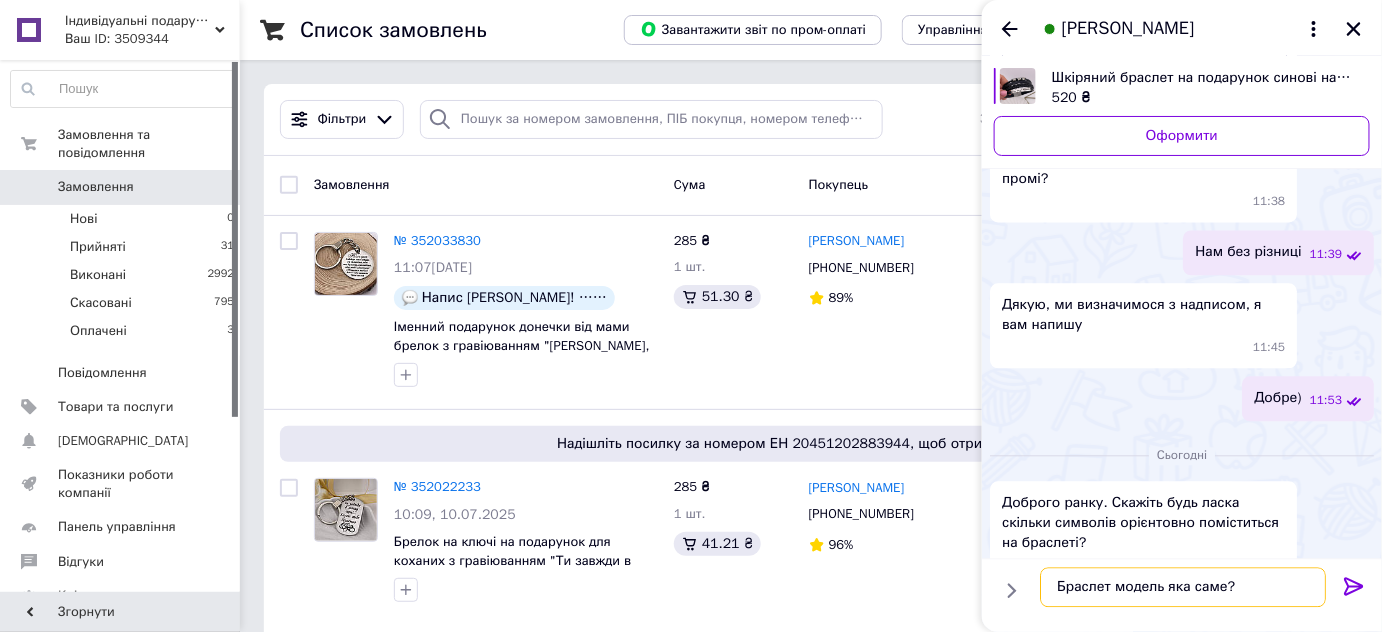 type on "Браслет модель яка саме?" 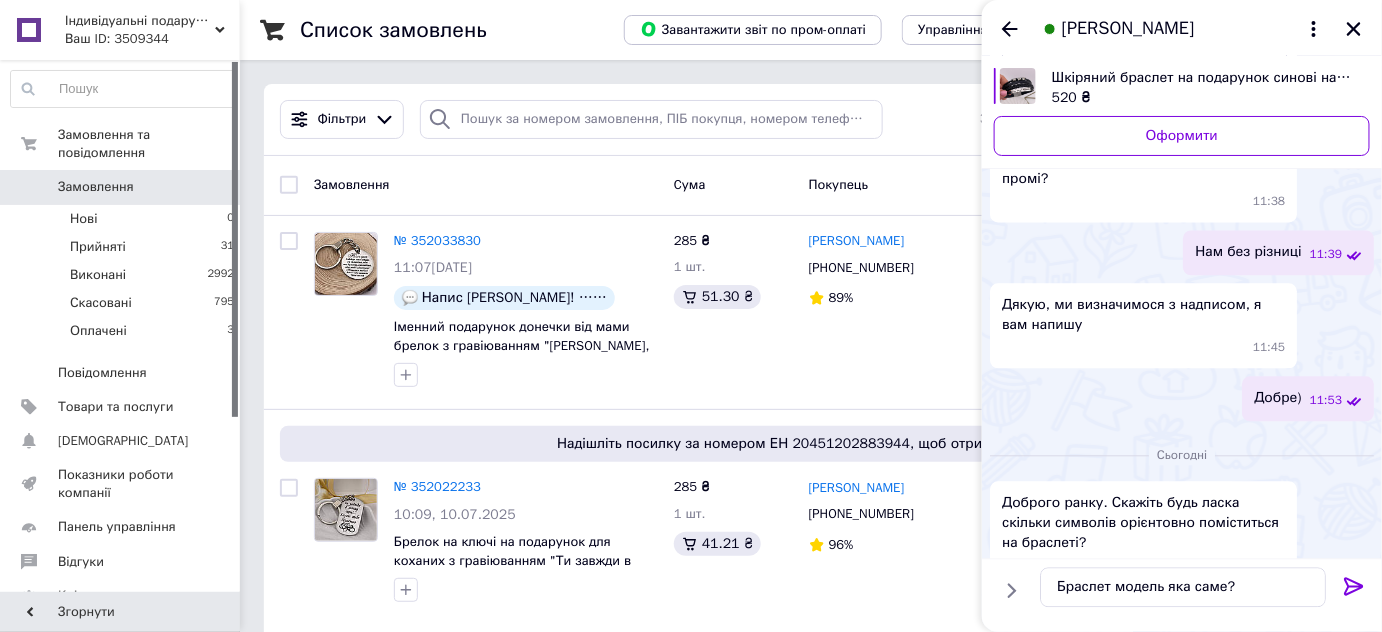 click 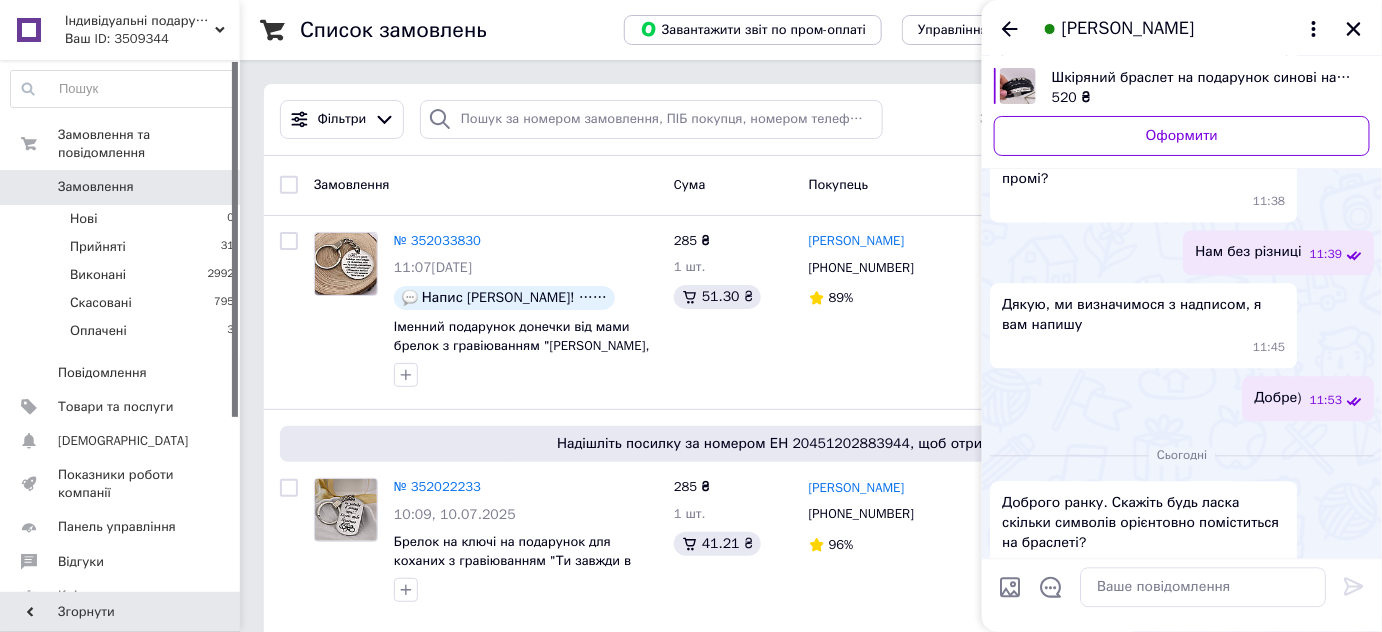scroll, scrollTop: 2770, scrollLeft: 0, axis: vertical 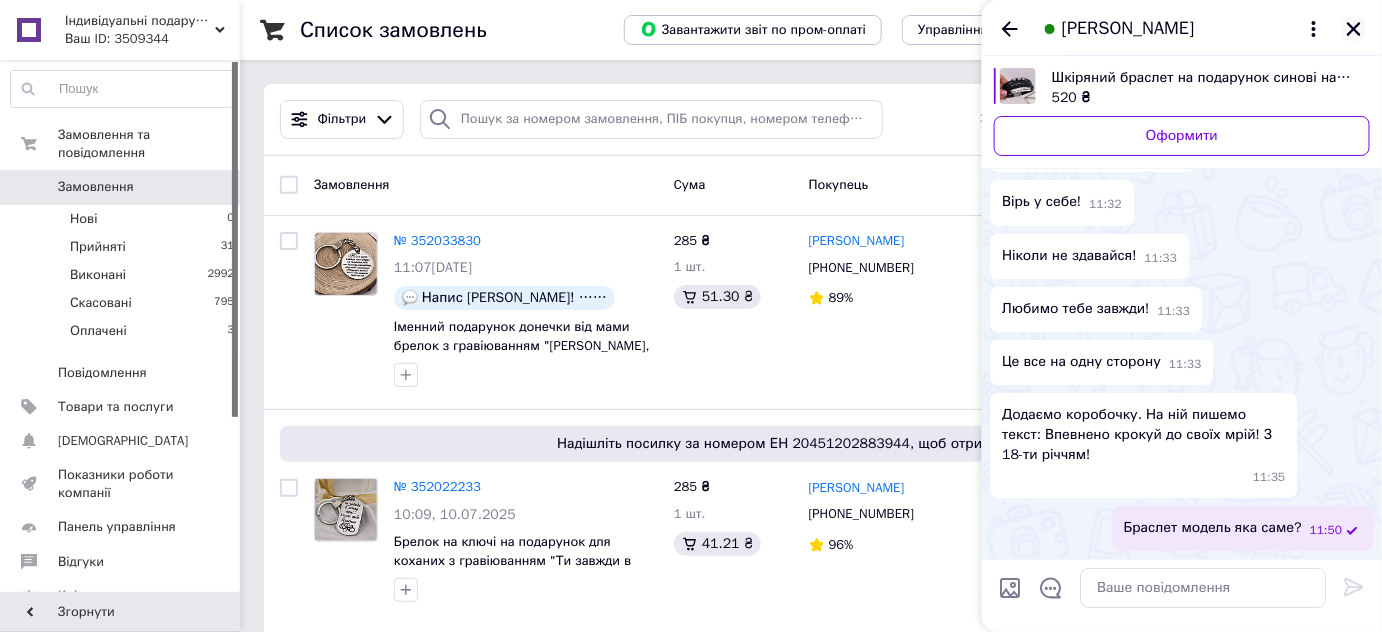 click 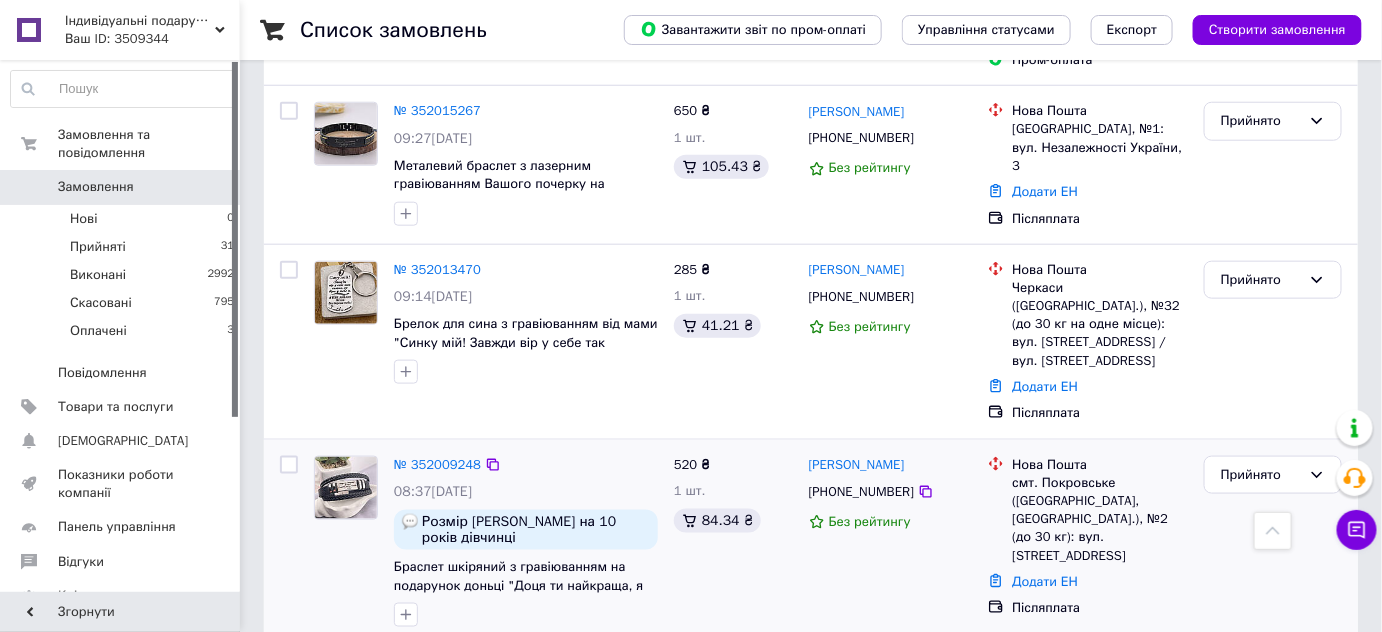 scroll, scrollTop: 727, scrollLeft: 0, axis: vertical 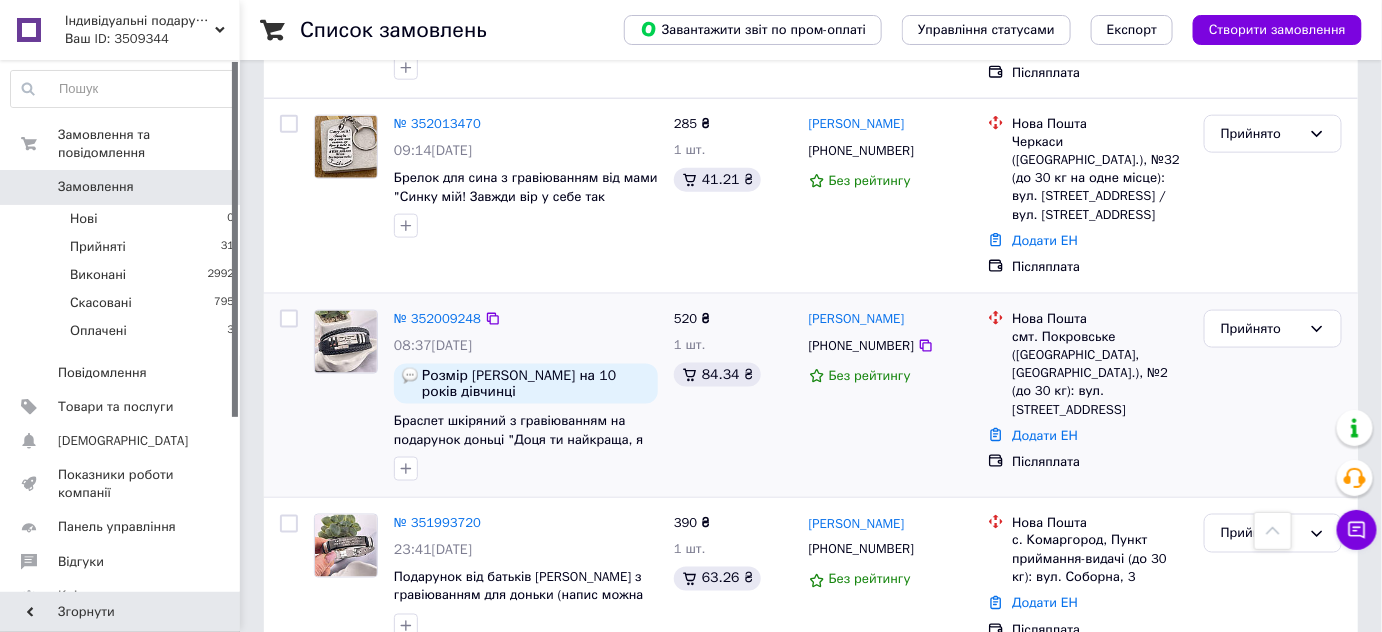 drag, startPoint x: 793, startPoint y: 270, endPoint x: 805, endPoint y: 271, distance: 12.0415945 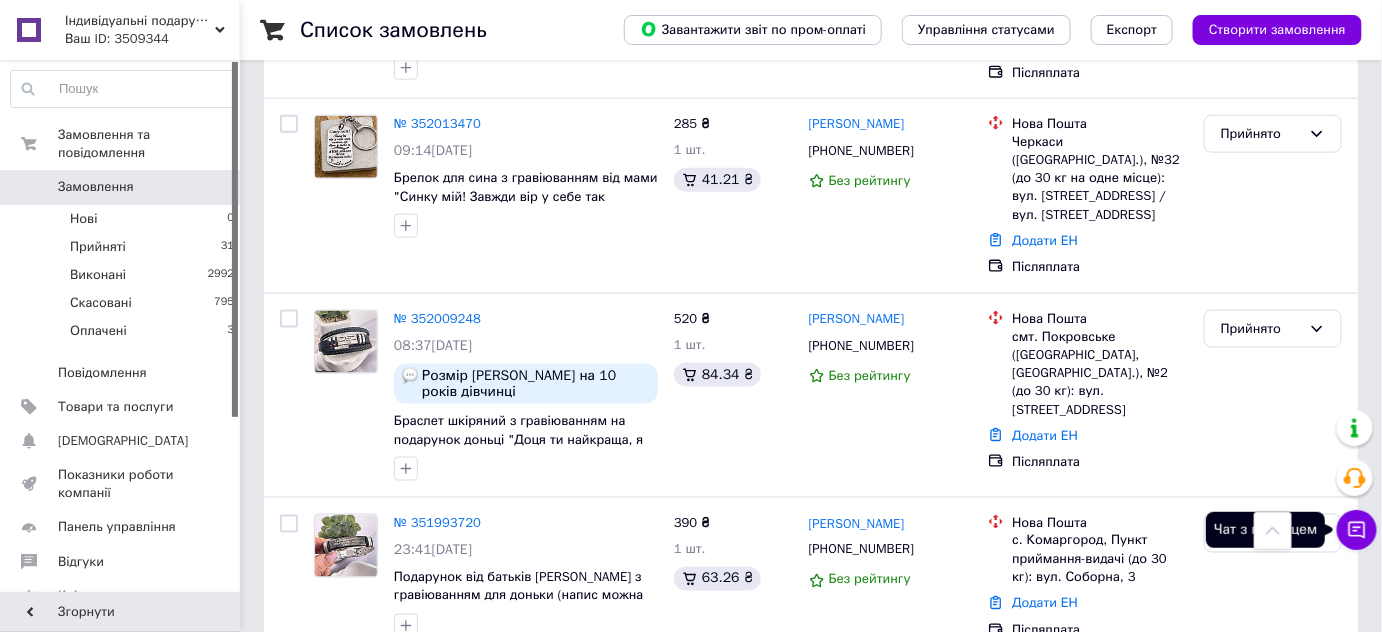 click 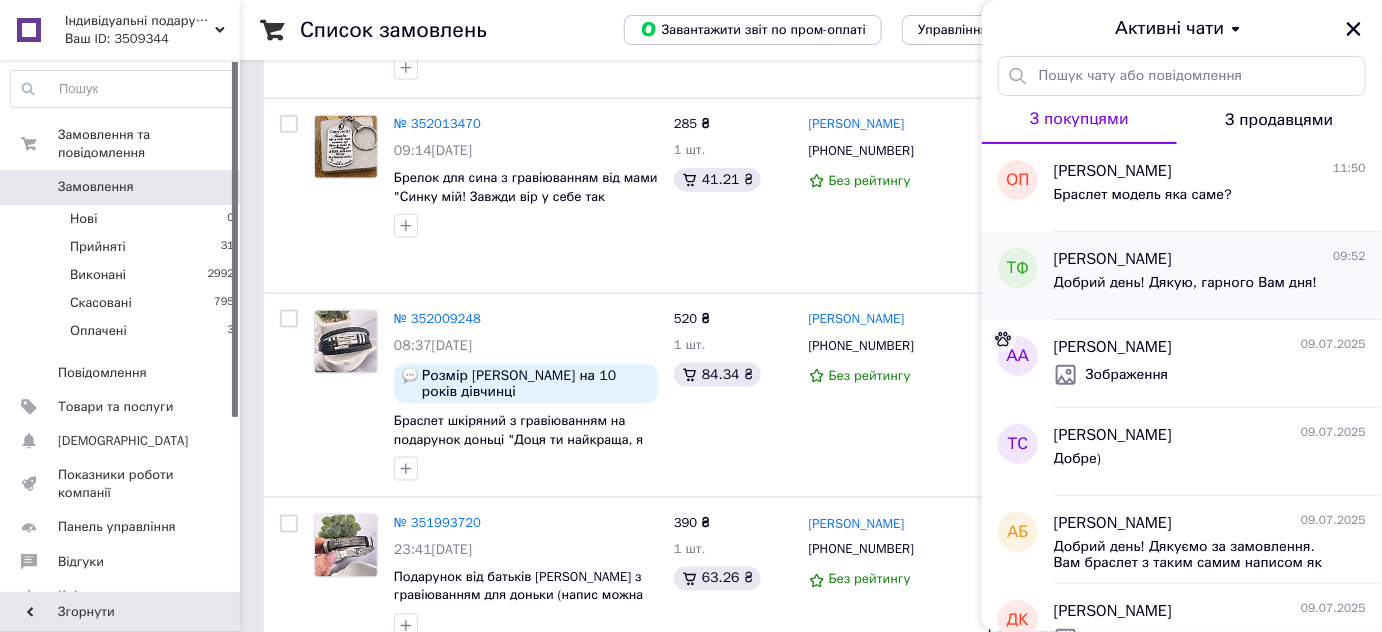 click on "Добрий день! Дякую, гарного Вам дня!" at bounding box center (1185, 283) 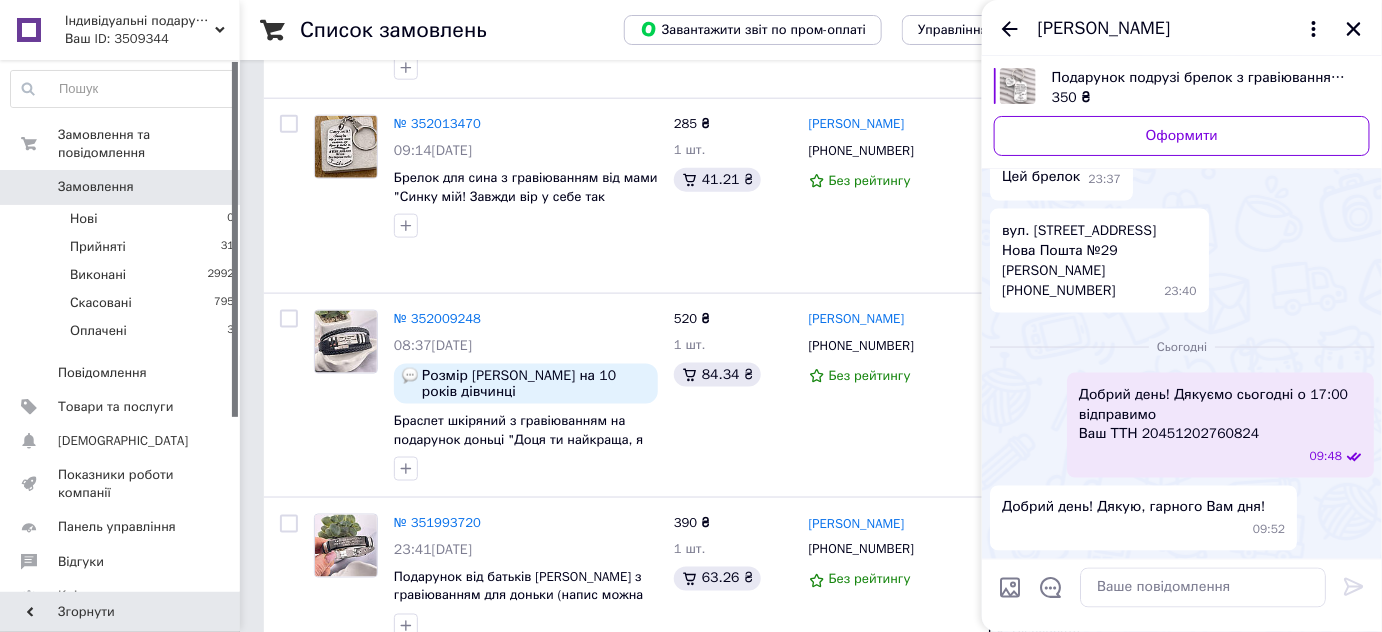 scroll, scrollTop: 1167, scrollLeft: 0, axis: vertical 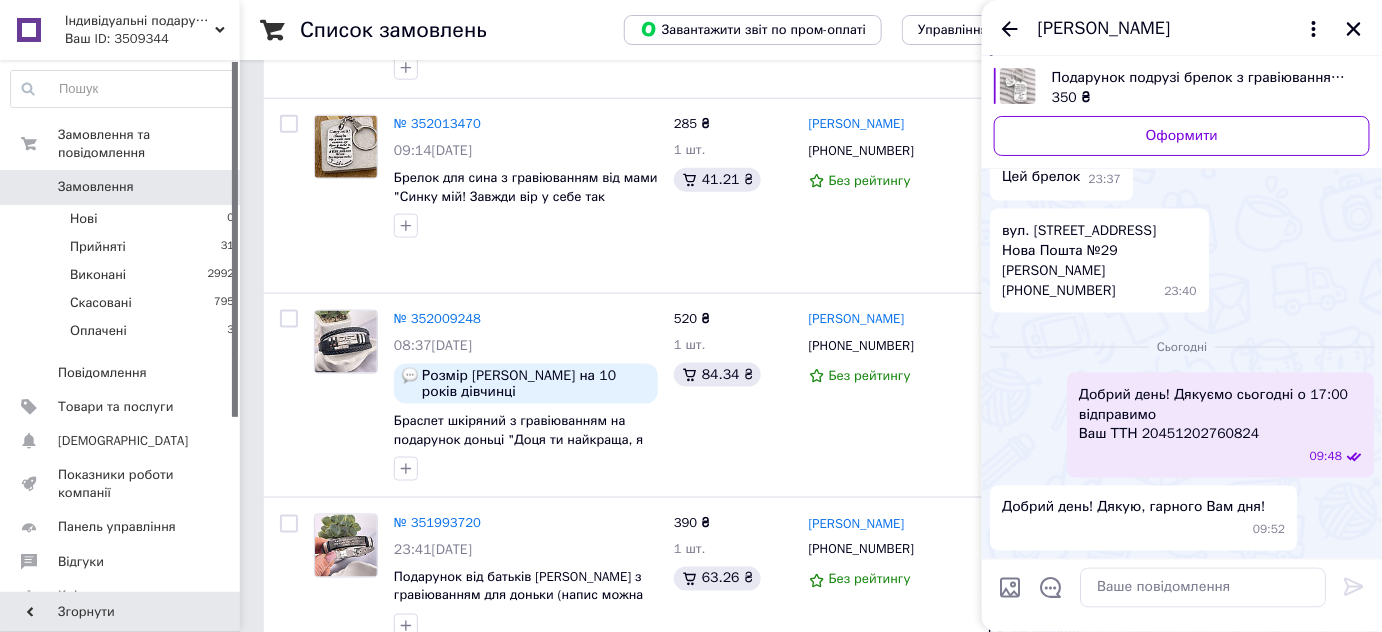 click at bounding box center [998, 138] 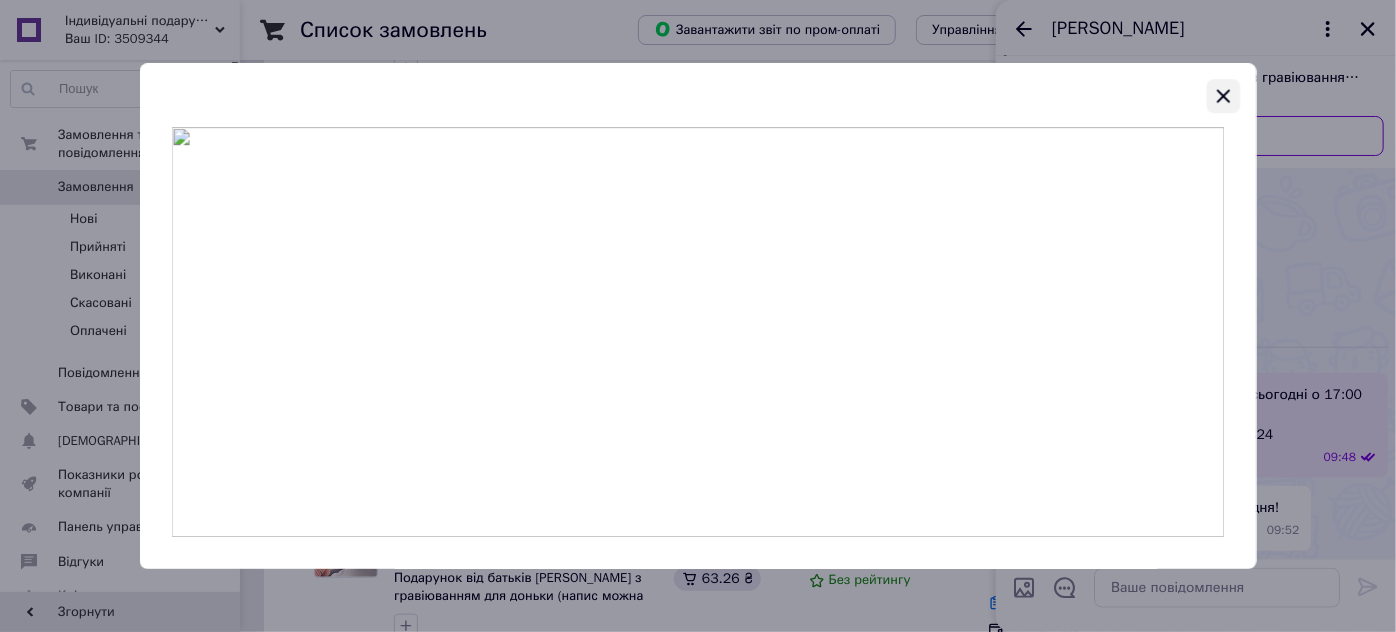 click 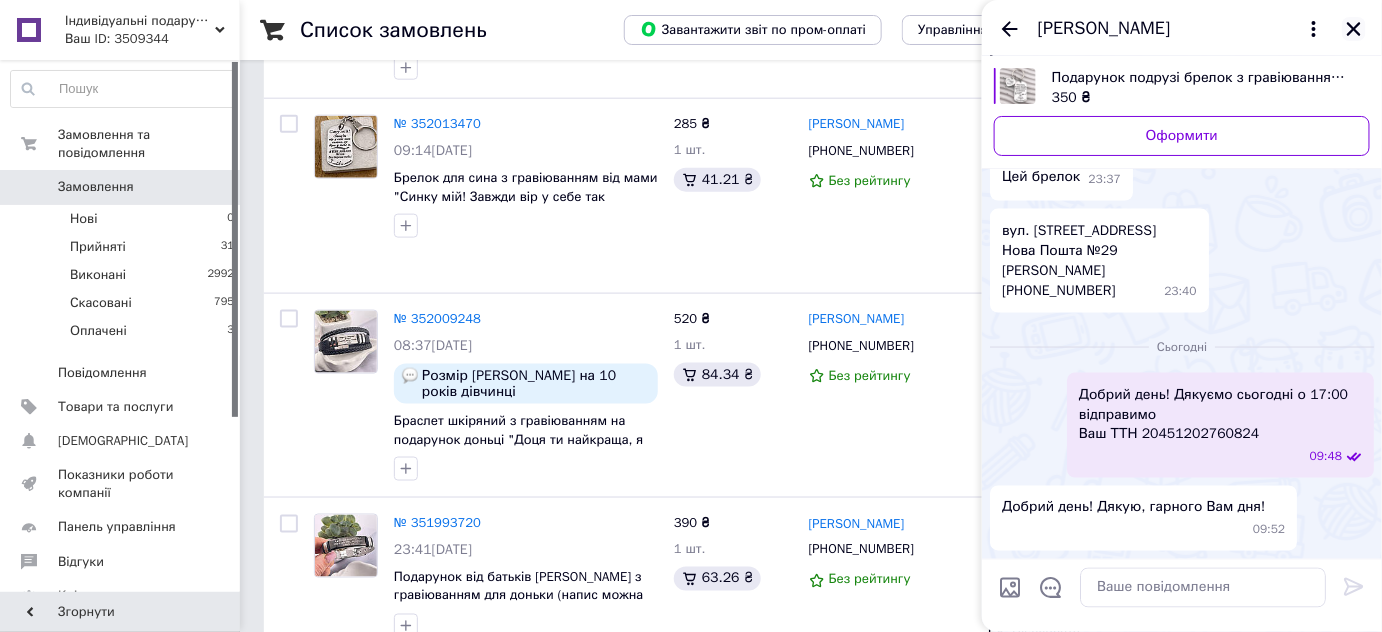 click 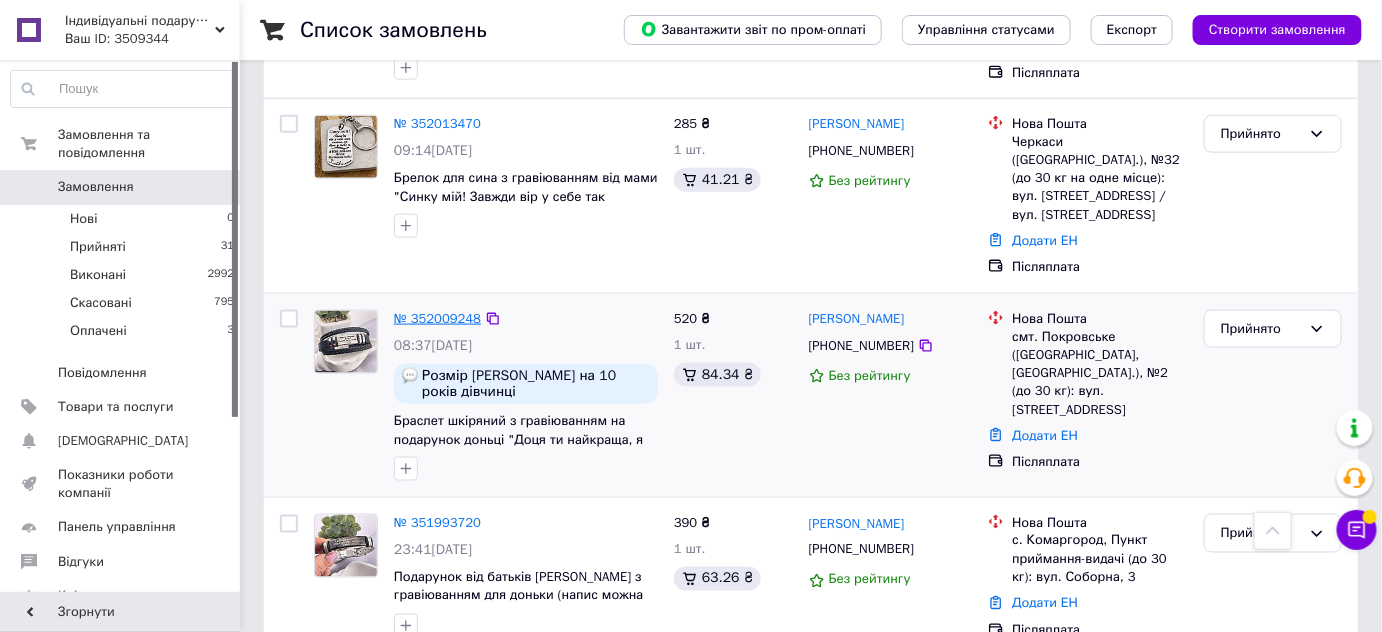 click on "№ 352009248" at bounding box center [437, 318] 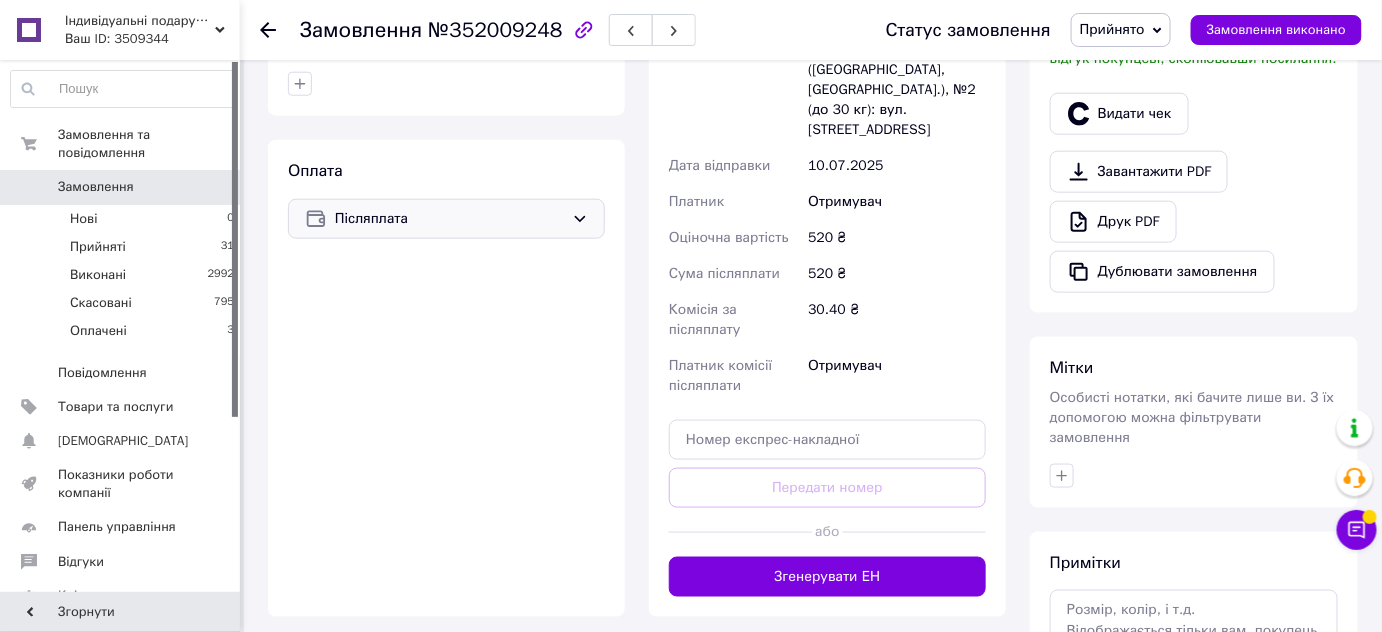 scroll, scrollTop: 636, scrollLeft: 0, axis: vertical 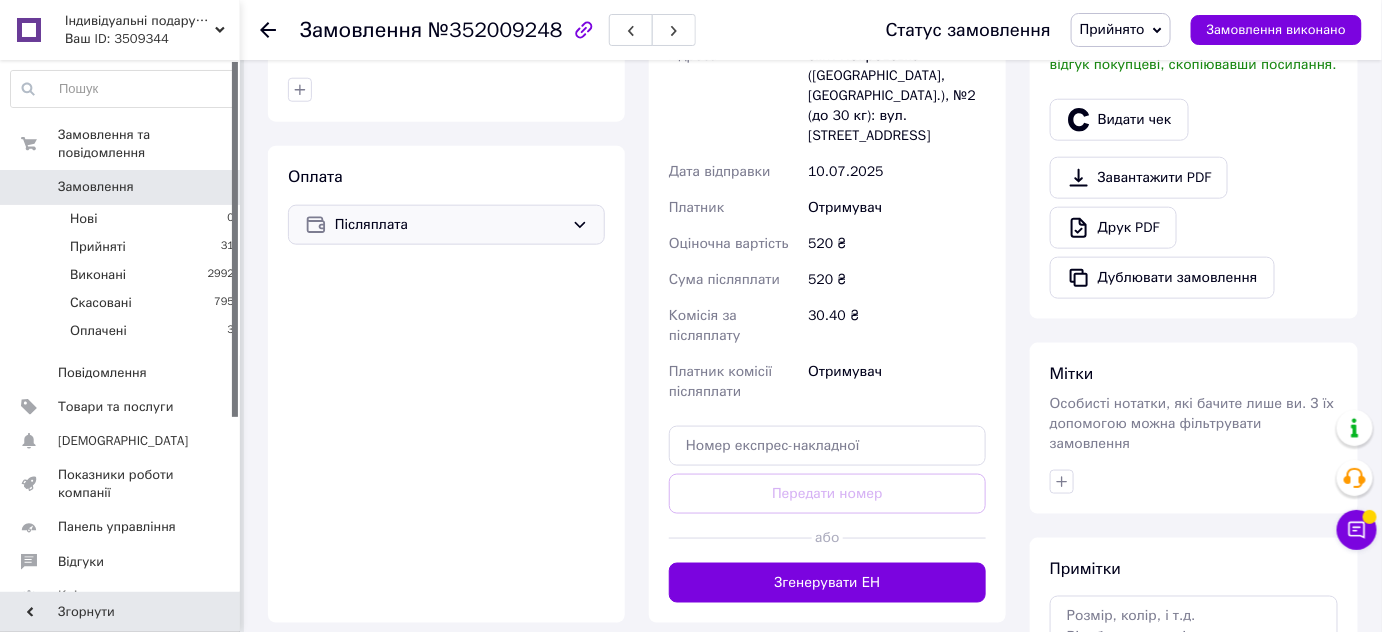click on "Післяплата" at bounding box center (446, 225) 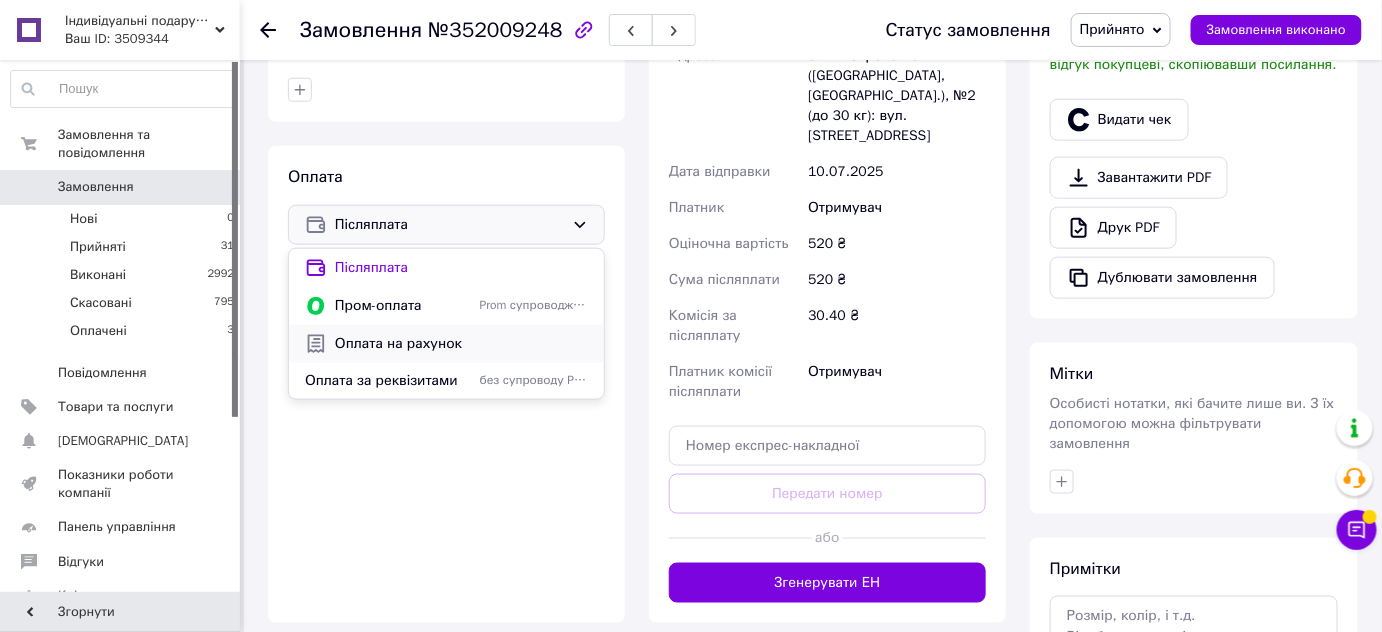 click on "Оплата на рахунок" at bounding box center (461, 344) 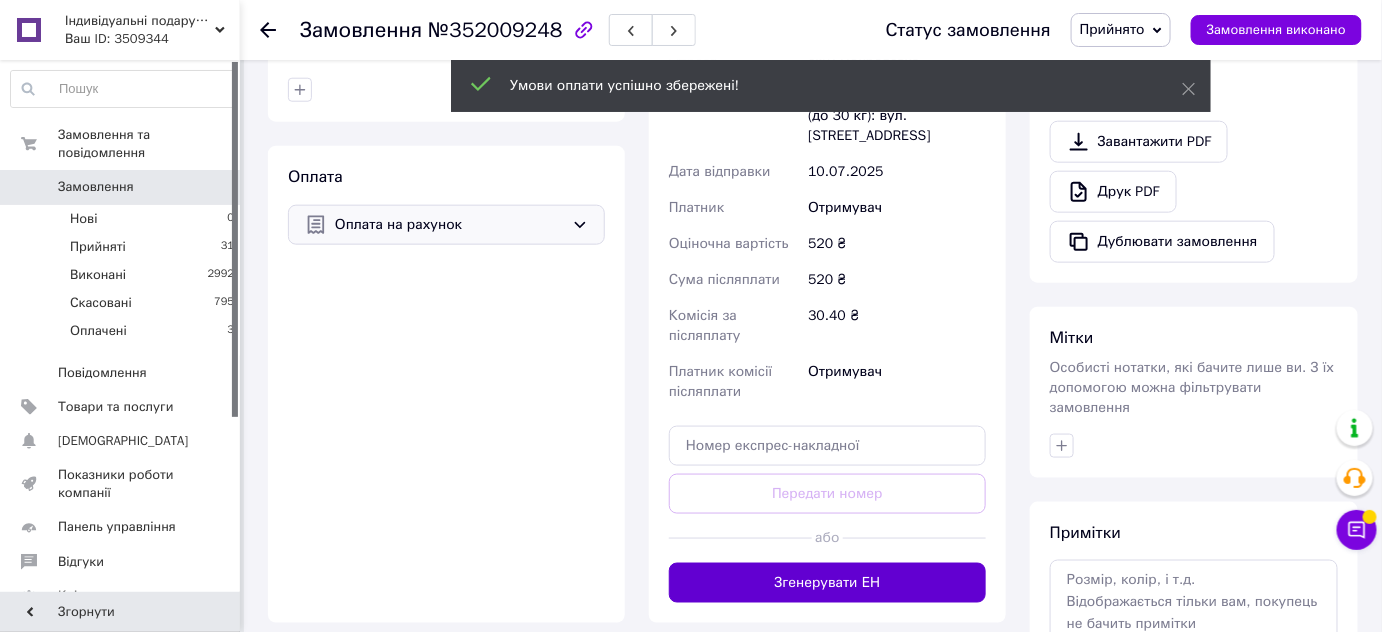 click on "Згенерувати ЕН" at bounding box center [827, 583] 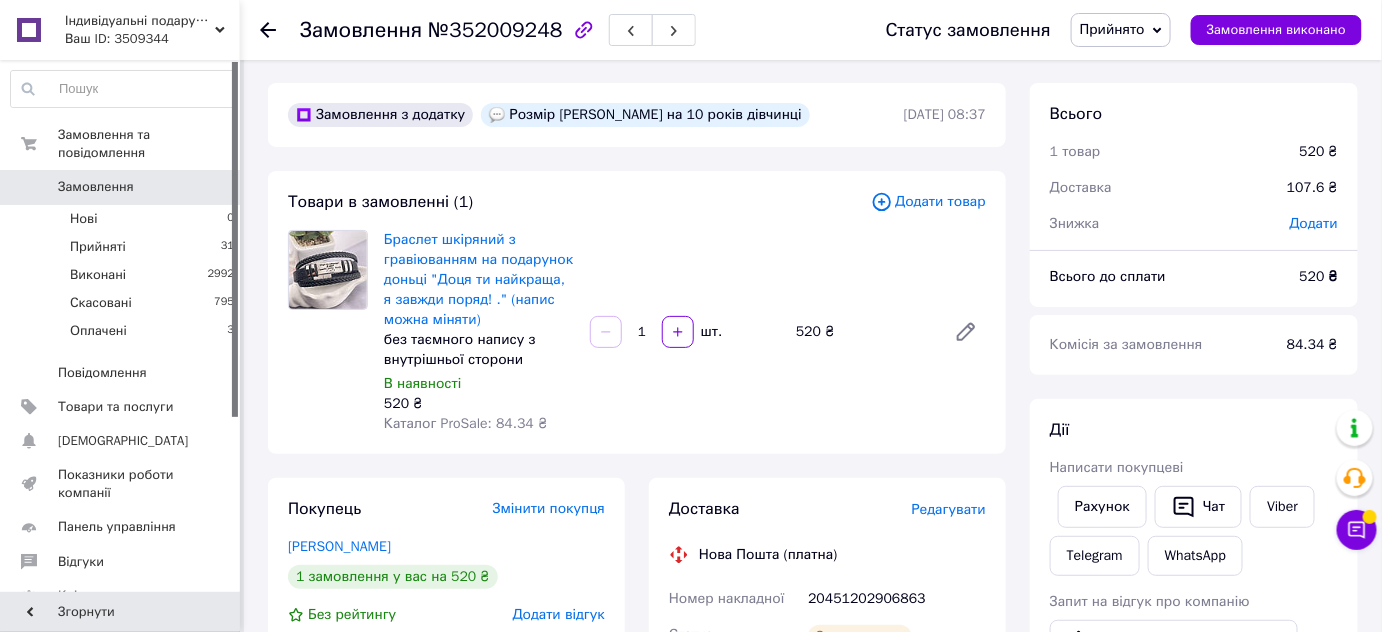 scroll, scrollTop: 0, scrollLeft: 0, axis: both 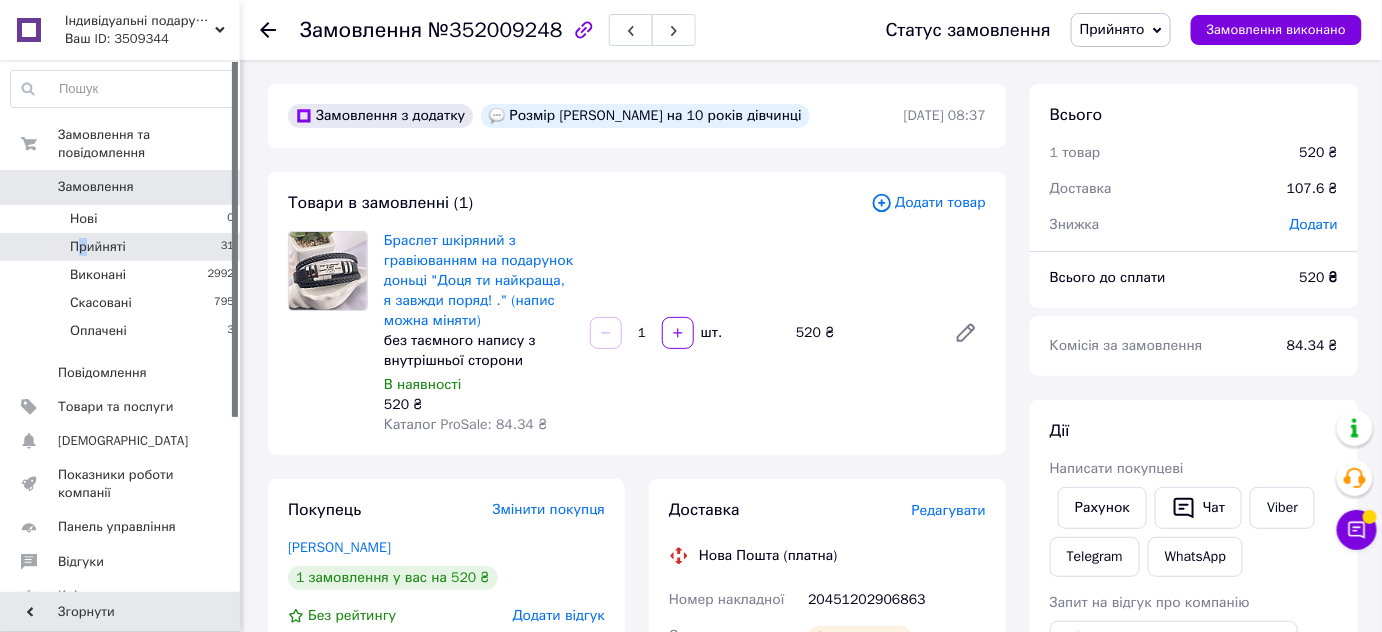 click on "Прийняті" at bounding box center [98, 247] 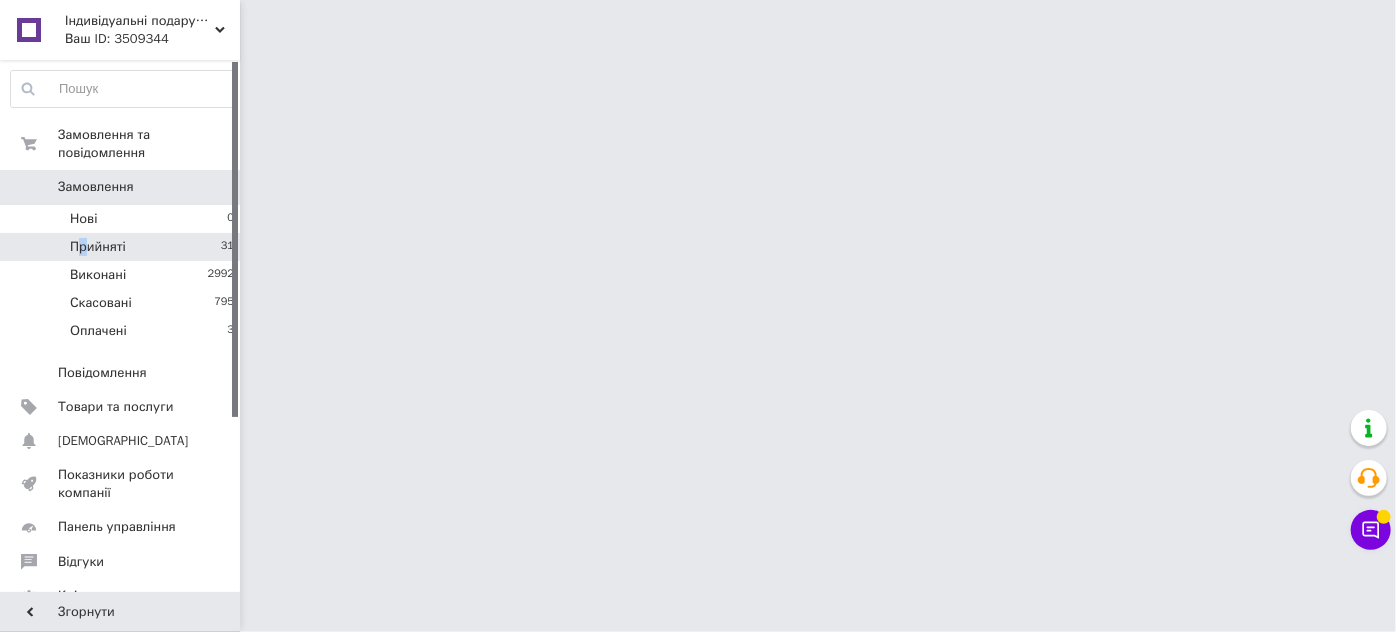 click on "Прийняті" at bounding box center [98, 247] 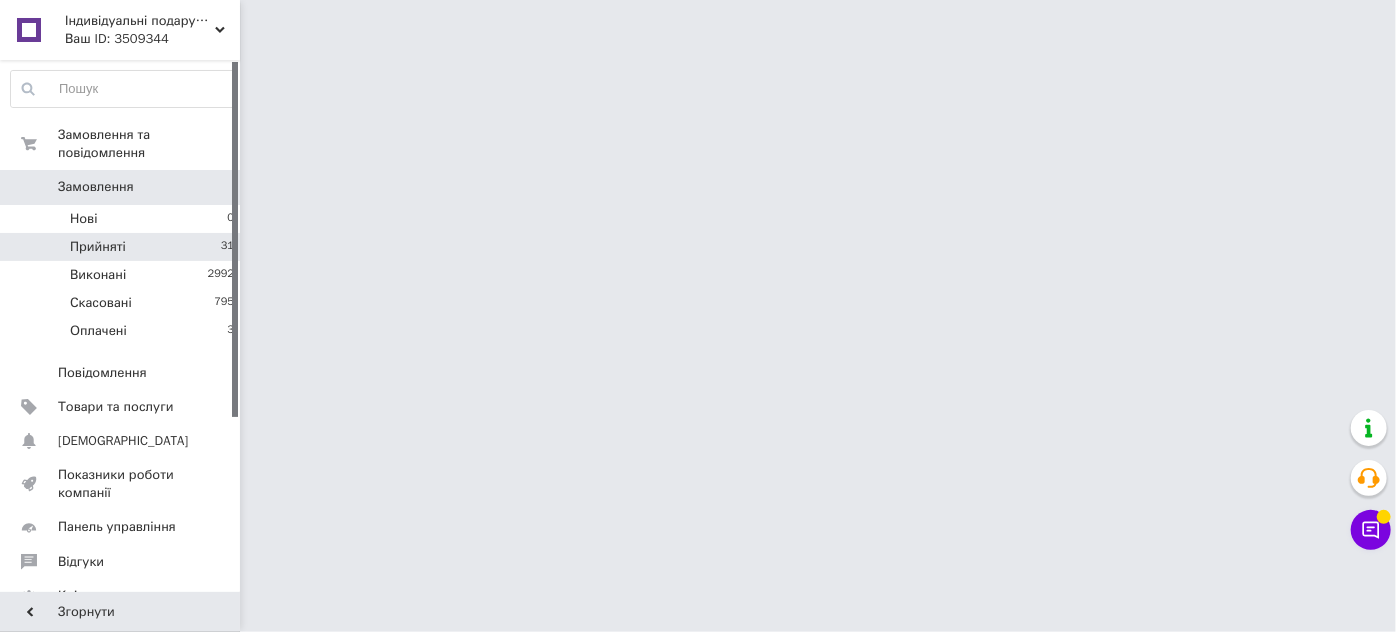 click on "Прийняті" at bounding box center (98, 247) 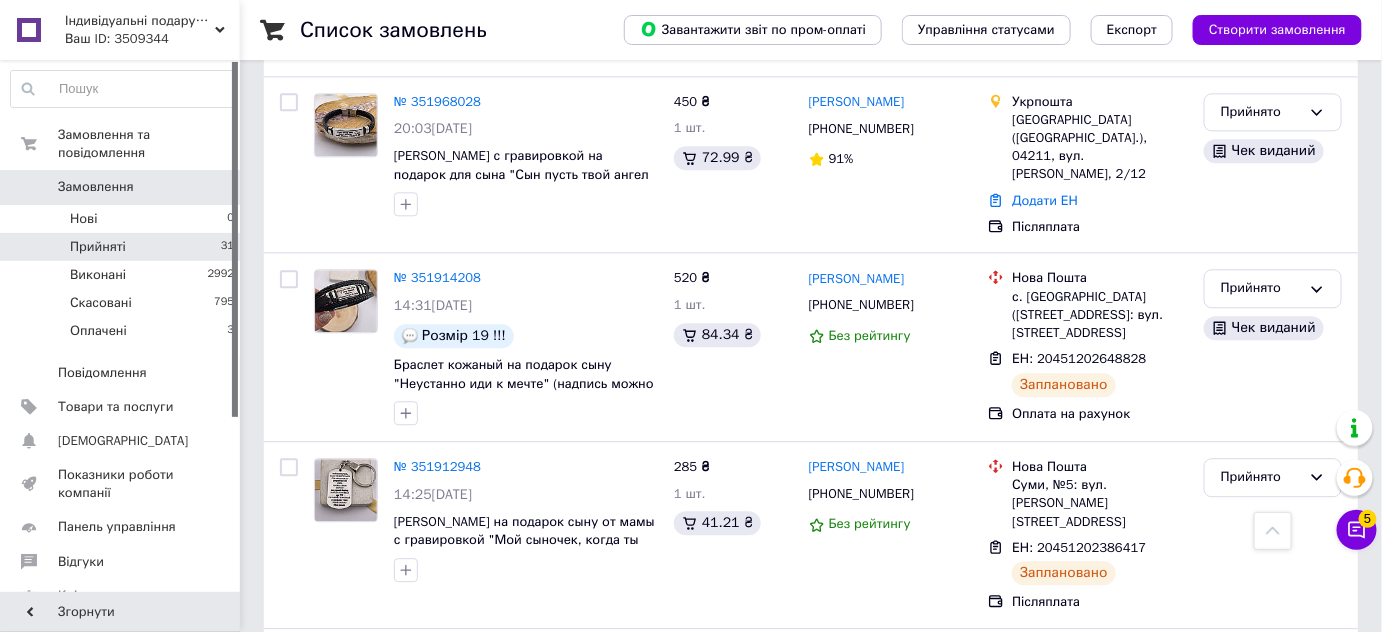 scroll, scrollTop: 1545, scrollLeft: 0, axis: vertical 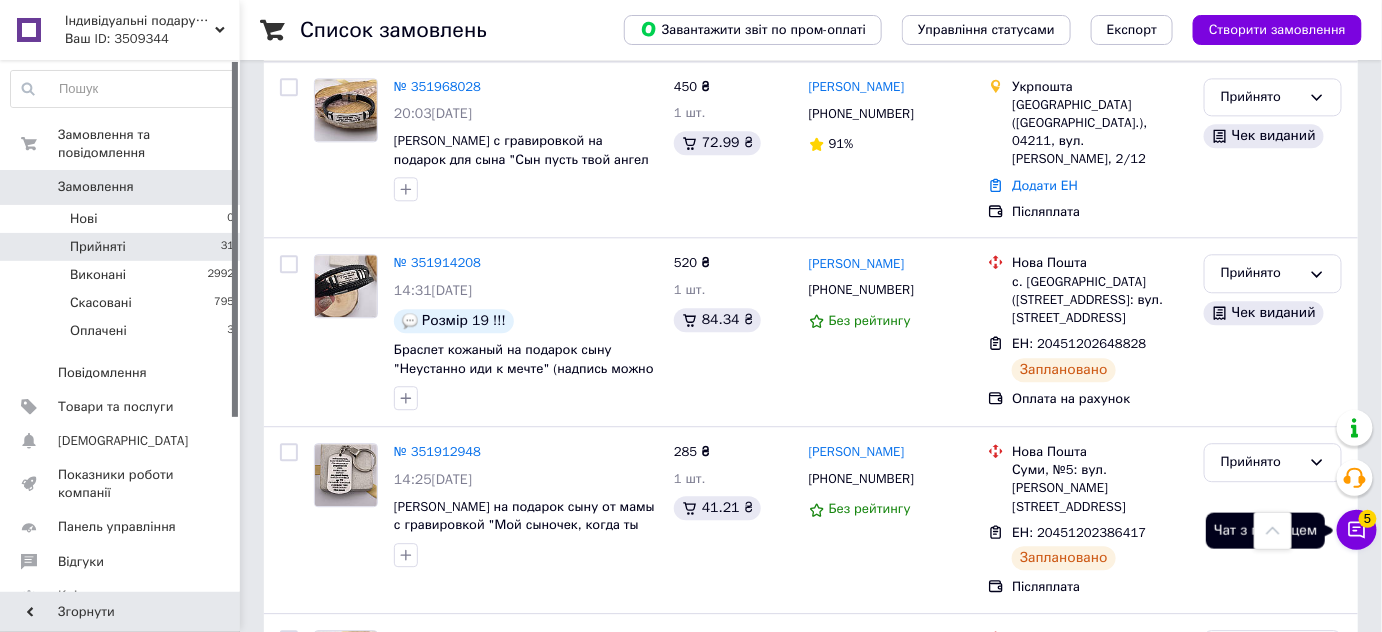 click 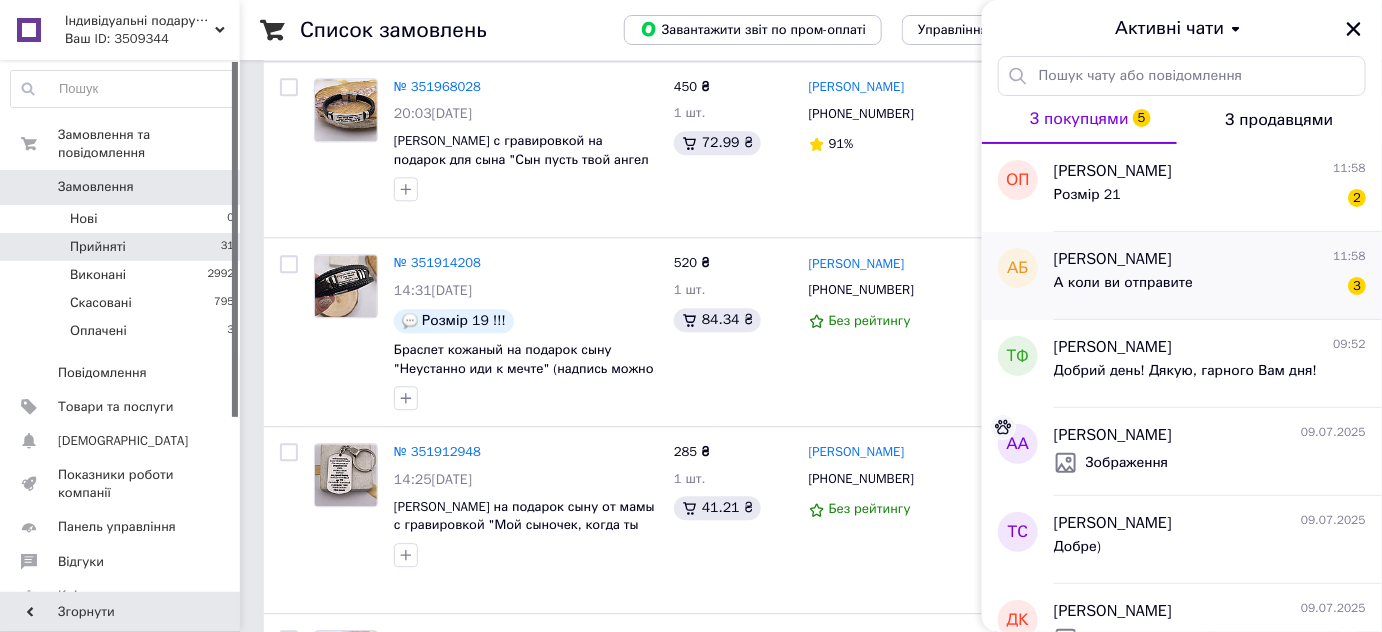 click on "А коли ви отправите 3" at bounding box center [1210, 287] 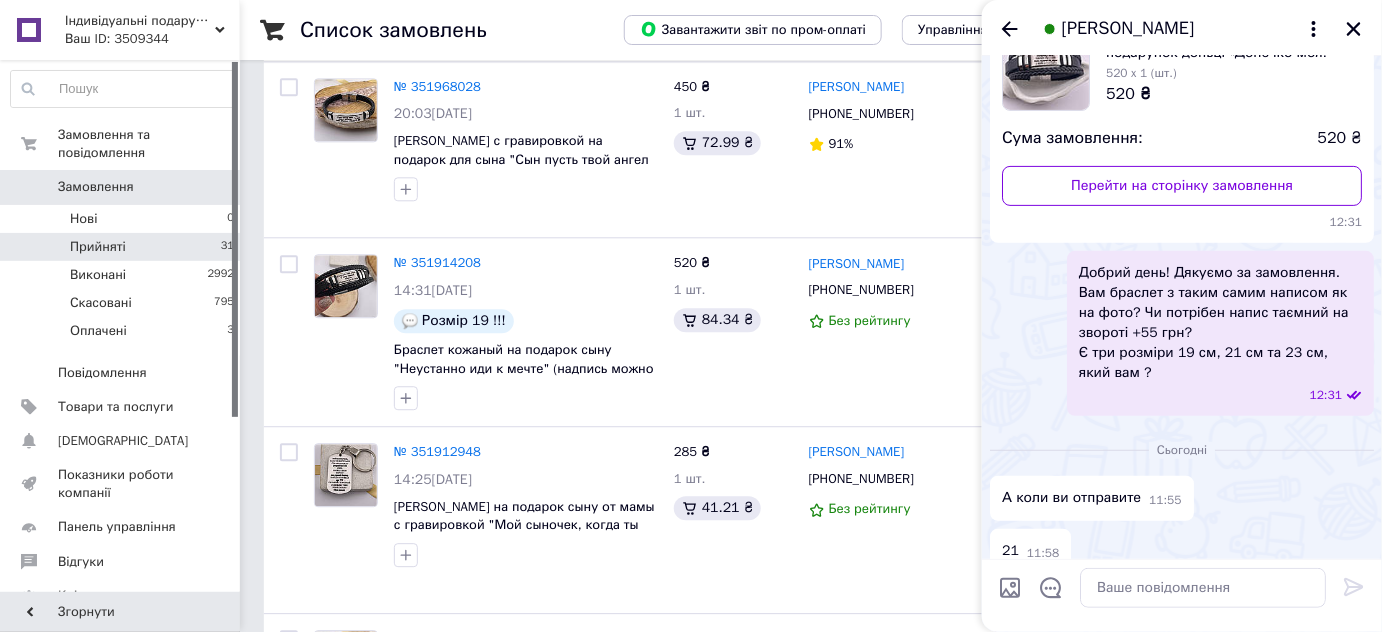 scroll, scrollTop: 0, scrollLeft: 0, axis: both 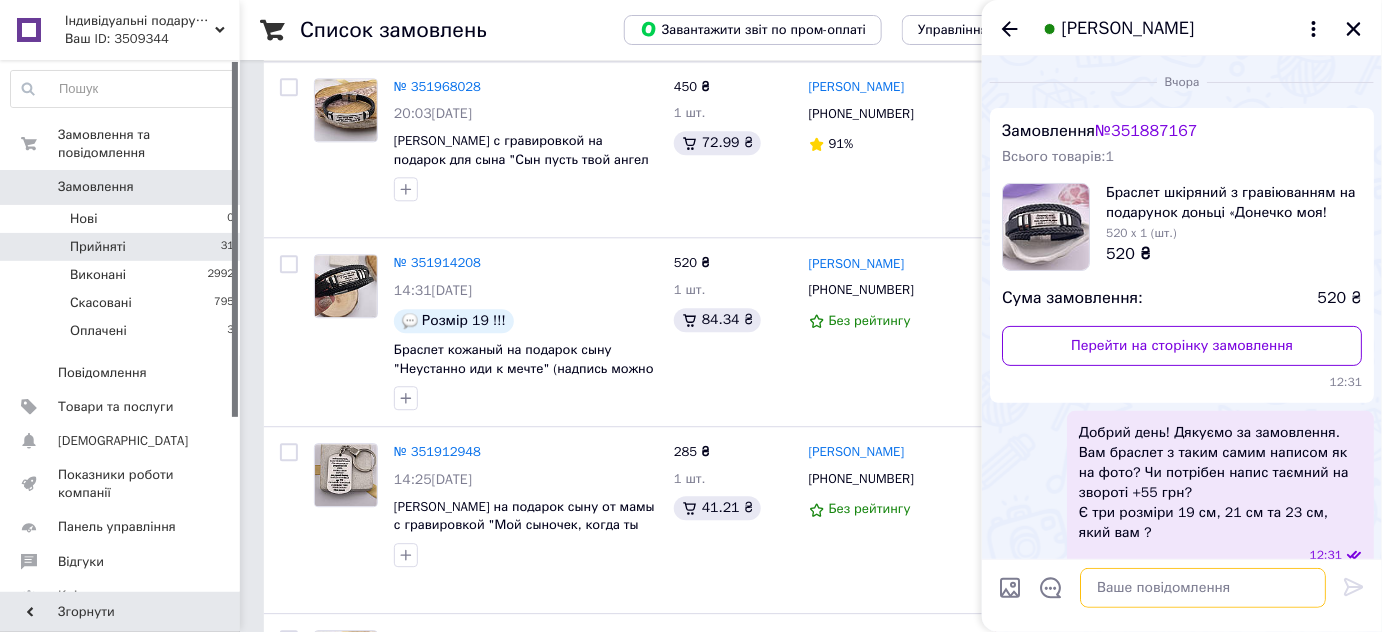 click at bounding box center [1203, 588] 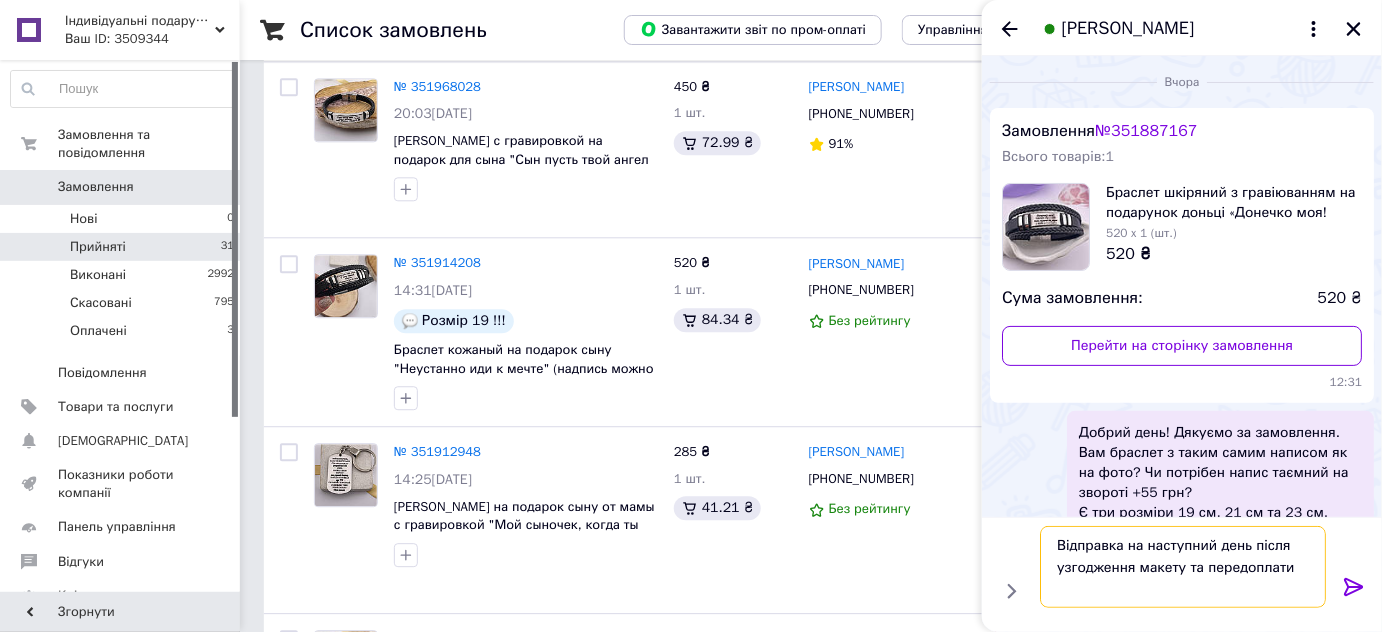 type on "Відправка на наступний день після узгодження макету та передоплати" 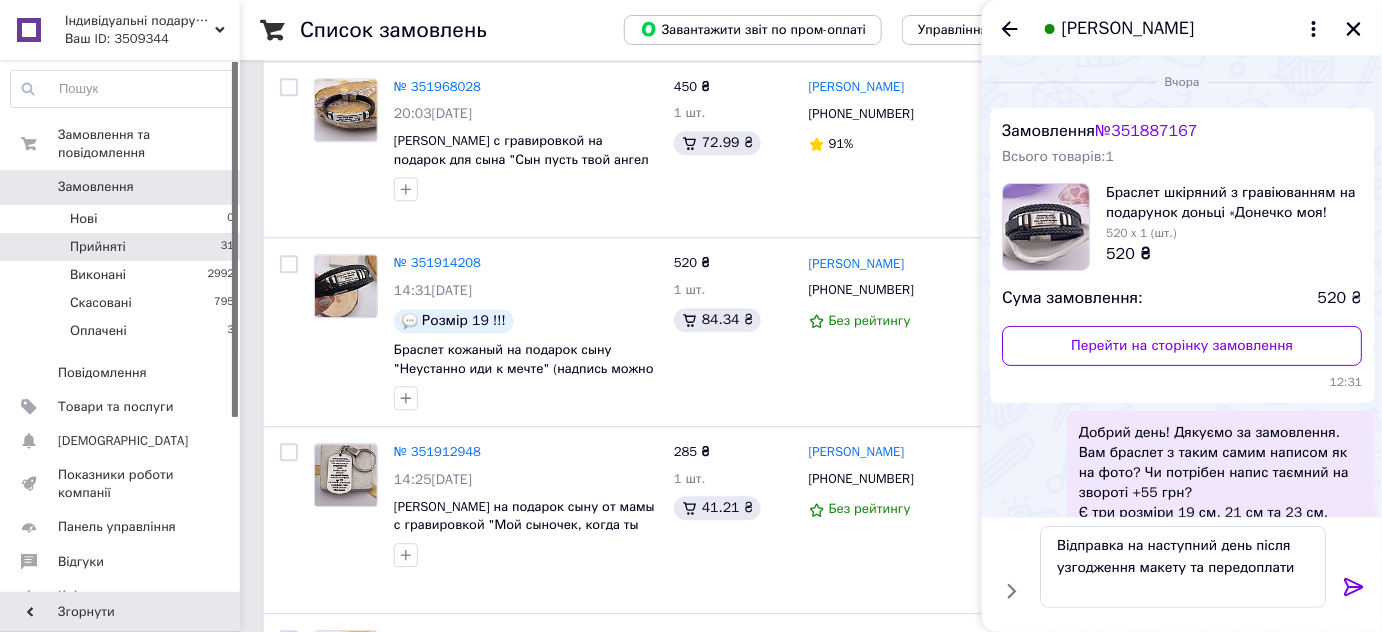 click 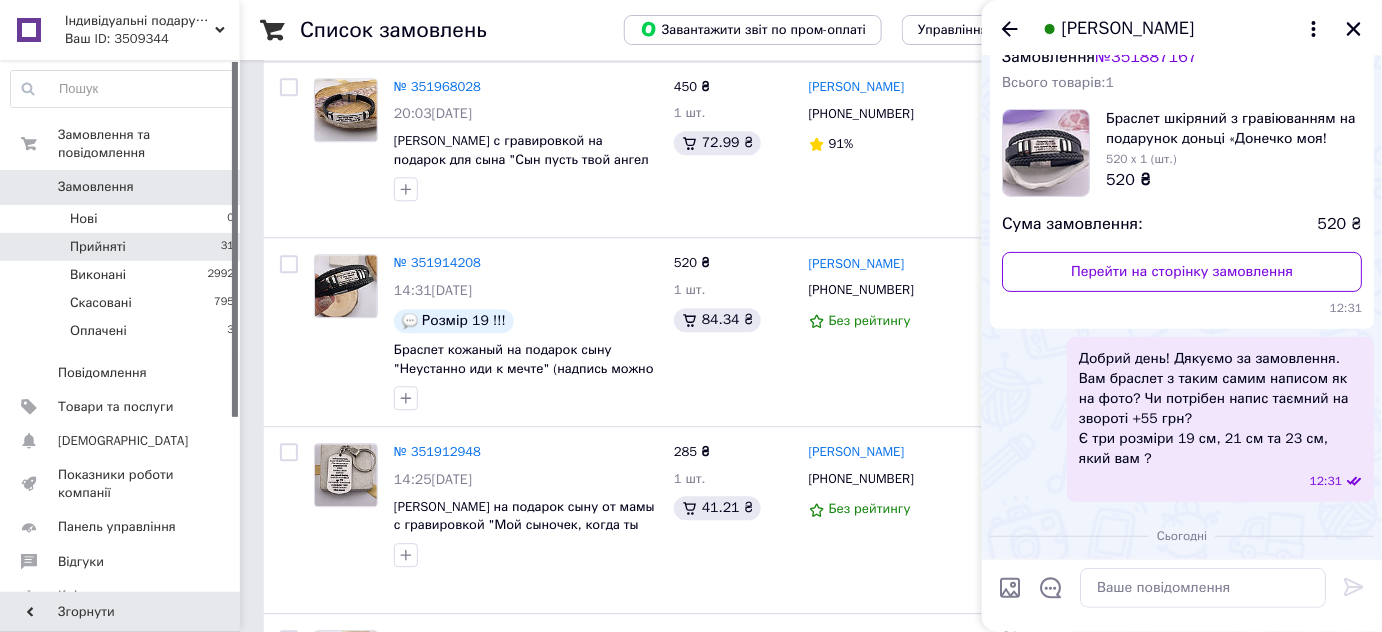 scroll, scrollTop: 56, scrollLeft: 0, axis: vertical 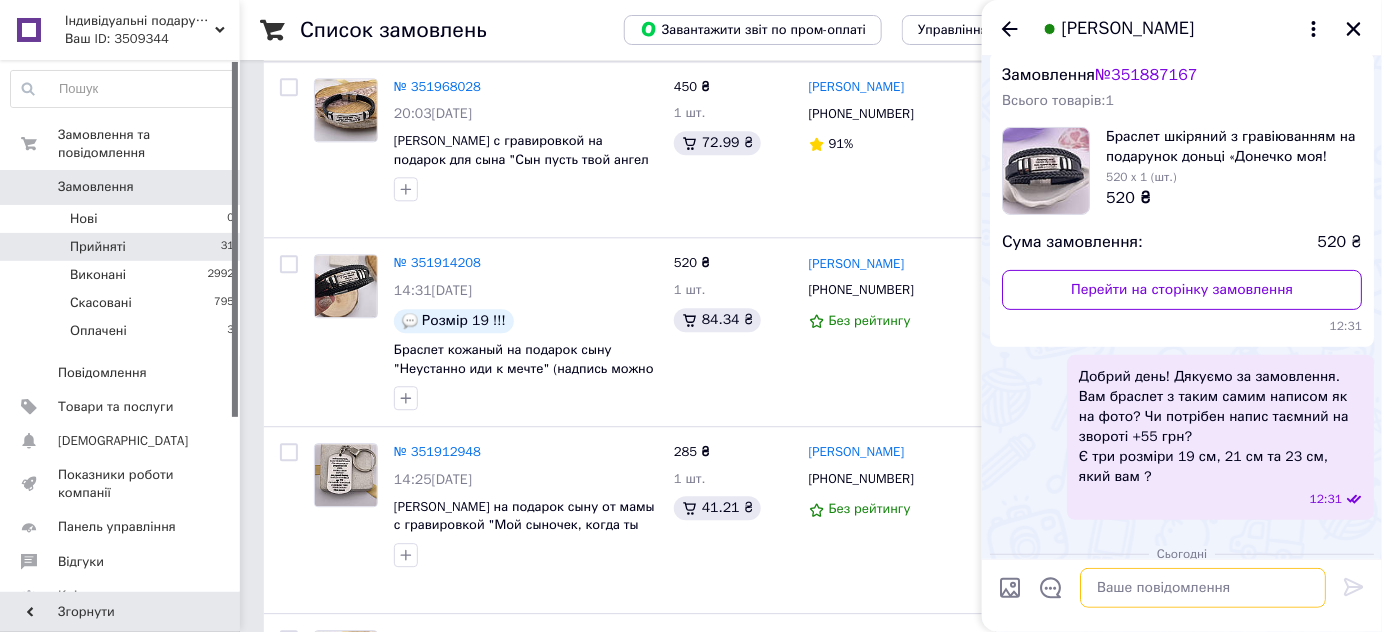 click at bounding box center [1203, 588] 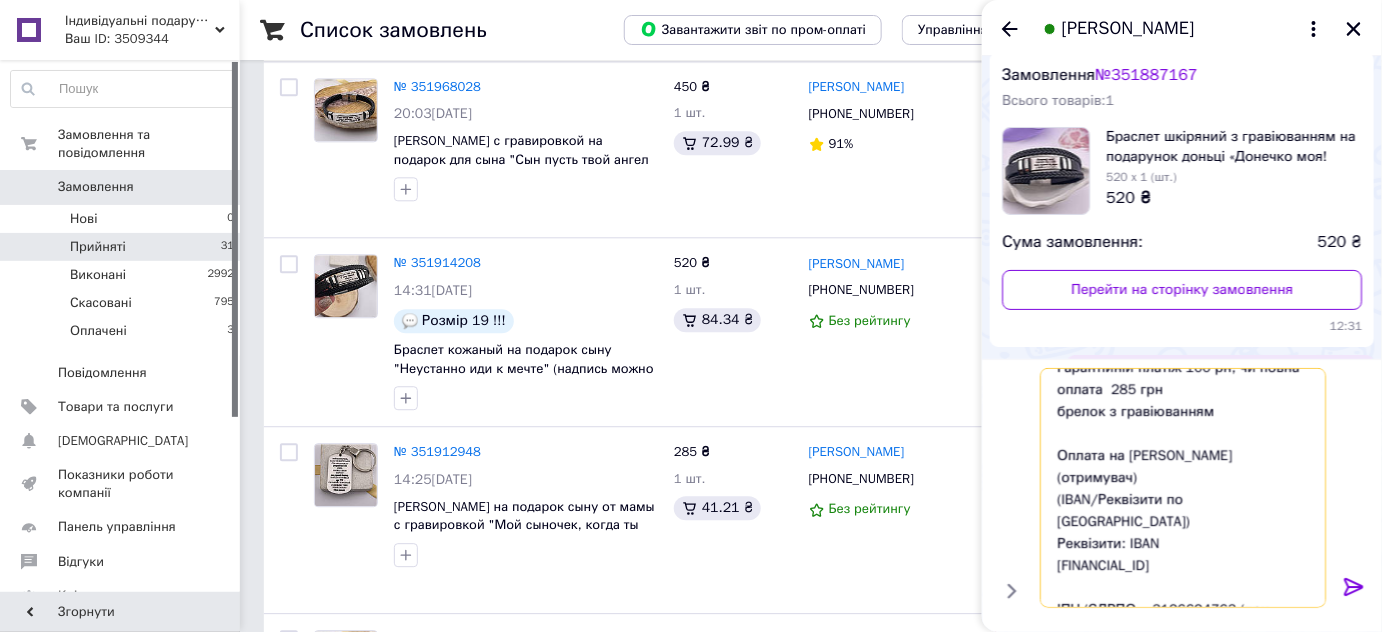 scroll, scrollTop: 0, scrollLeft: 0, axis: both 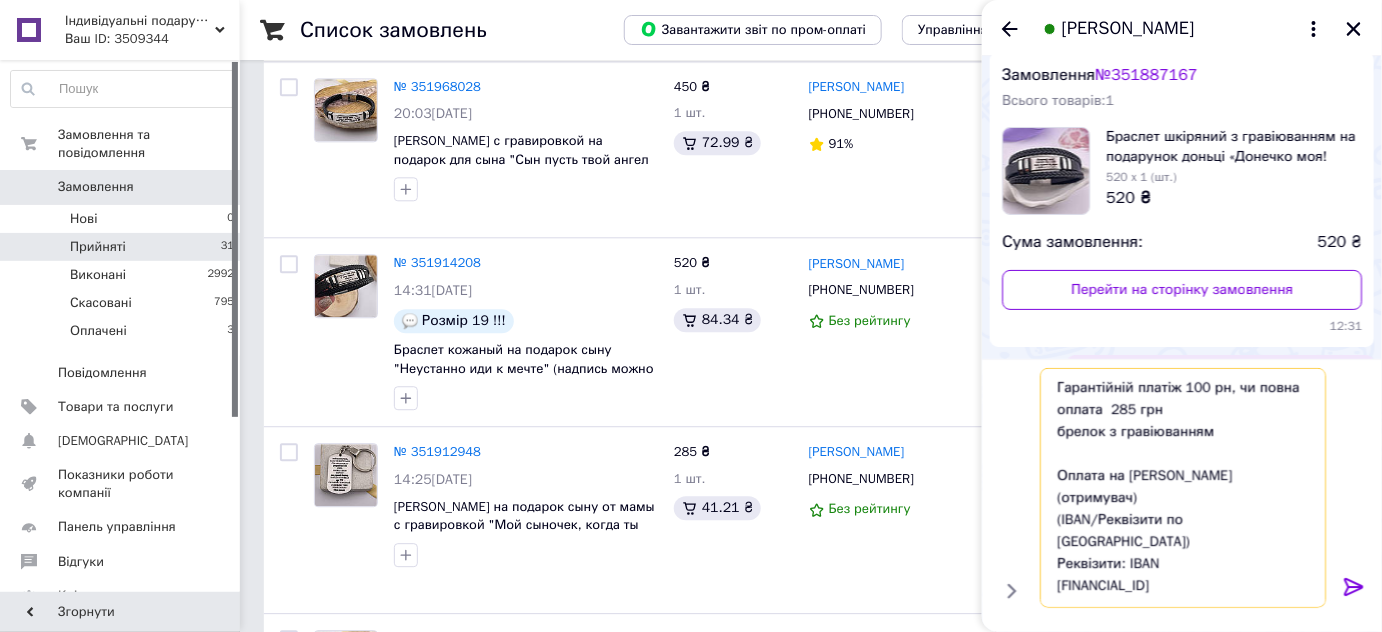 drag, startPoint x: 1109, startPoint y: 435, endPoint x: 1069, endPoint y: 438, distance: 40.112343 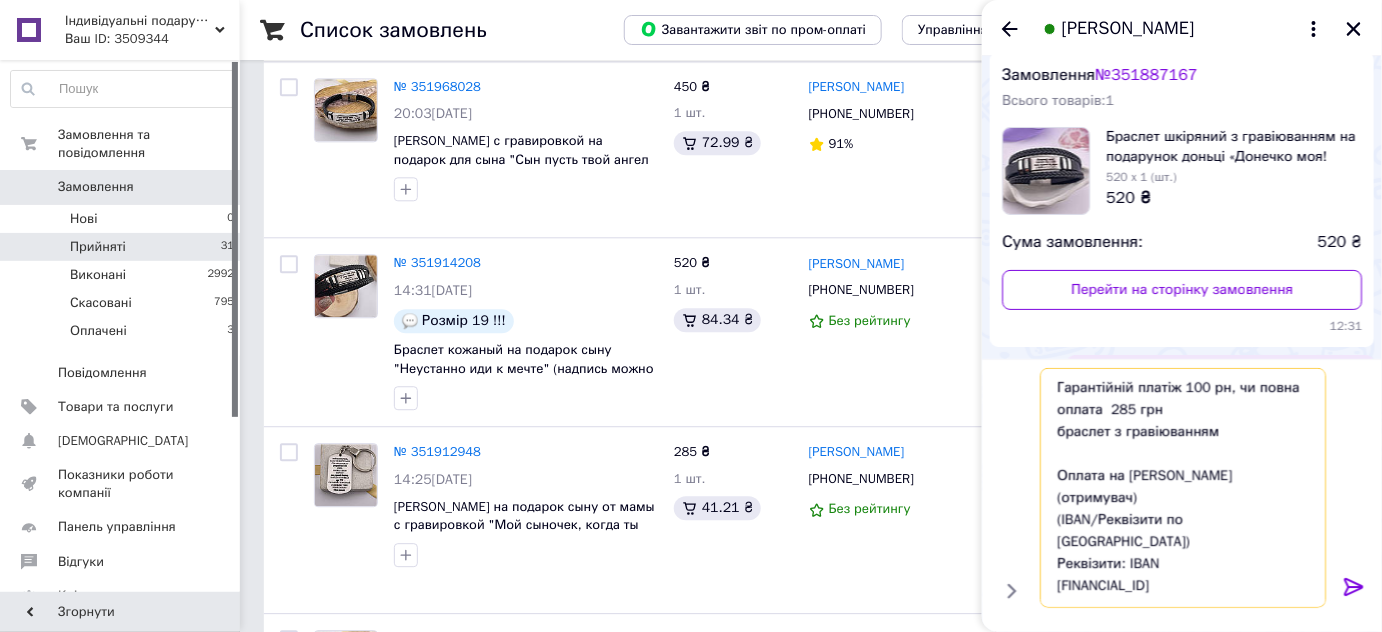 click on "Гарантійній платіж 100 рн, чи повна оплата  285 грн
браслет з гравіюванням
Оплата на ФОП Куренкова Світлана Олегівна (отримувач)
(IBAN/Реквізити по Україні)
Реквізити: IBAN
UA133052990000026001010134690
ІПН/ЄДРПО – 3126624763 (при оплаті перевірте номер) Приват Банк
Вкажіть коментар: СПЛАТА ЗА ТОВАР
Після оплати необхідно надіслати (чек скрін) підтвердження оплати" at bounding box center [1183, 488] 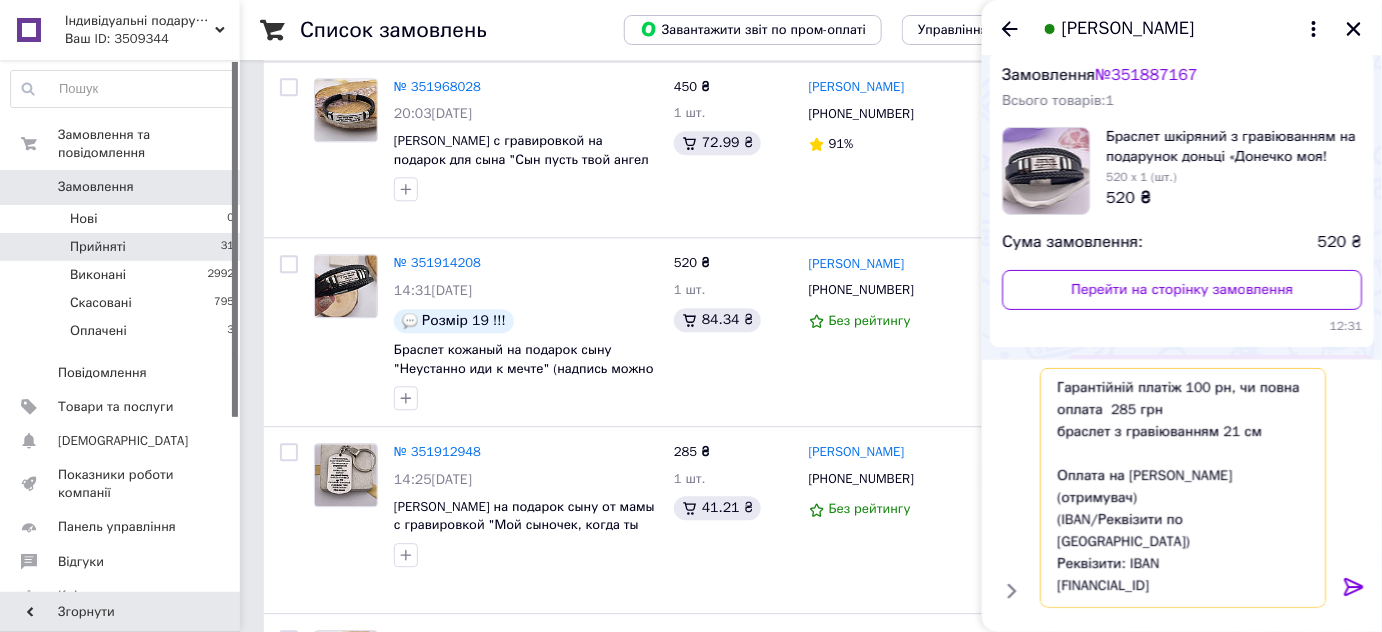 drag, startPoint x: 1122, startPoint y: 412, endPoint x: 1109, endPoint y: 410, distance: 13.152946 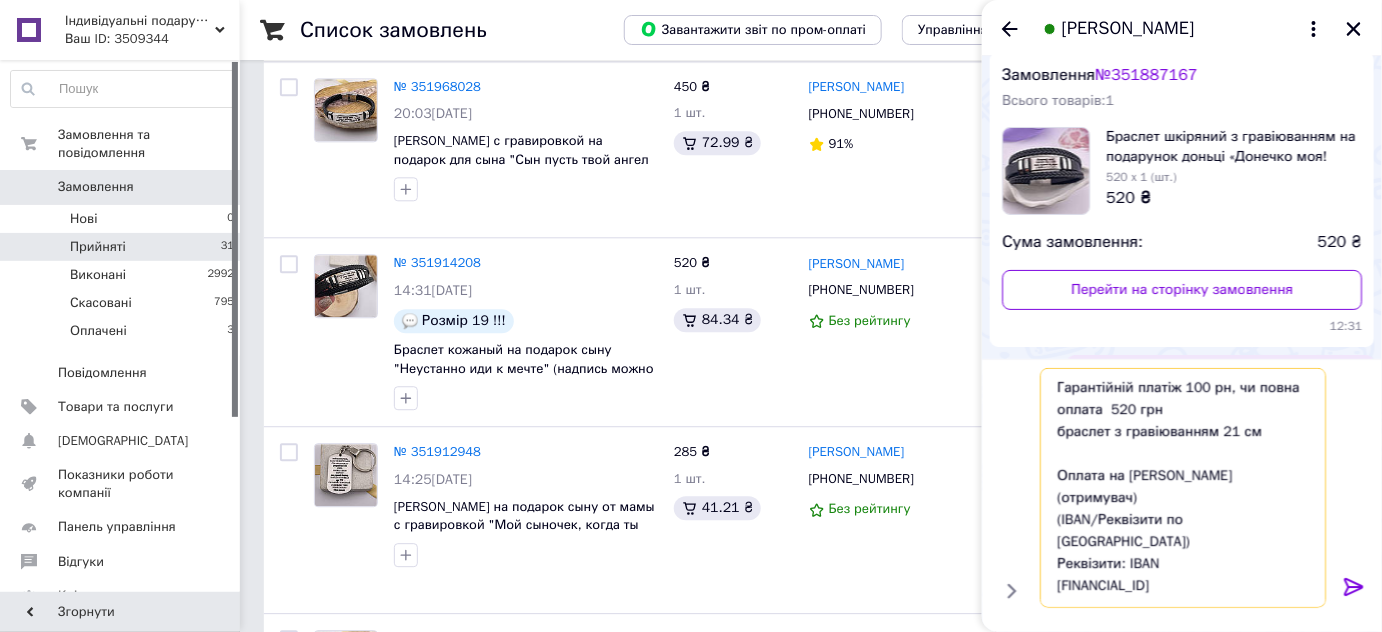 drag, startPoint x: 1287, startPoint y: 564, endPoint x: 1042, endPoint y: 567, distance: 245.01837 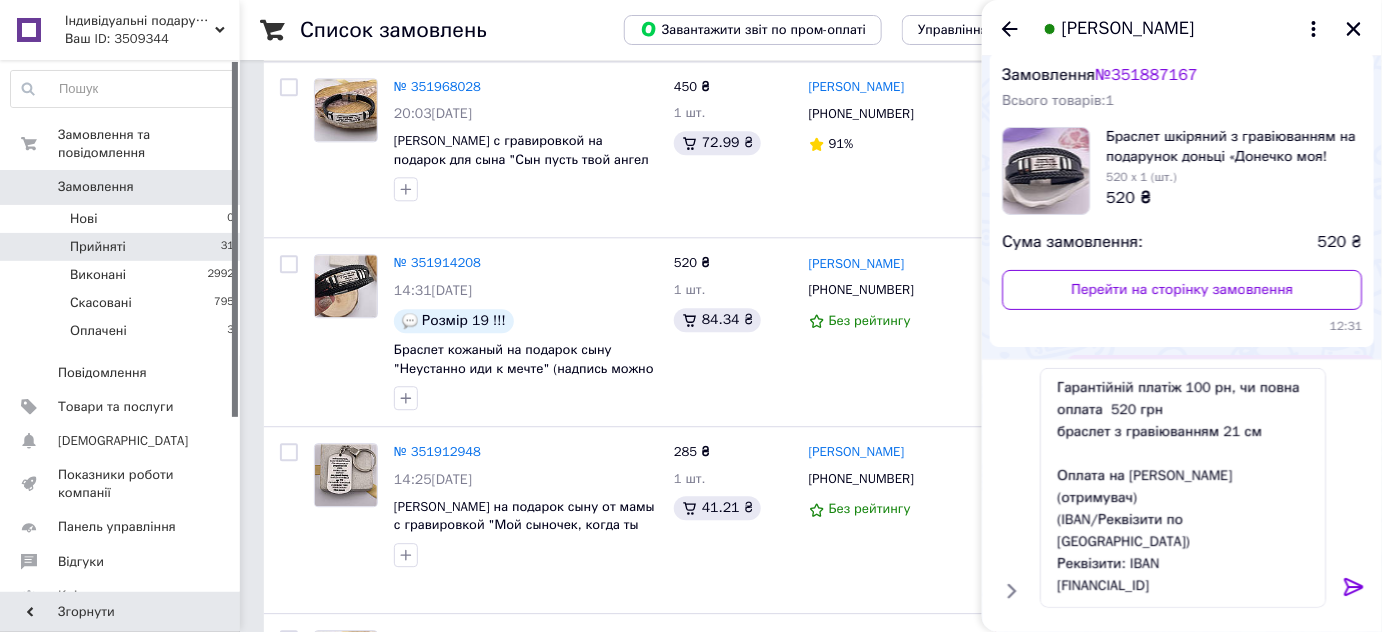 click 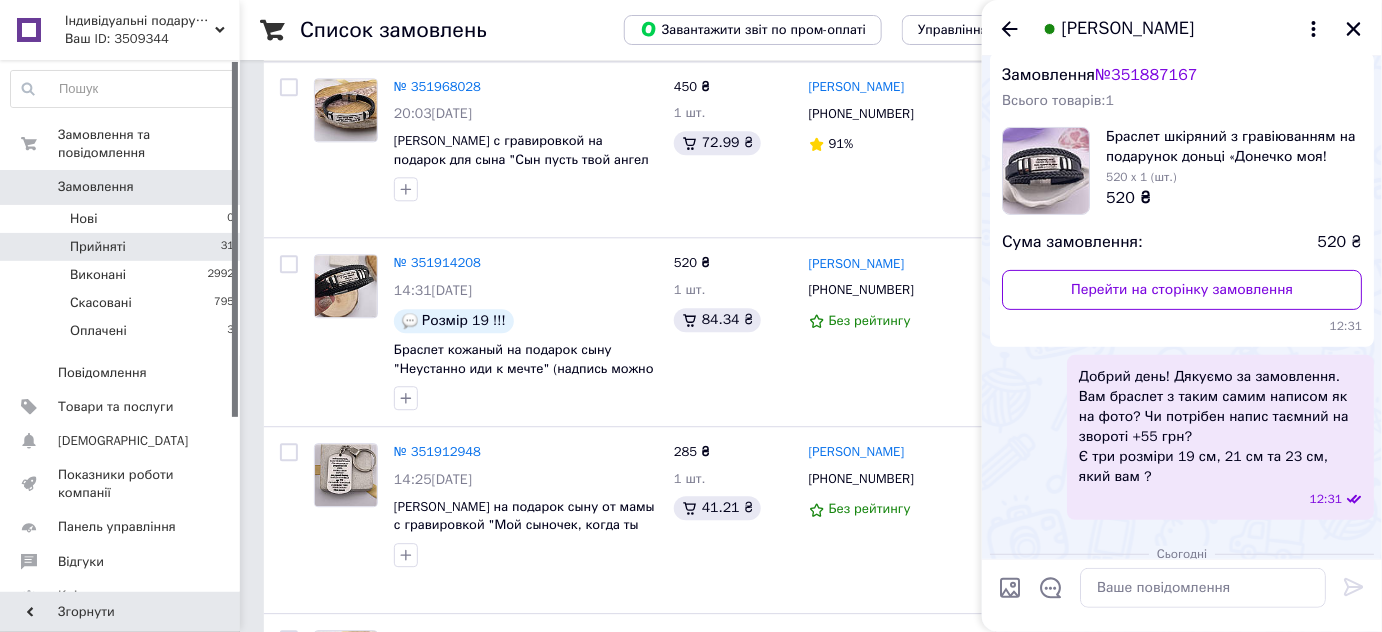 scroll, scrollTop: 682, scrollLeft: 0, axis: vertical 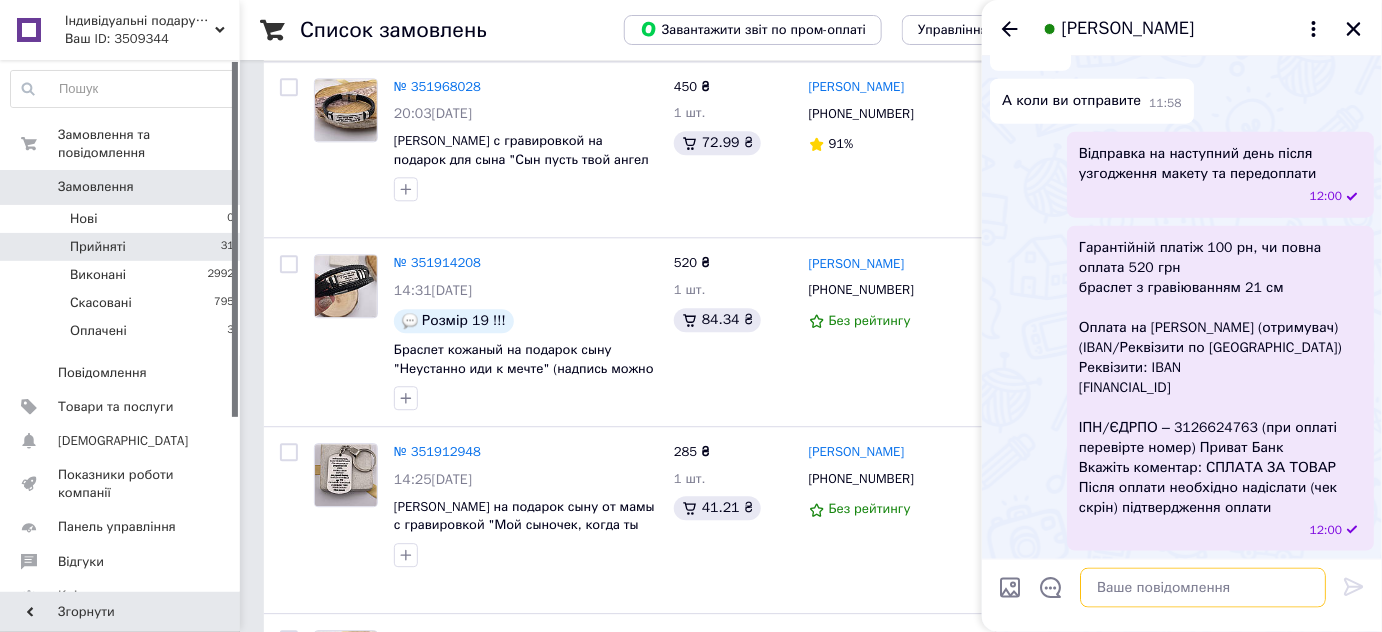 click at bounding box center (1203, 588) 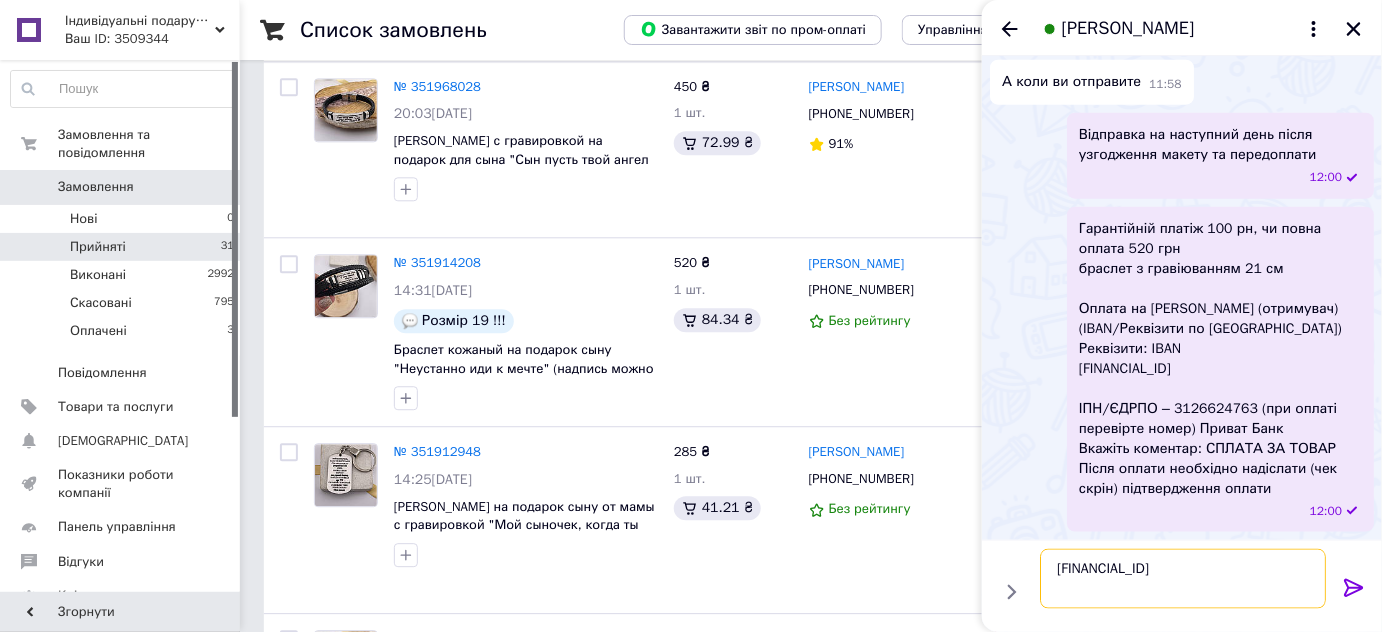 type on "UA133052990000026001010134690" 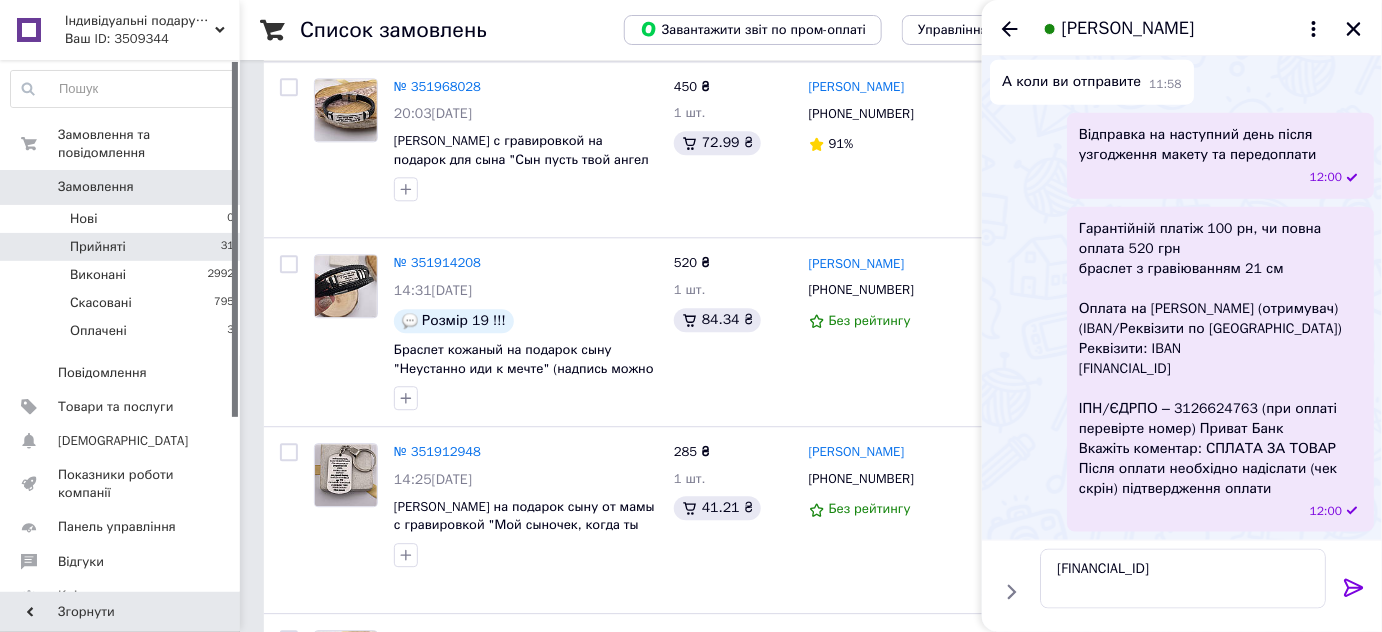 click 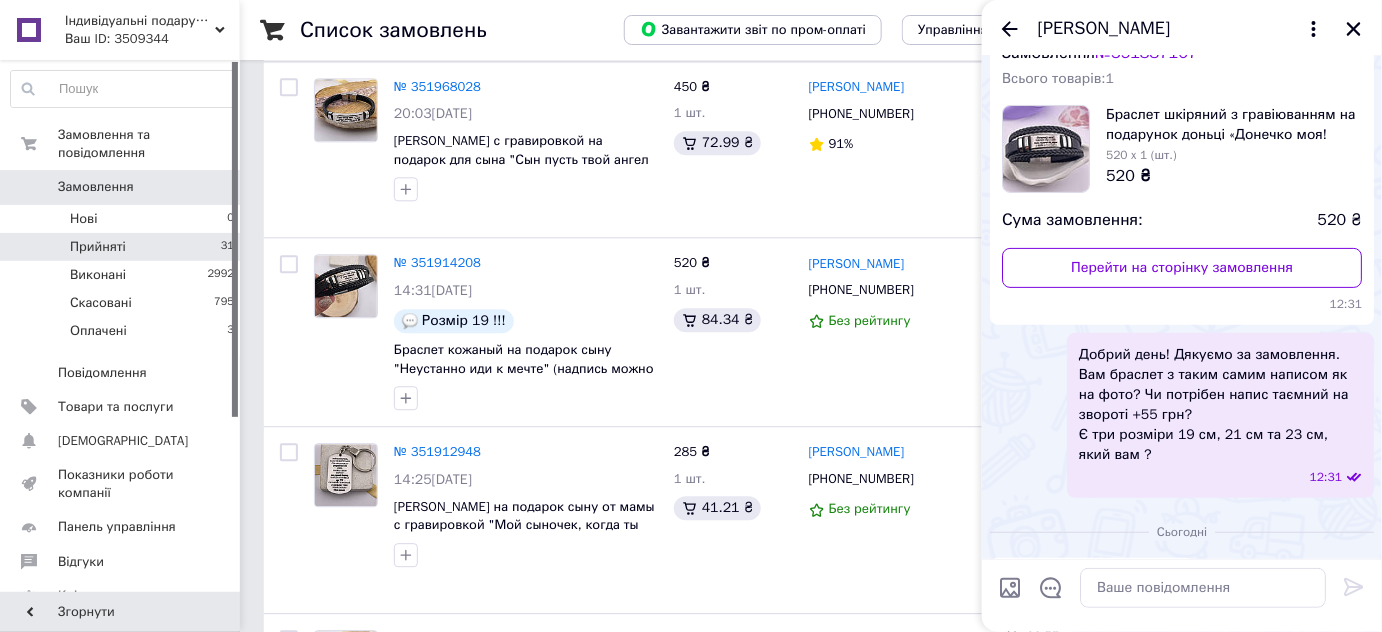 scroll, scrollTop: 8, scrollLeft: 0, axis: vertical 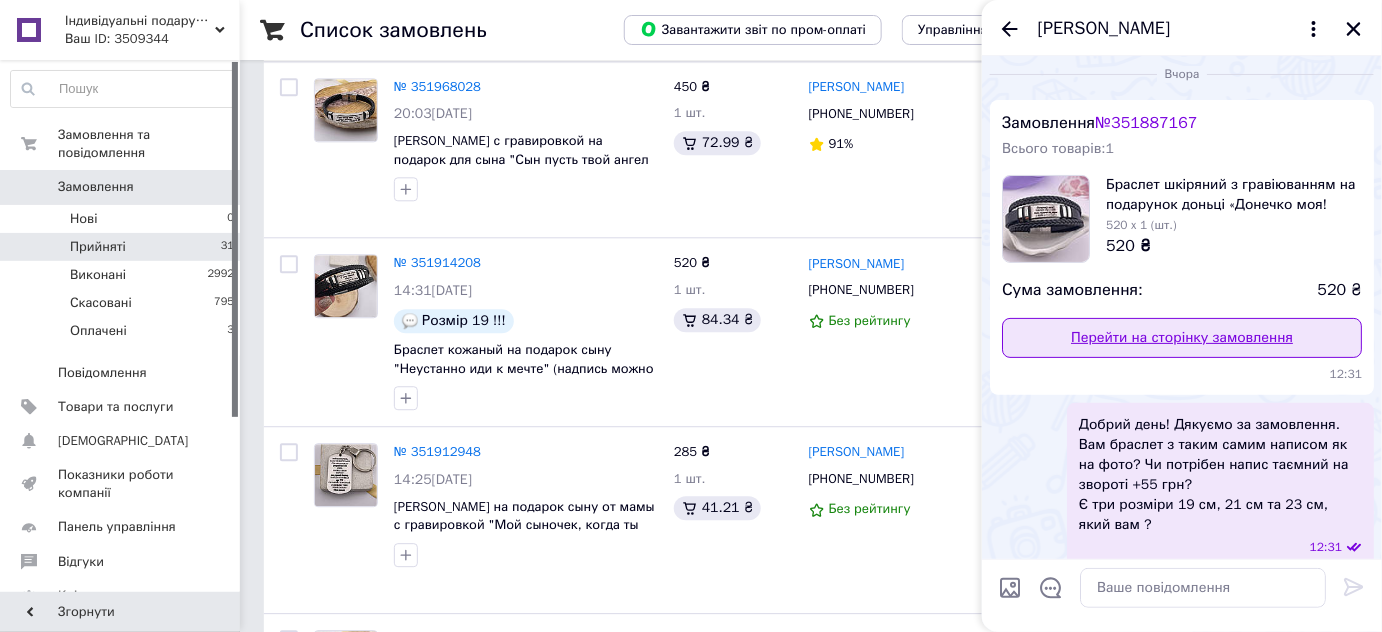 click on "Перейти на сторінку замовлення" at bounding box center (1182, 338) 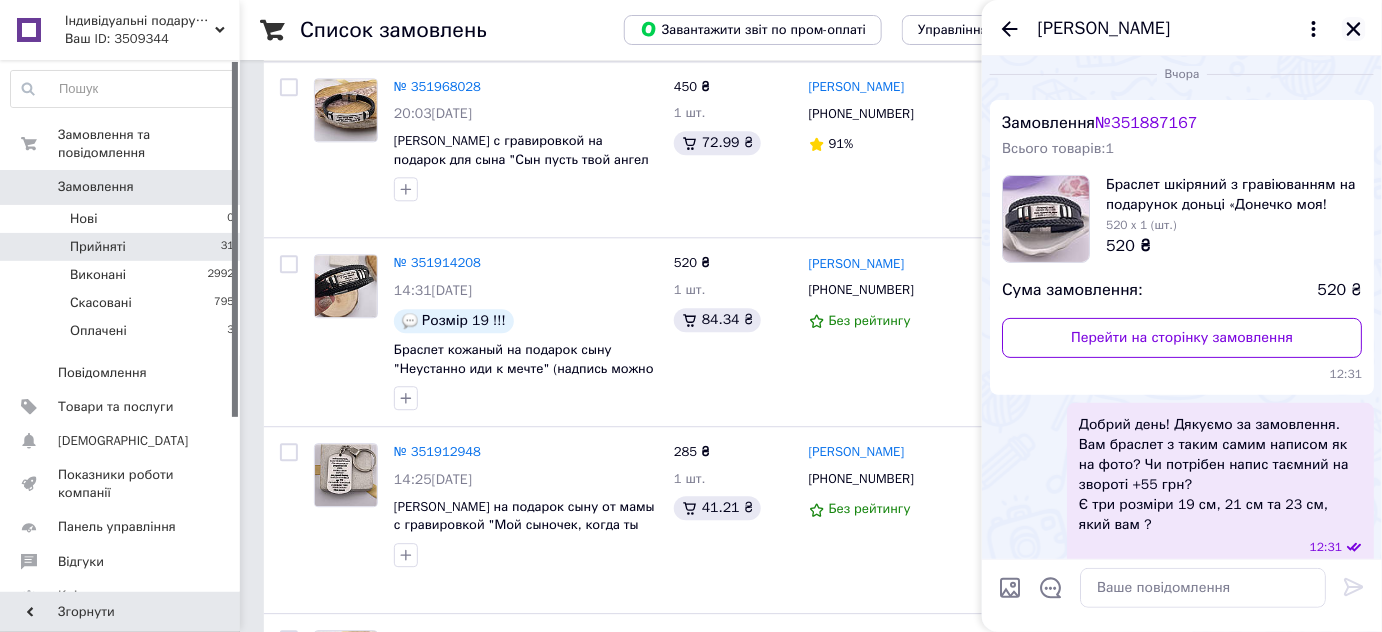 click 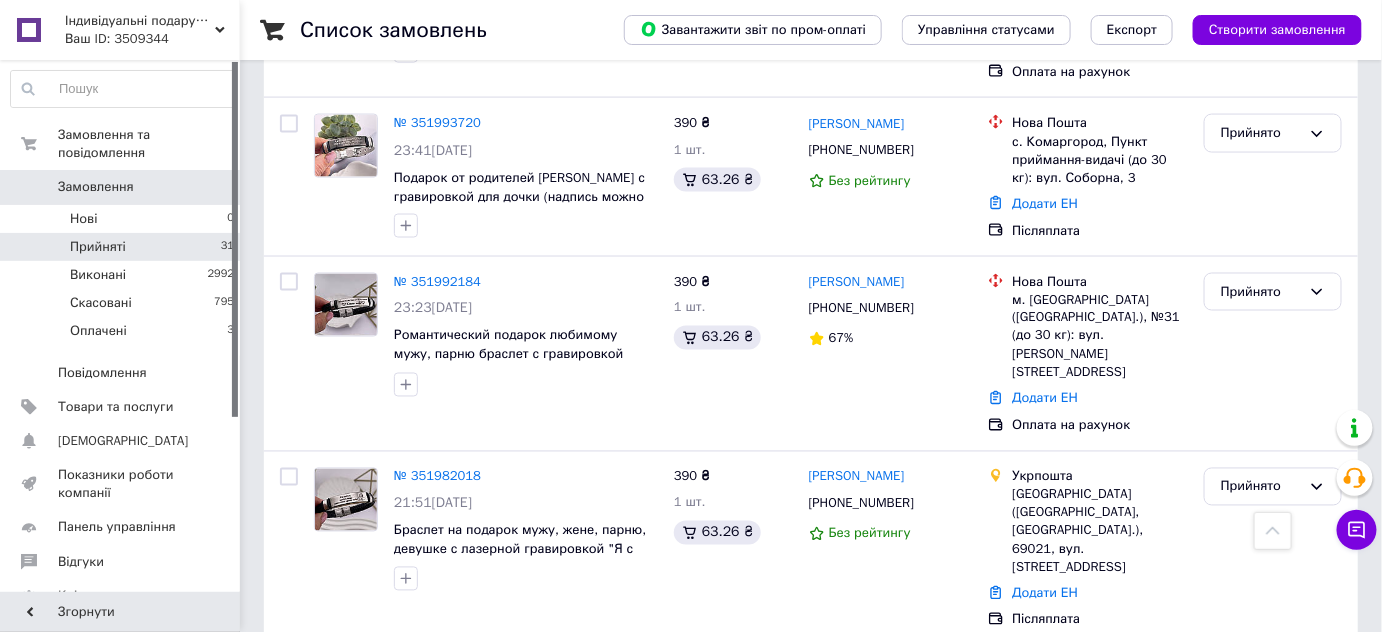 scroll, scrollTop: 636, scrollLeft: 0, axis: vertical 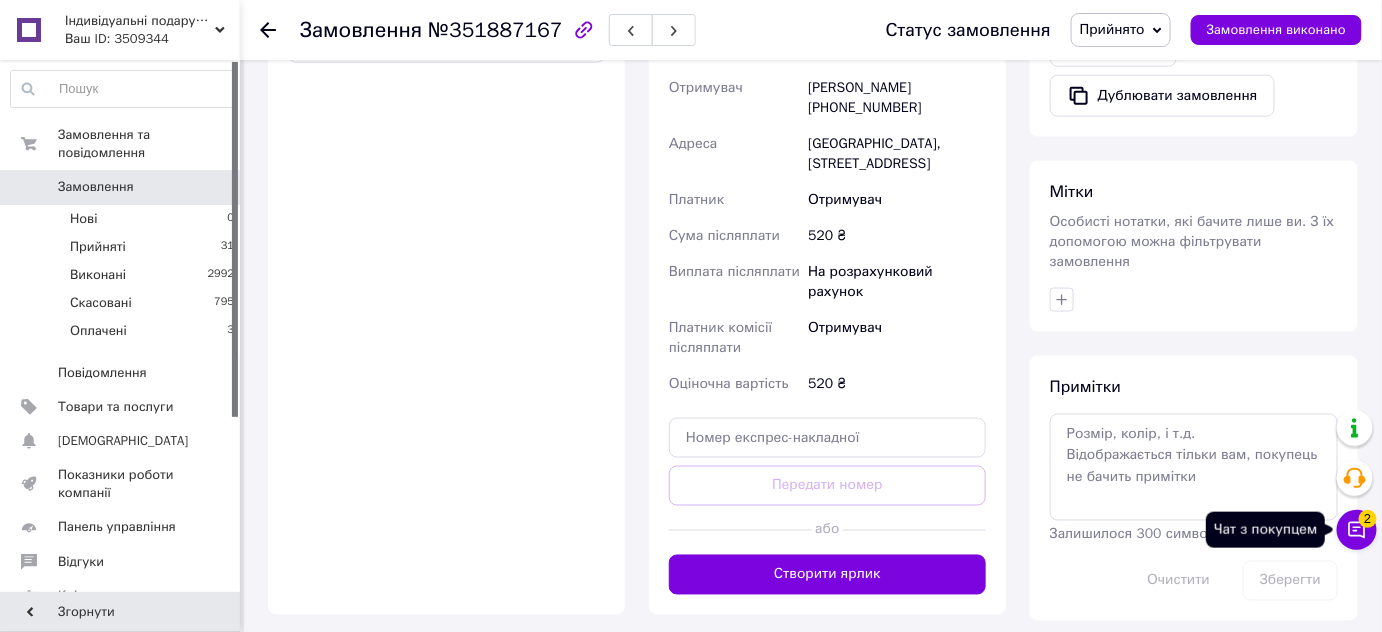 click 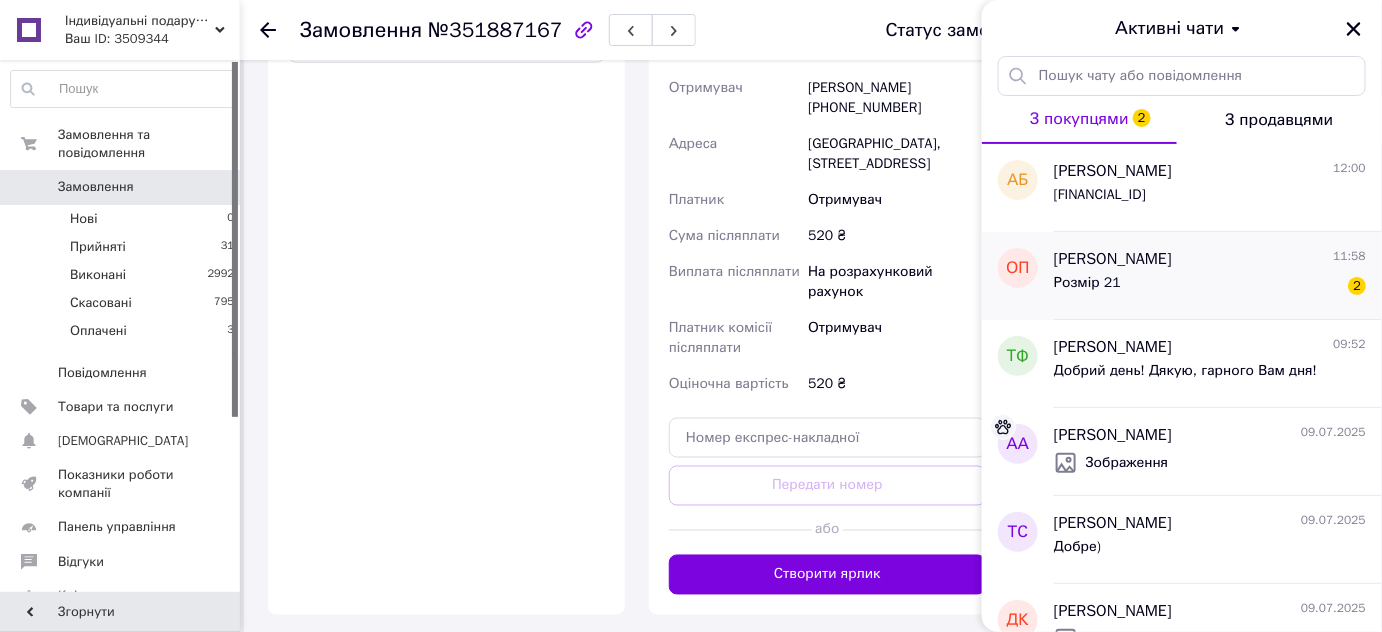 click on "Розмір 21 2" at bounding box center [1210, 287] 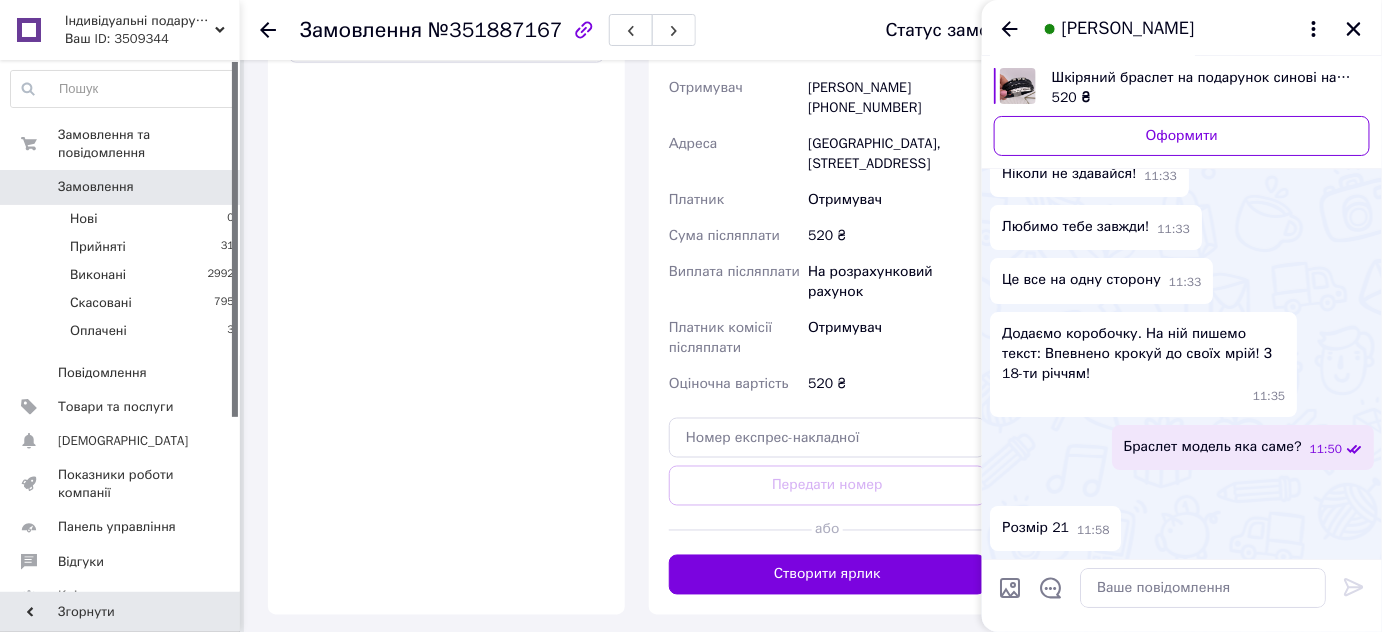 scroll, scrollTop: 2925, scrollLeft: 0, axis: vertical 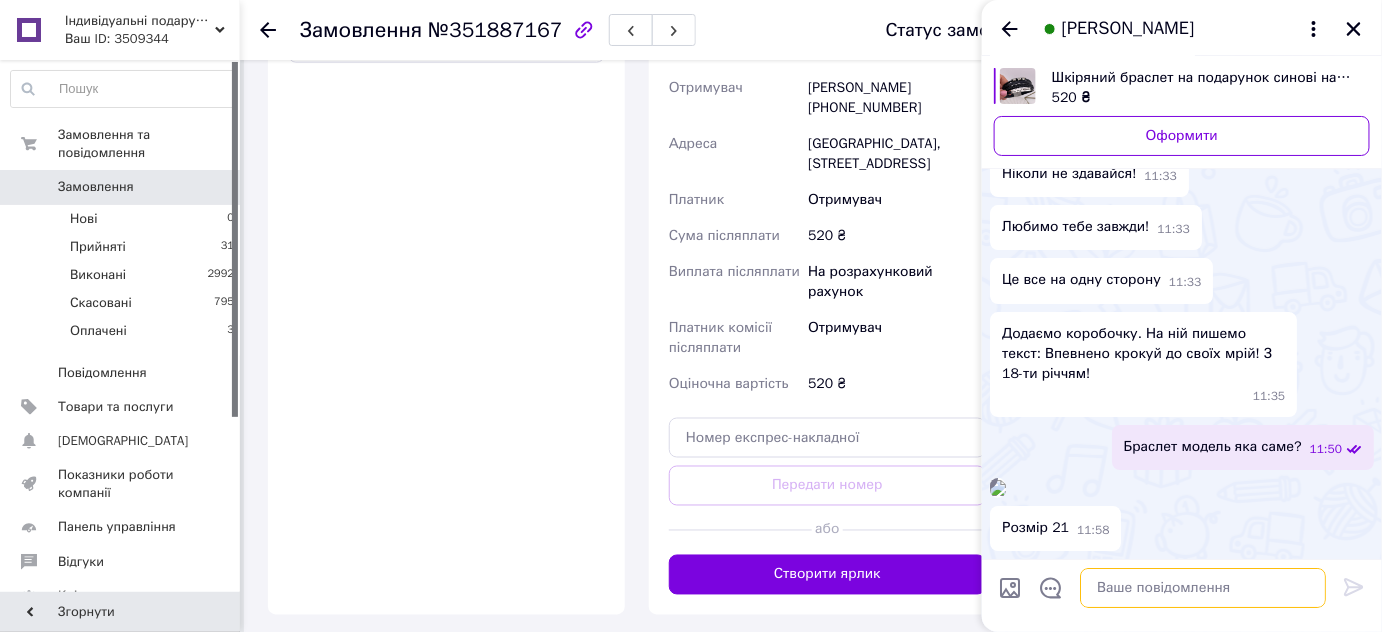click at bounding box center (1203, 588) 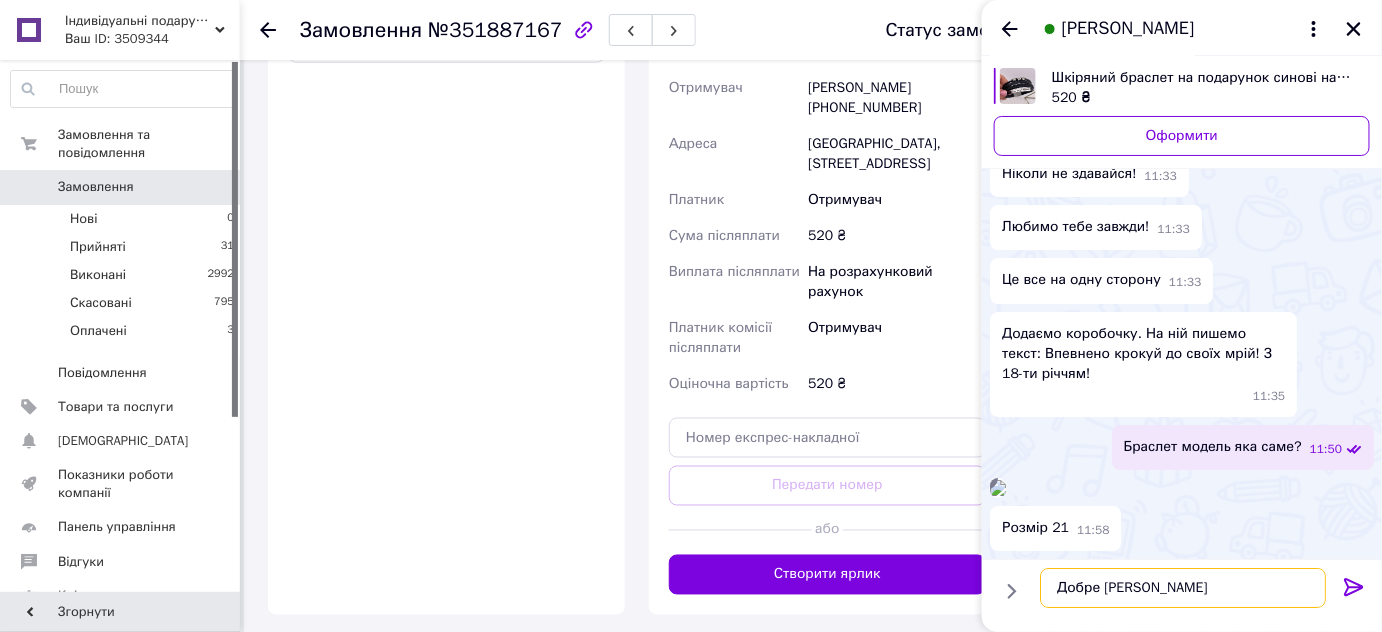scroll, scrollTop: 2920, scrollLeft: 0, axis: vertical 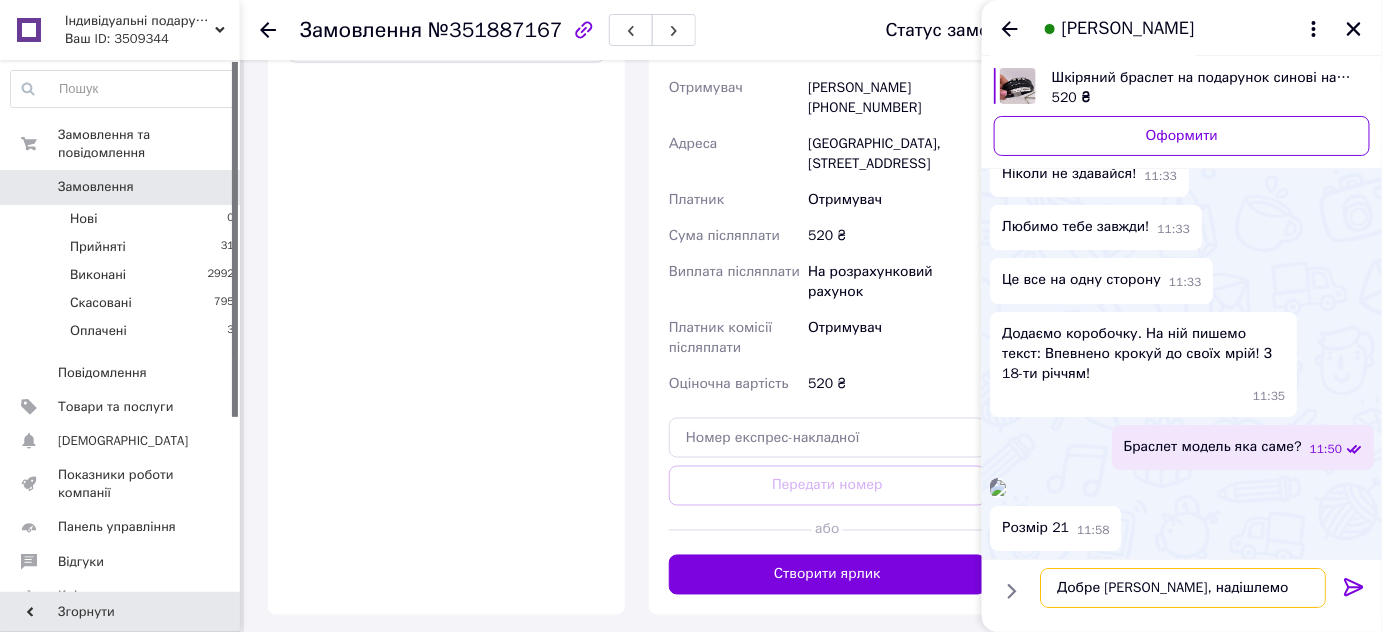 drag, startPoint x: 1151, startPoint y: 587, endPoint x: 1137, endPoint y: 584, distance: 14.3178215 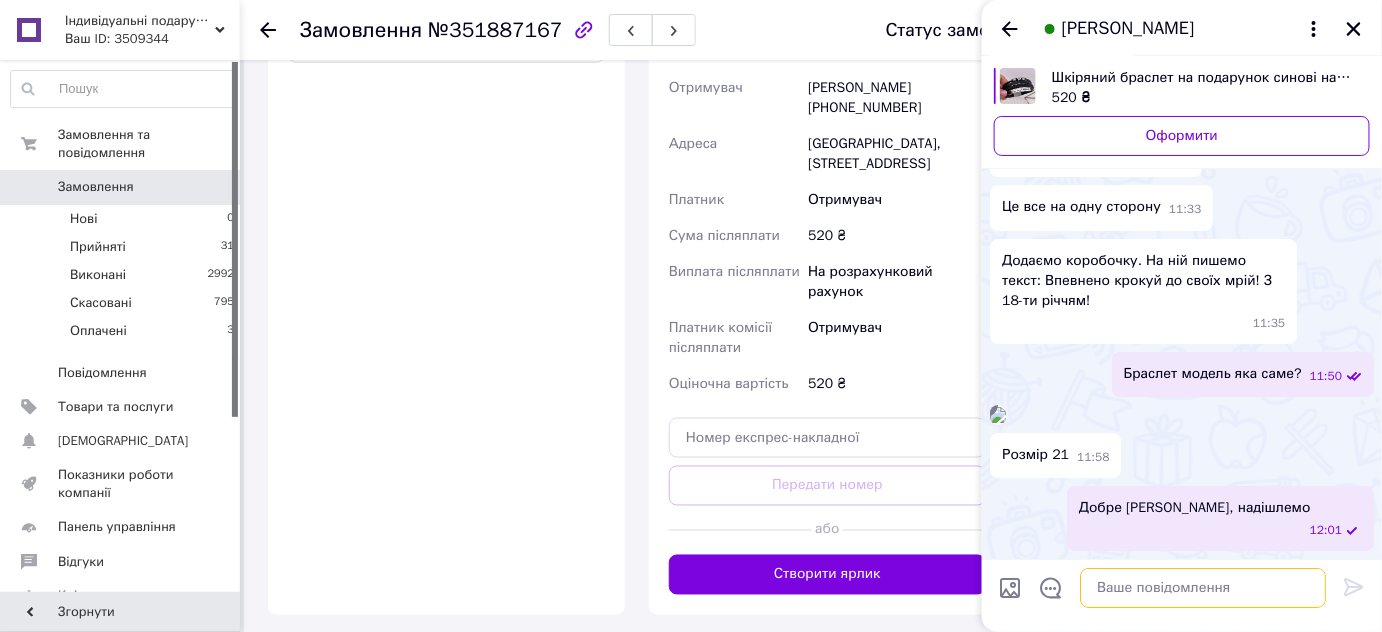 scroll, scrollTop: 2428, scrollLeft: 0, axis: vertical 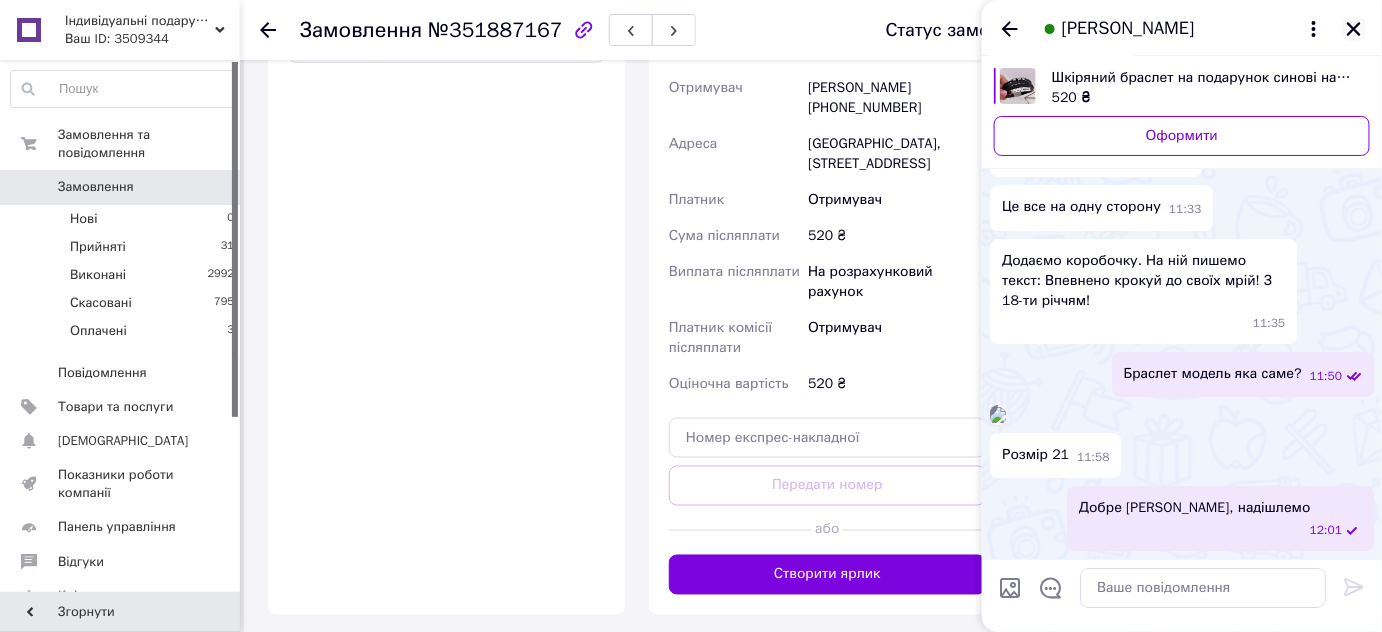 click 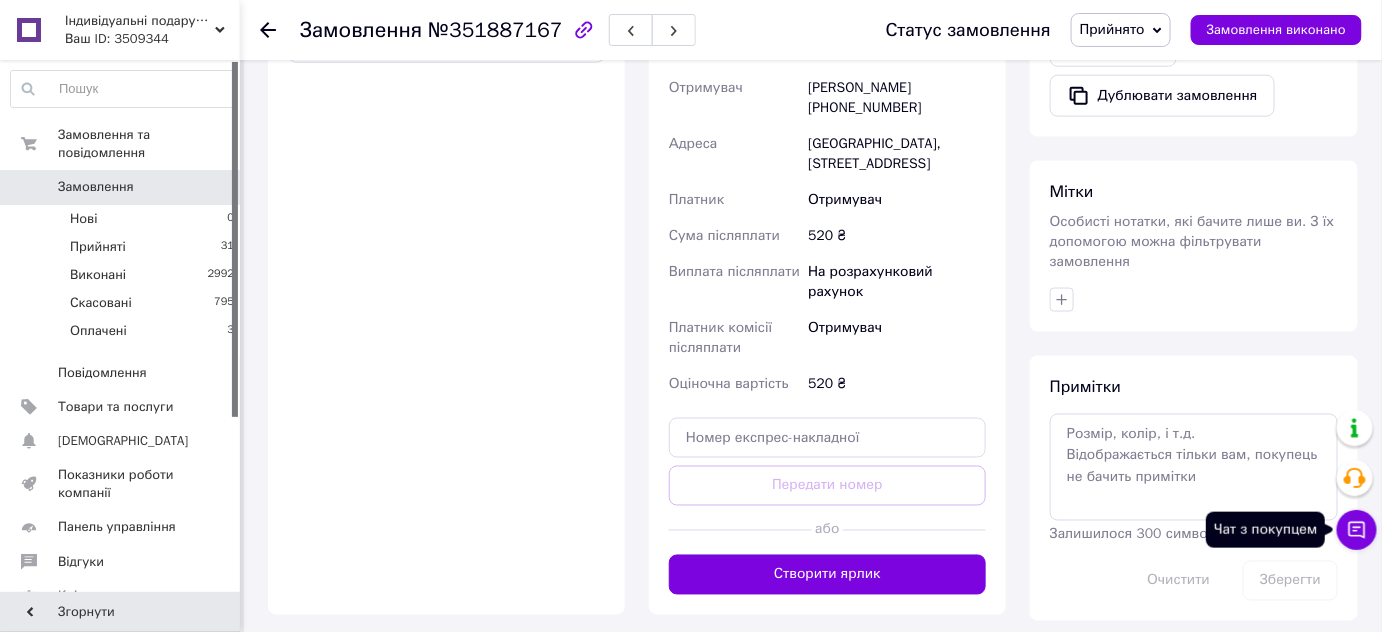click 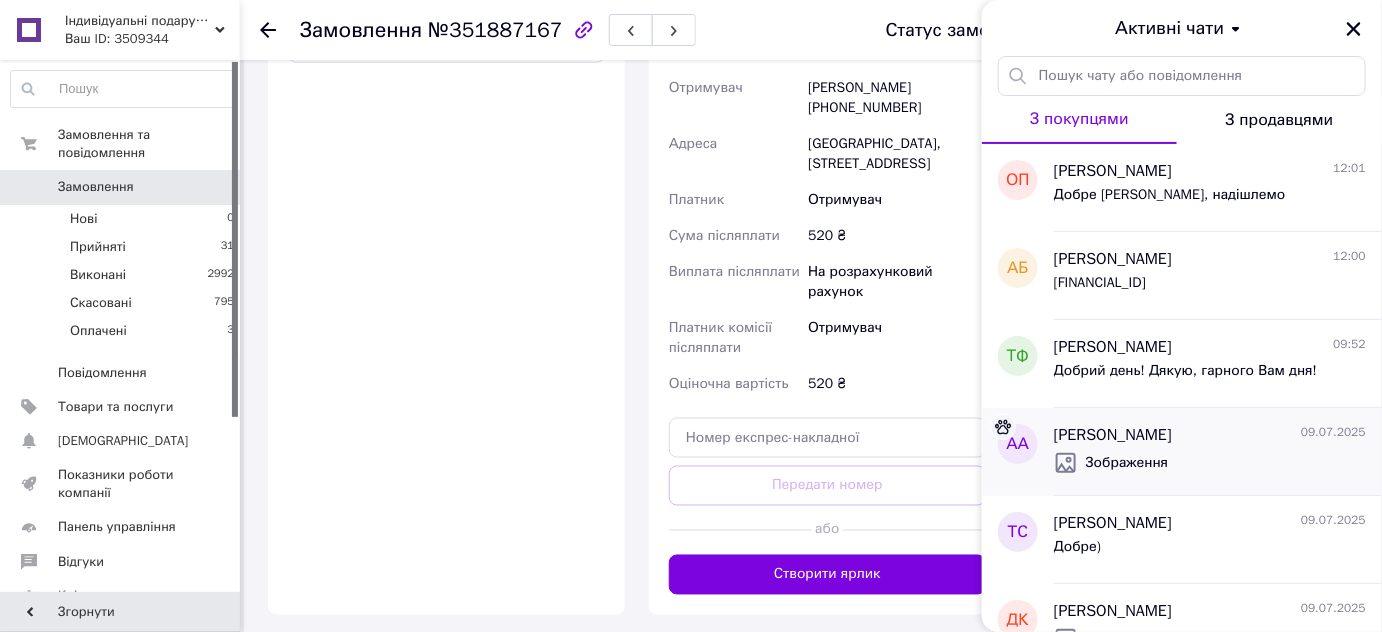 click on "Зображення" at bounding box center (1210, 463) 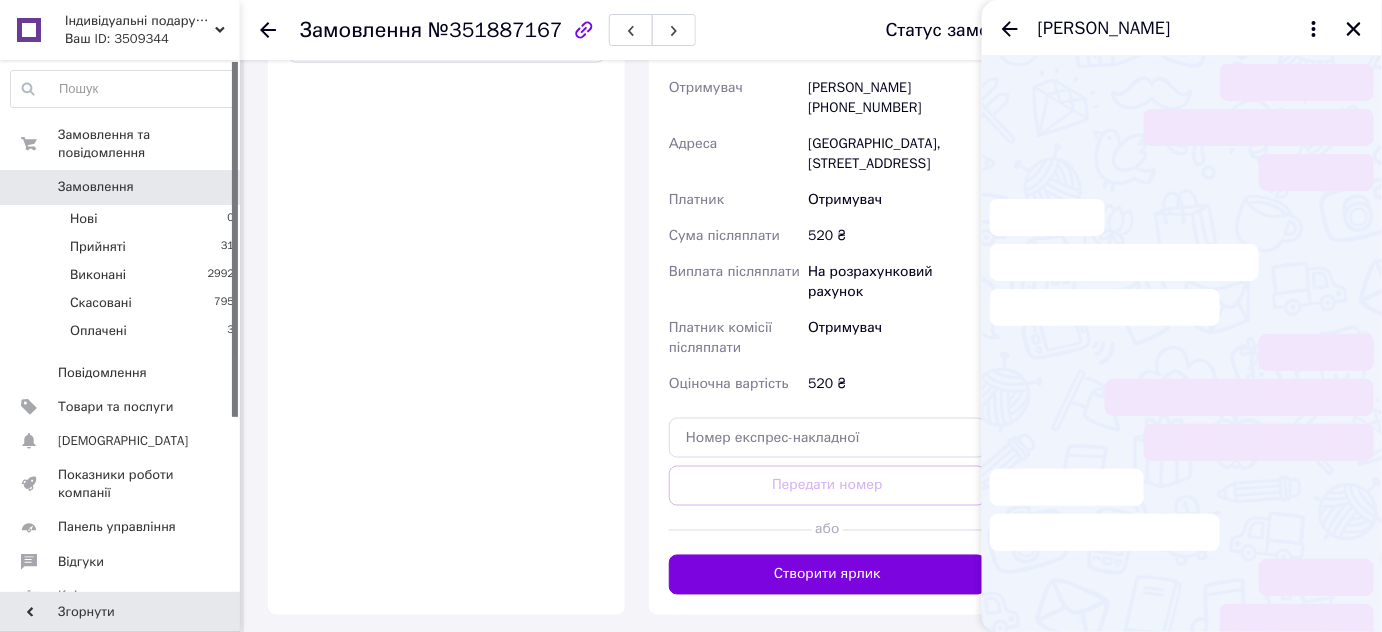 scroll, scrollTop: 34, scrollLeft: 0, axis: vertical 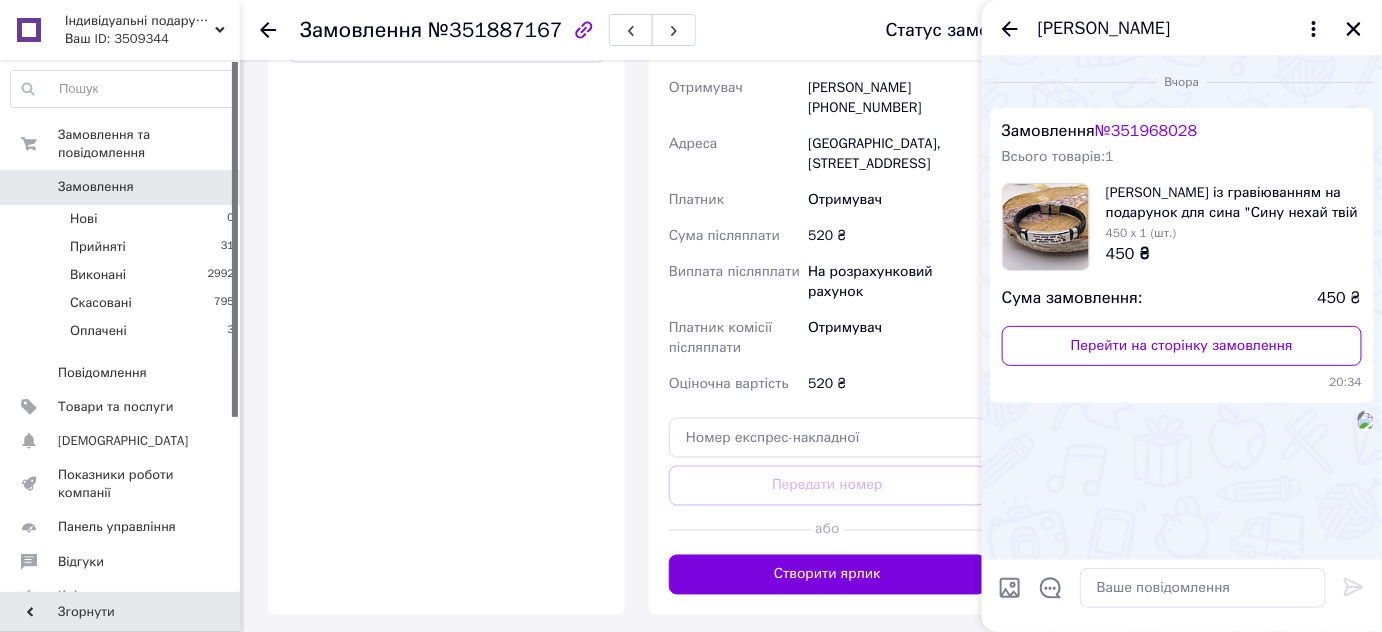 click 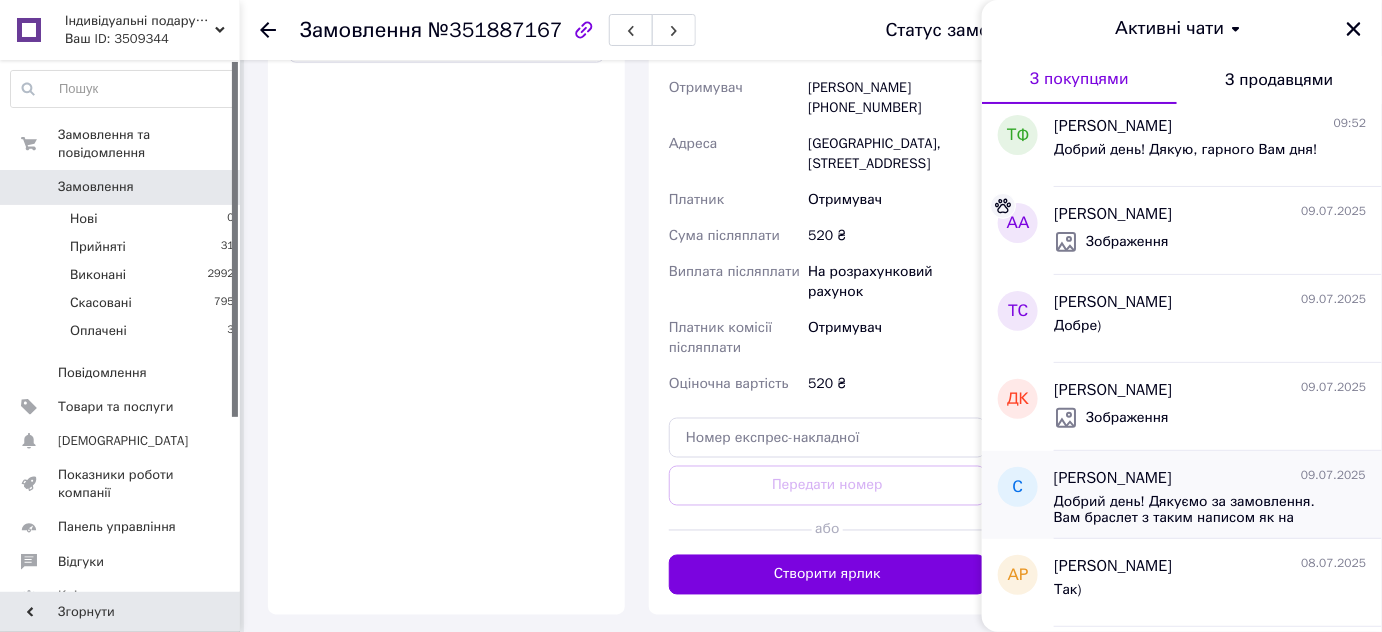 scroll, scrollTop: 181, scrollLeft: 0, axis: vertical 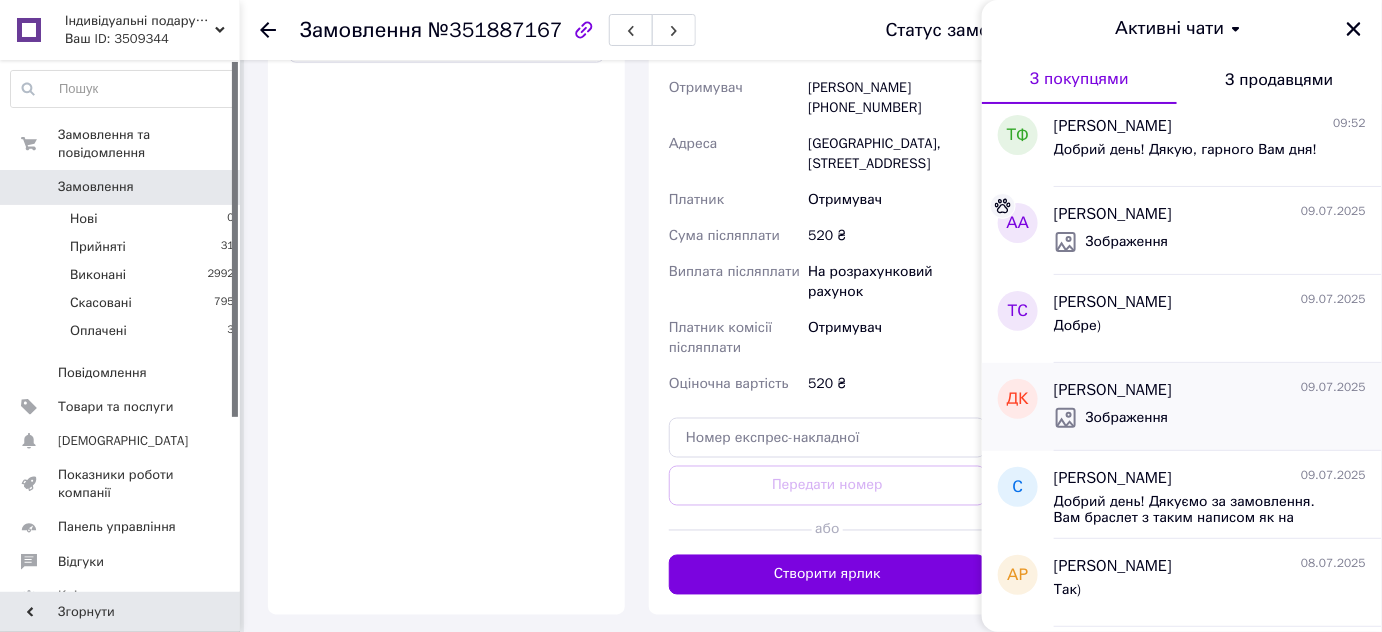 click on "Зображення" at bounding box center (1210, 418) 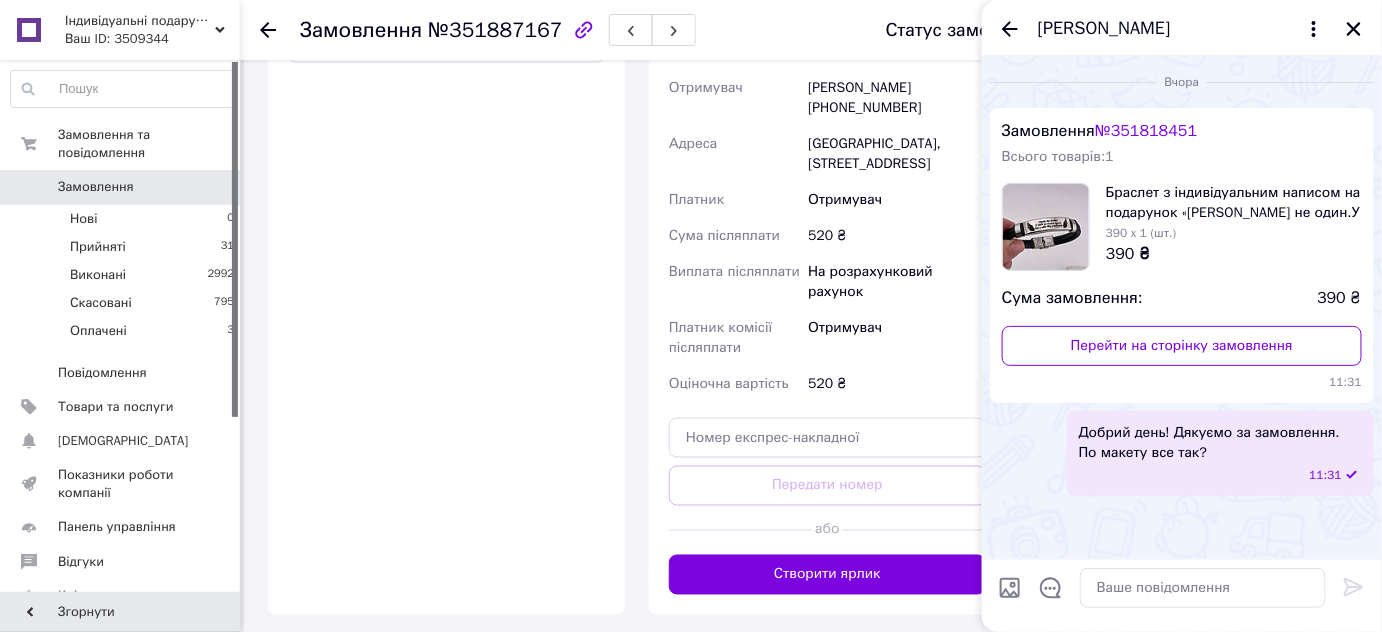 scroll, scrollTop: 53, scrollLeft: 0, axis: vertical 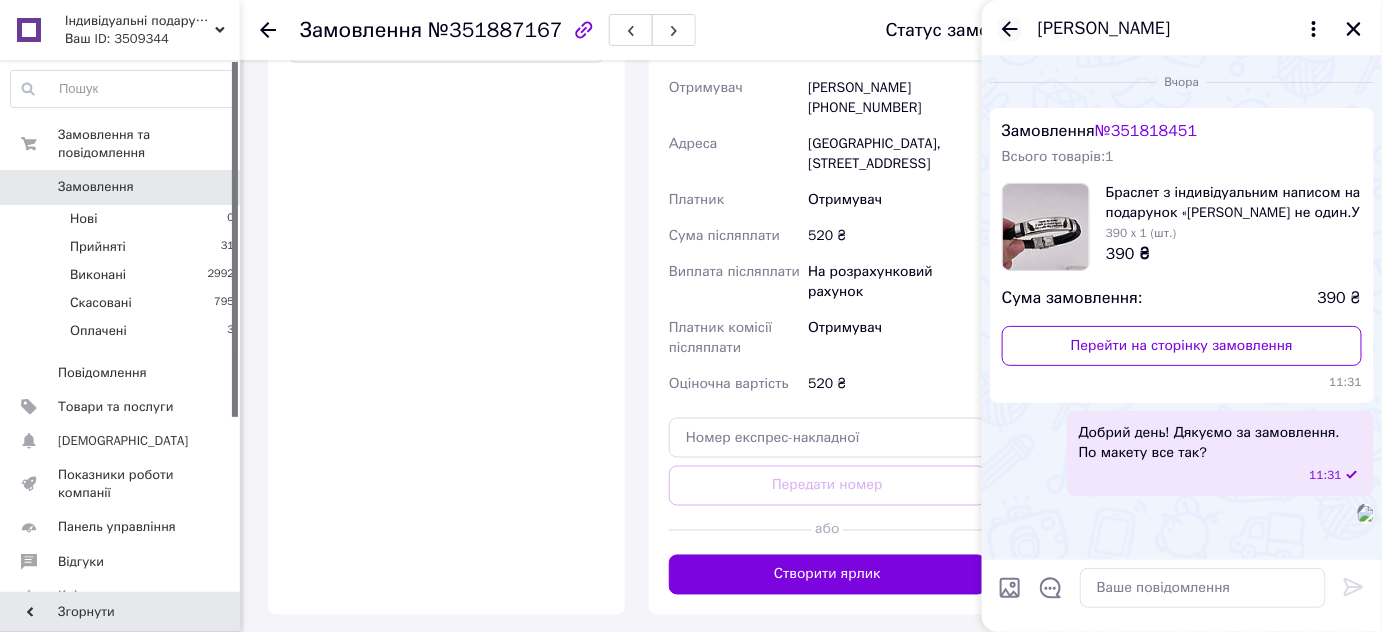 click 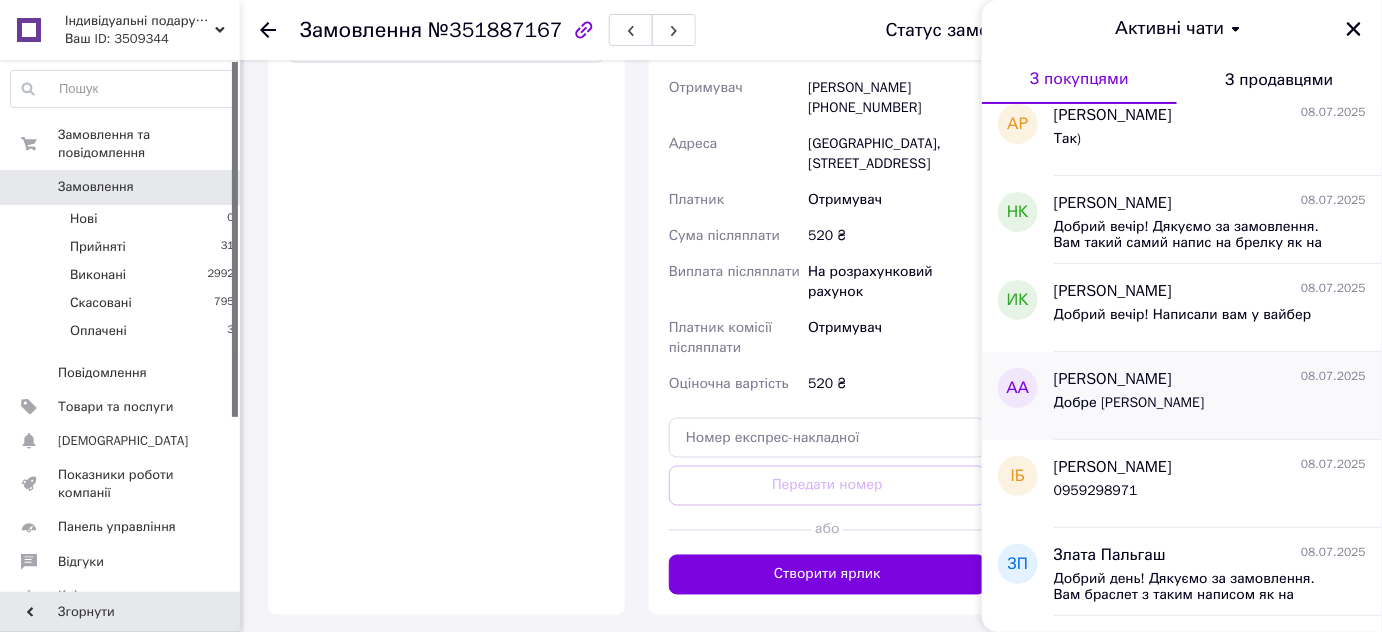 scroll, scrollTop: 636, scrollLeft: 0, axis: vertical 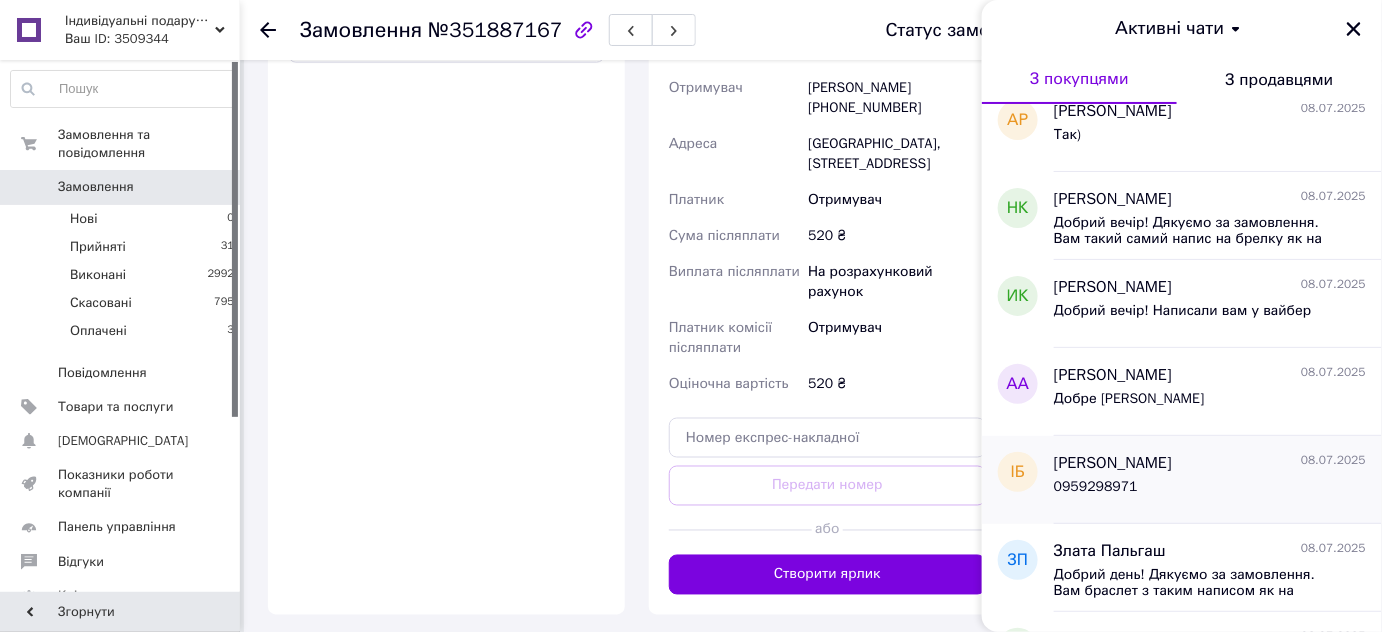 click on "0959298971" at bounding box center (1210, 491) 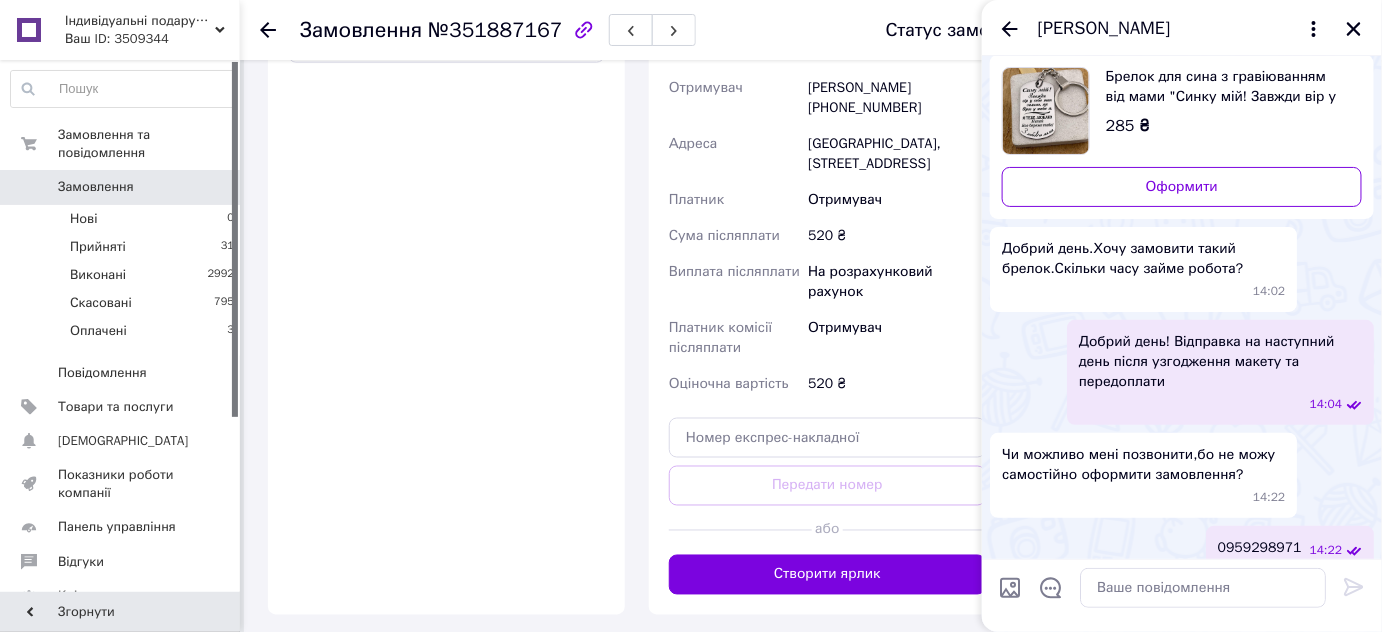 scroll, scrollTop: 0, scrollLeft: 0, axis: both 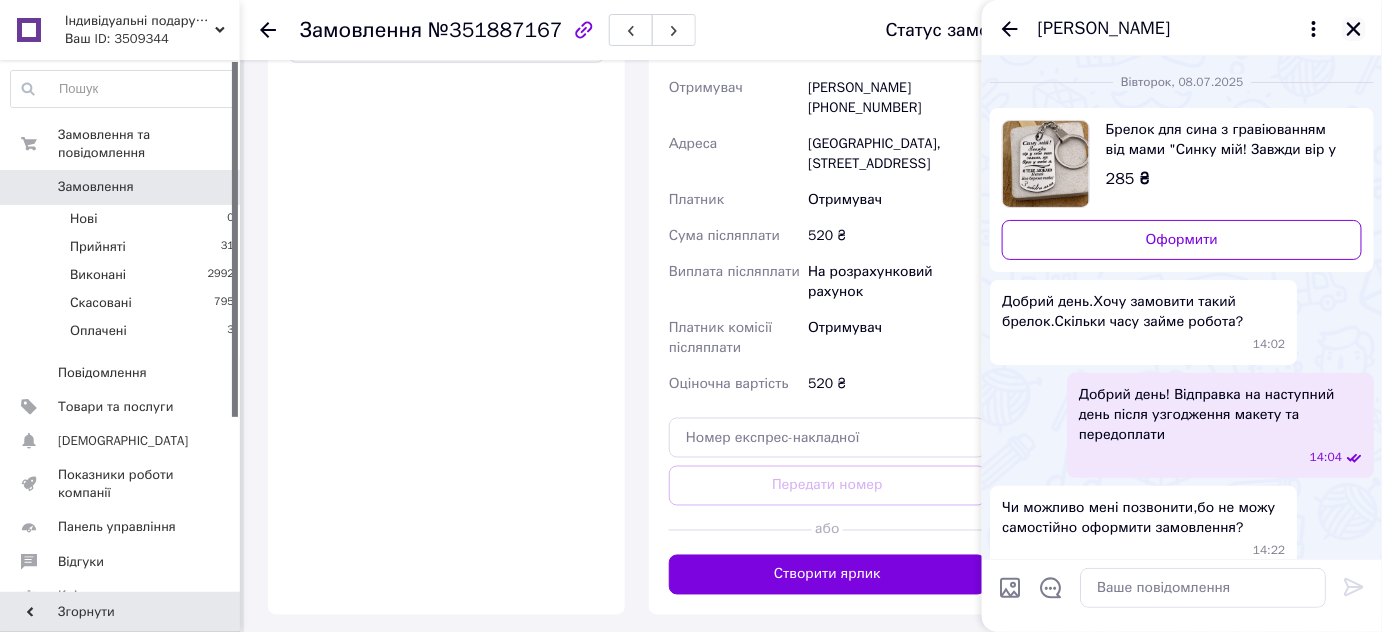 click 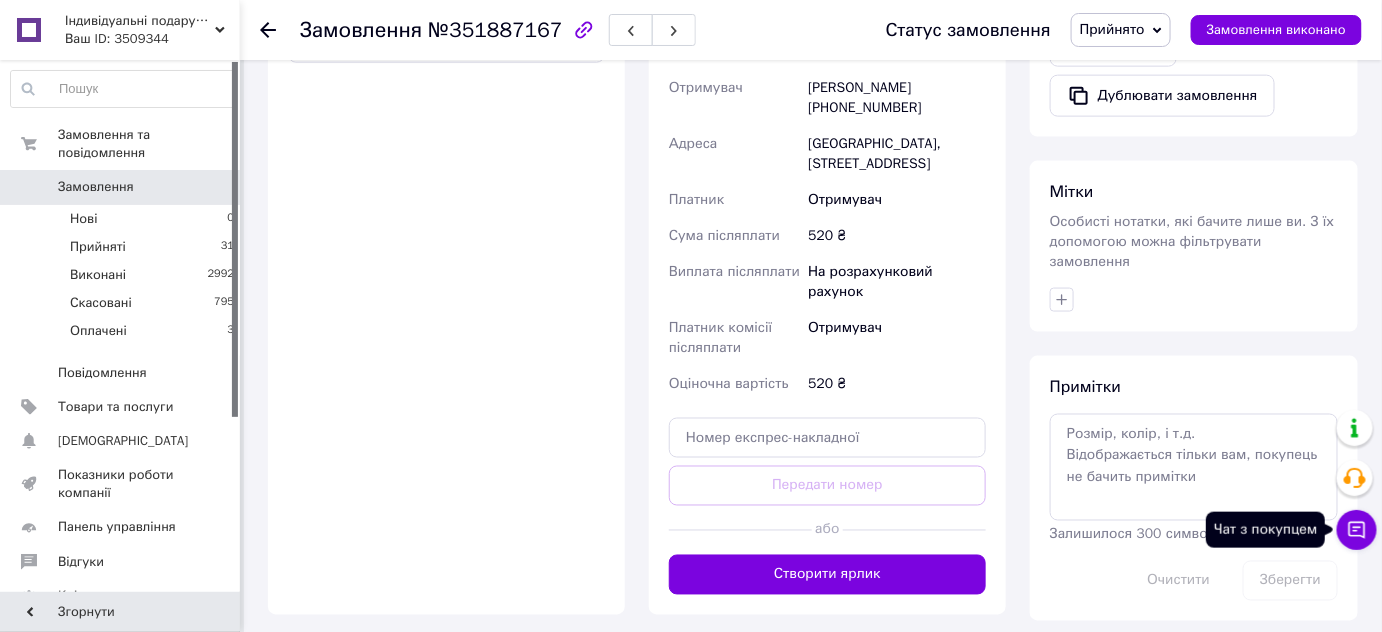click on "Чат з покупцем" at bounding box center [1357, 530] 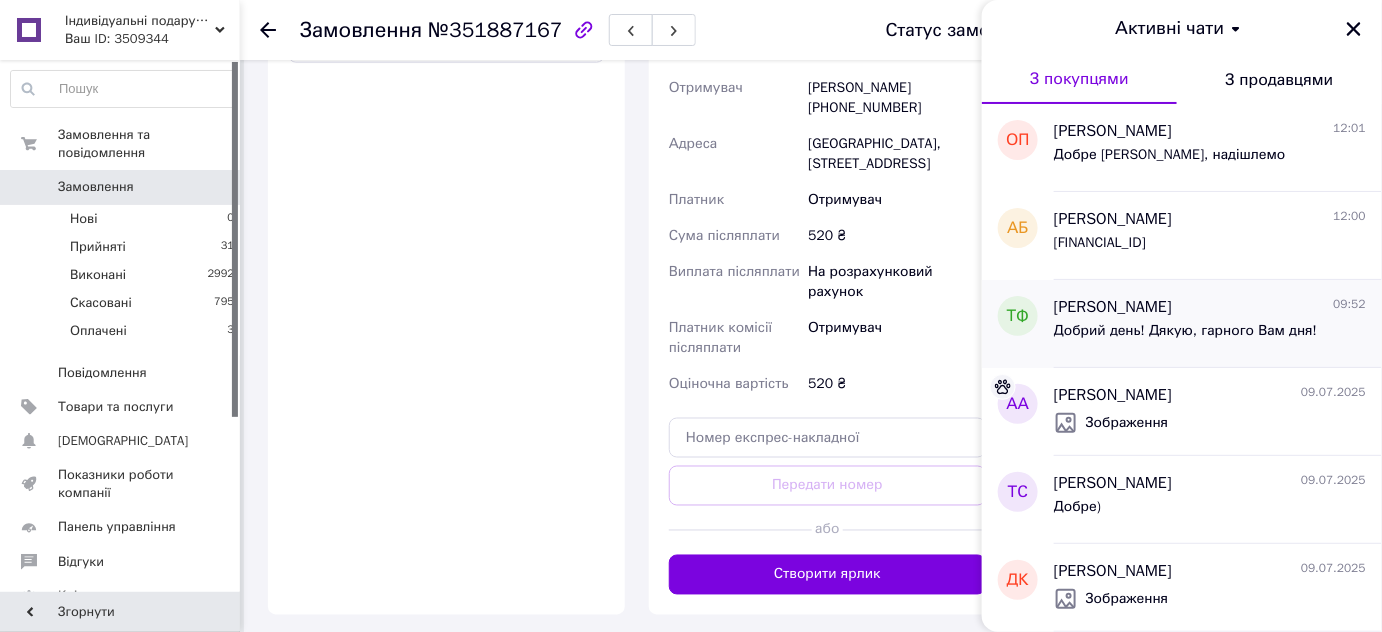 click on "Добрий день! Дякую, гарного Вам дня!" at bounding box center [1185, 331] 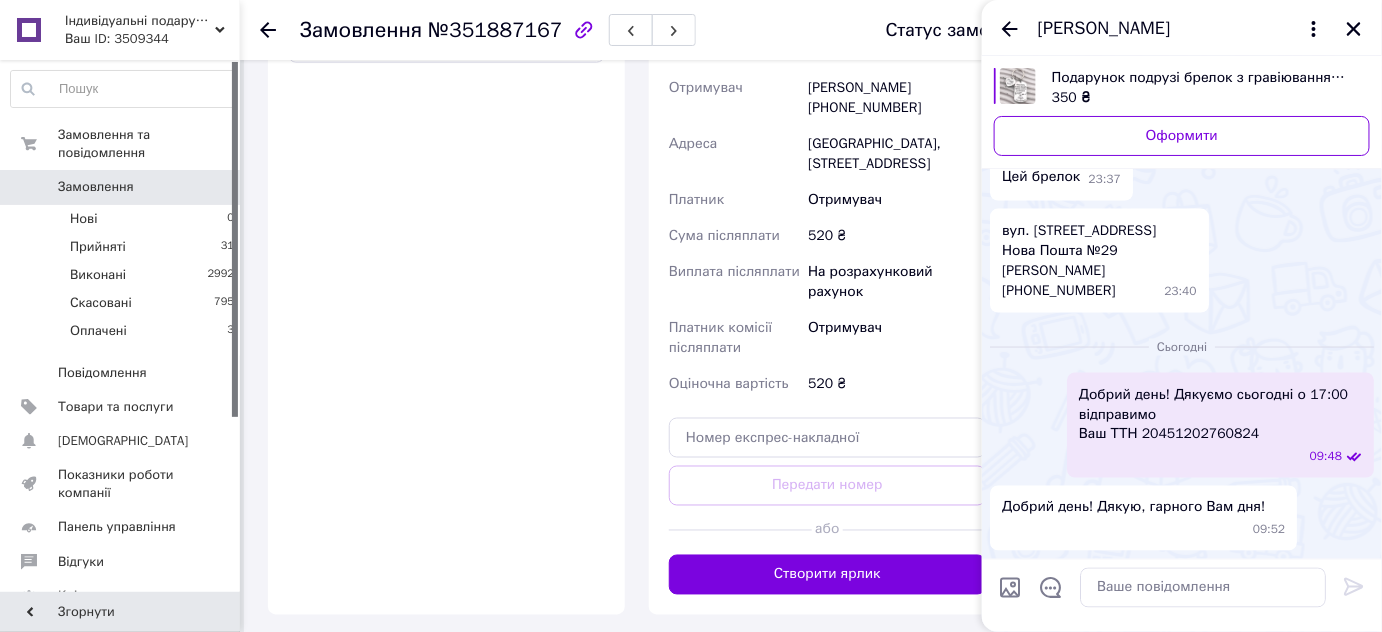 scroll, scrollTop: 1440, scrollLeft: 0, axis: vertical 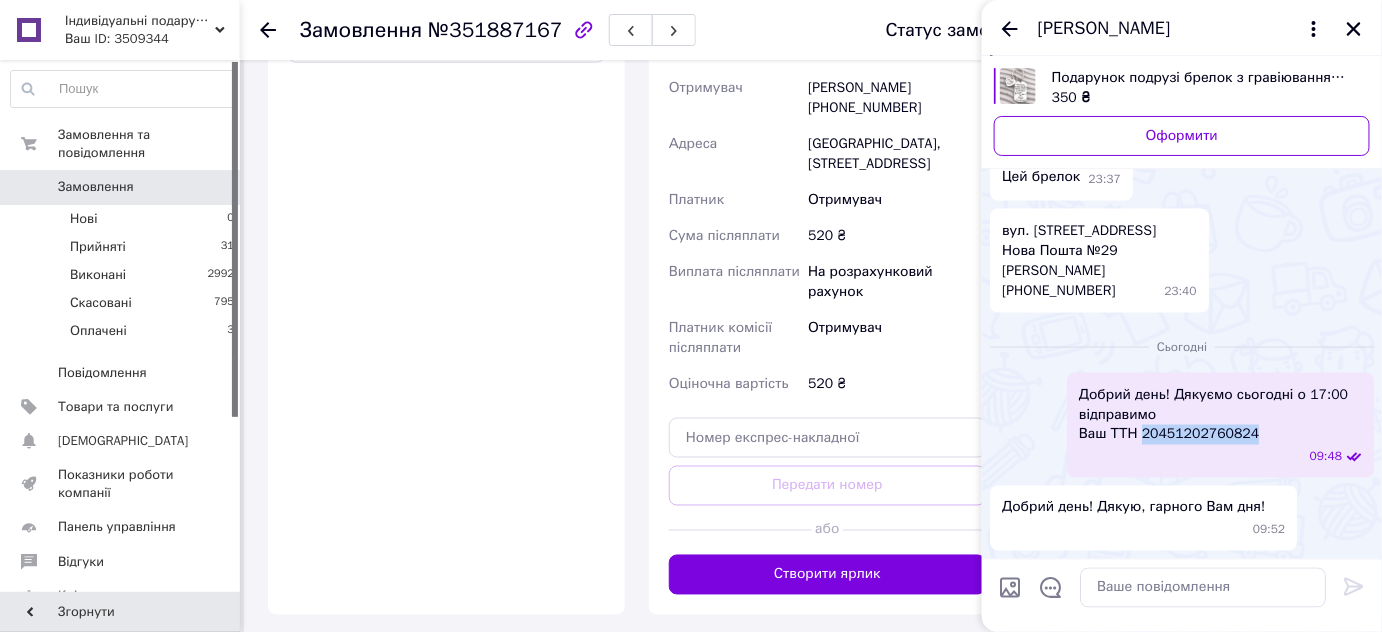 drag, startPoint x: 1245, startPoint y: 435, endPoint x: 1136, endPoint y: 439, distance: 109.07337 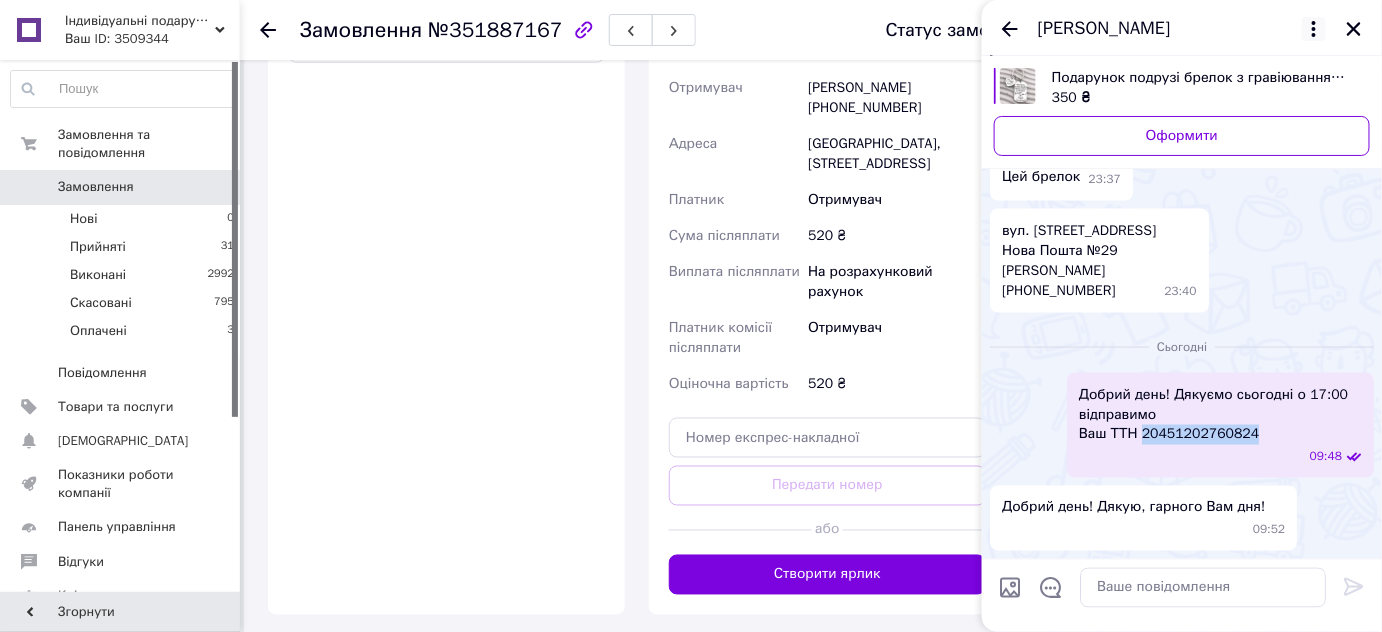 click 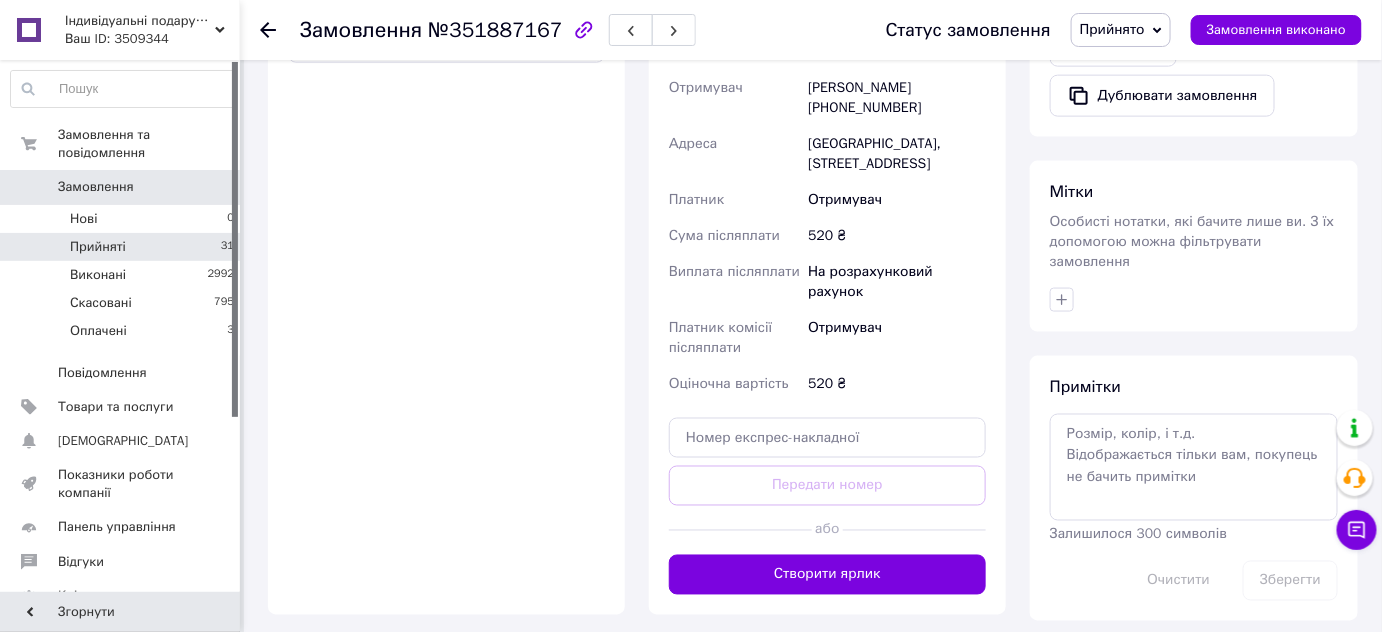 click on "Прийняті" at bounding box center [98, 247] 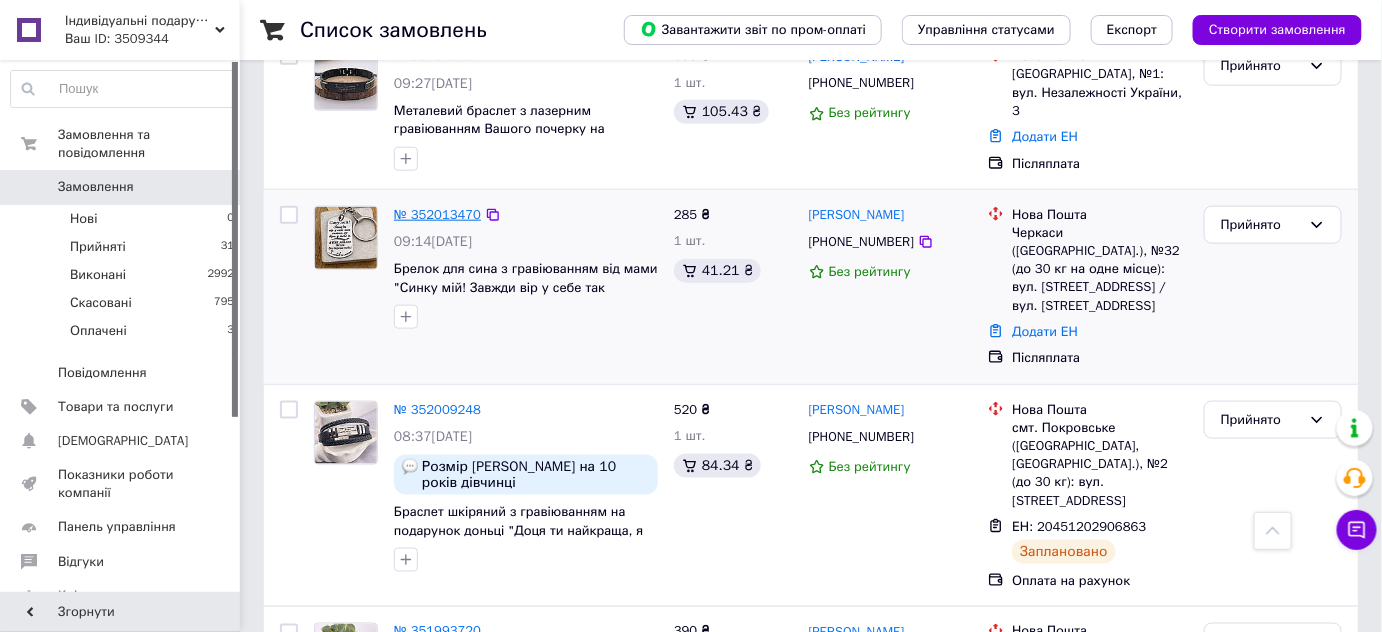 click on "№ 352013470" at bounding box center (437, 214) 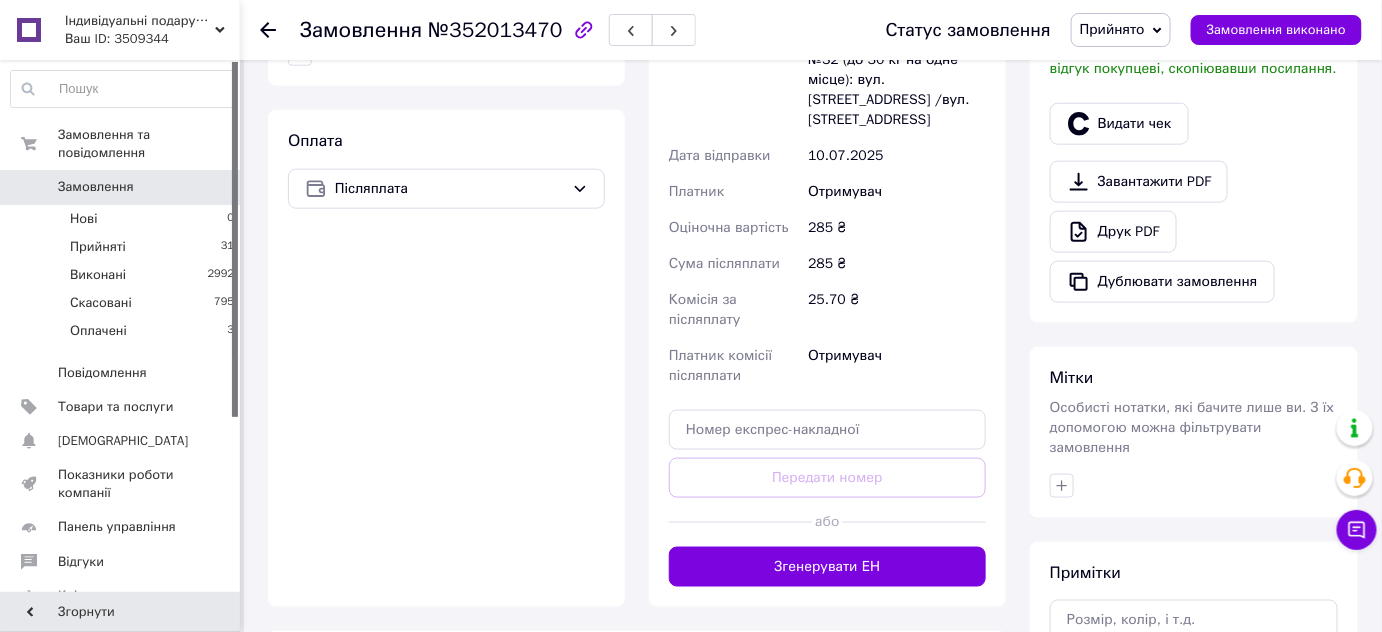 scroll, scrollTop: 636, scrollLeft: 0, axis: vertical 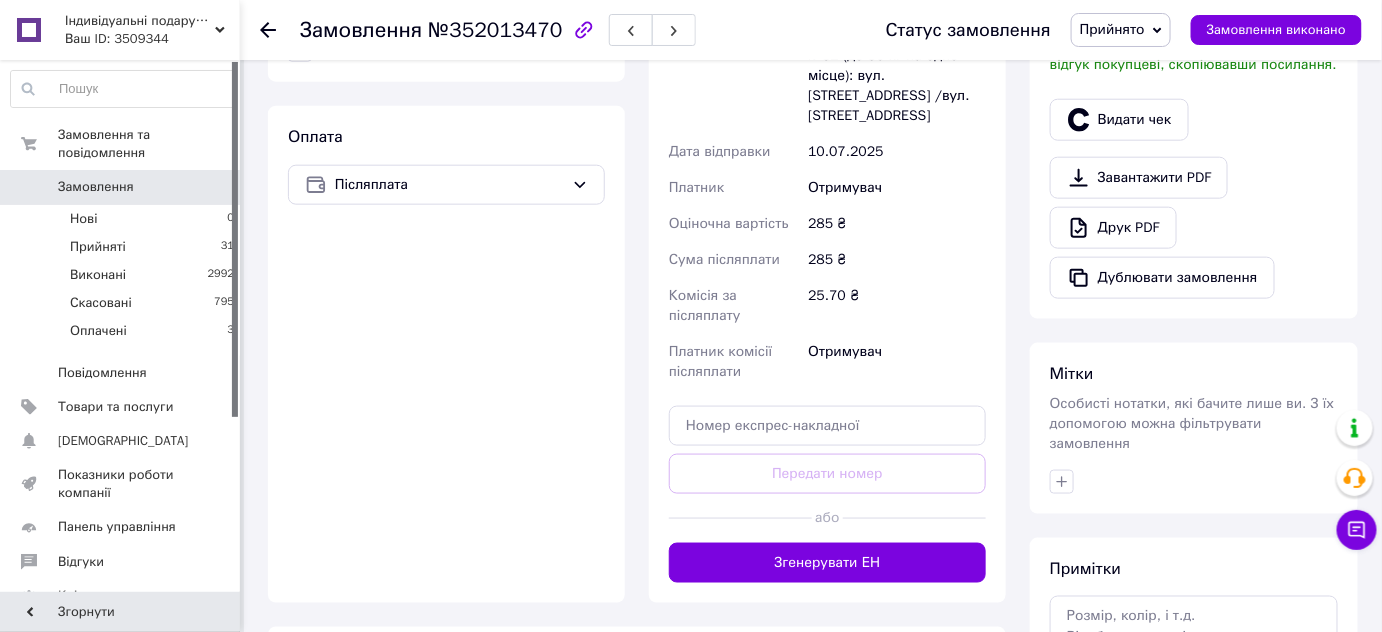 click on "Згенерувати ЕН" at bounding box center (827, 563) 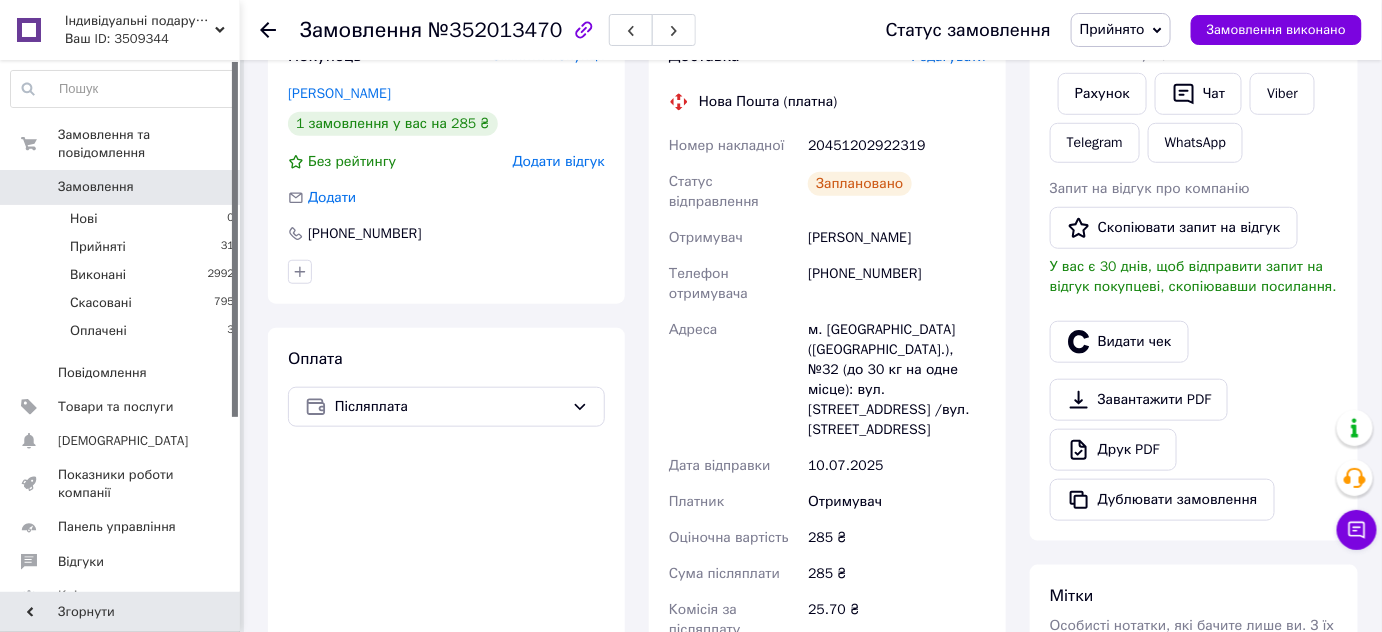scroll, scrollTop: 363, scrollLeft: 0, axis: vertical 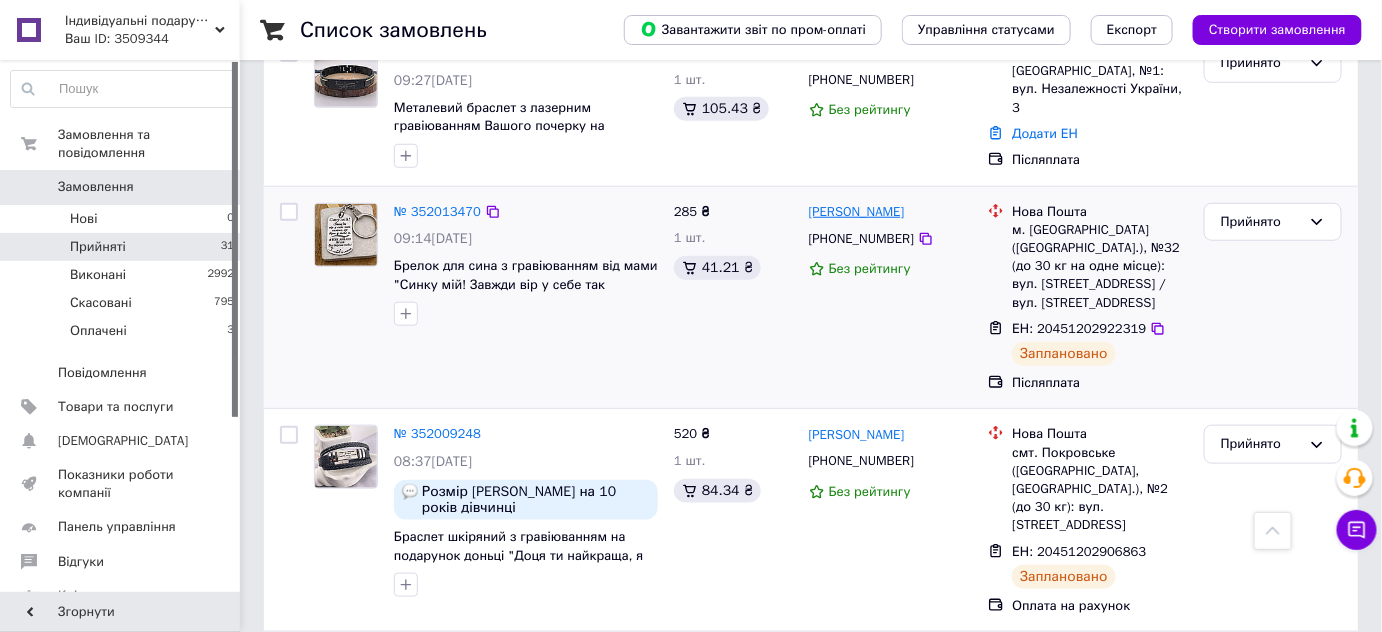 drag, startPoint x: 936, startPoint y: 199, endPoint x: 812, endPoint y: 202, distance: 124.036285 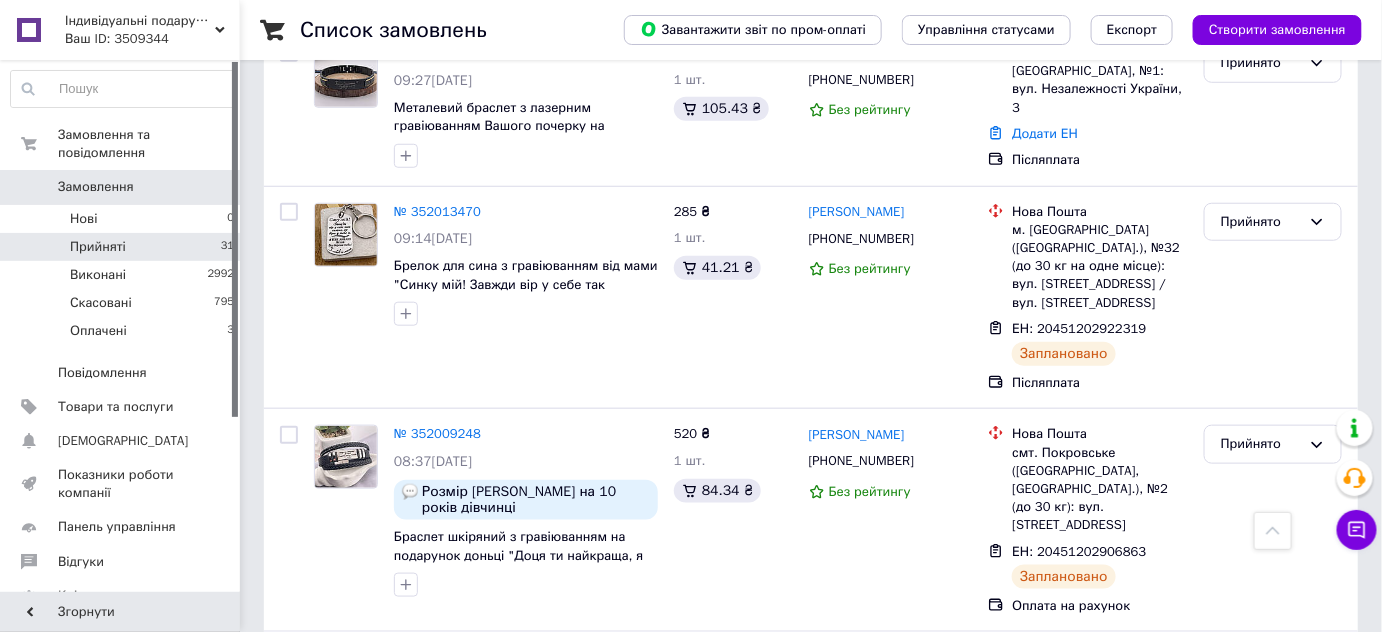 copy on "[PERSON_NAME]" 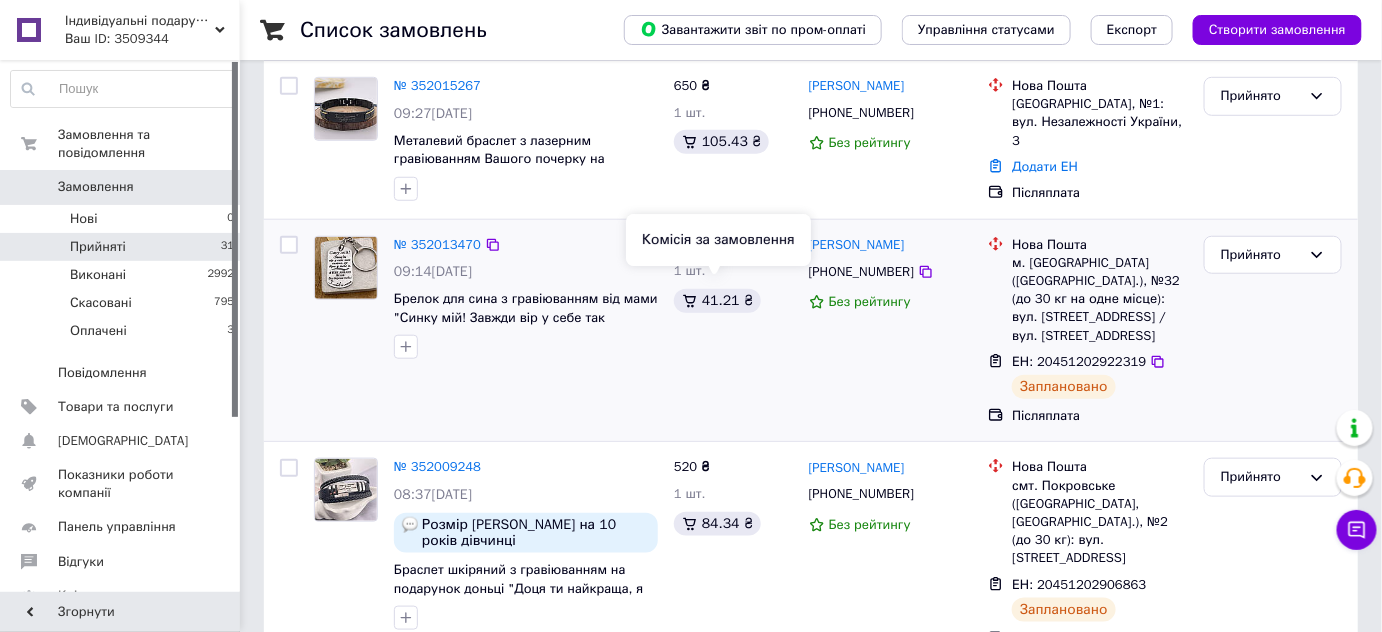 scroll, scrollTop: 454, scrollLeft: 0, axis: vertical 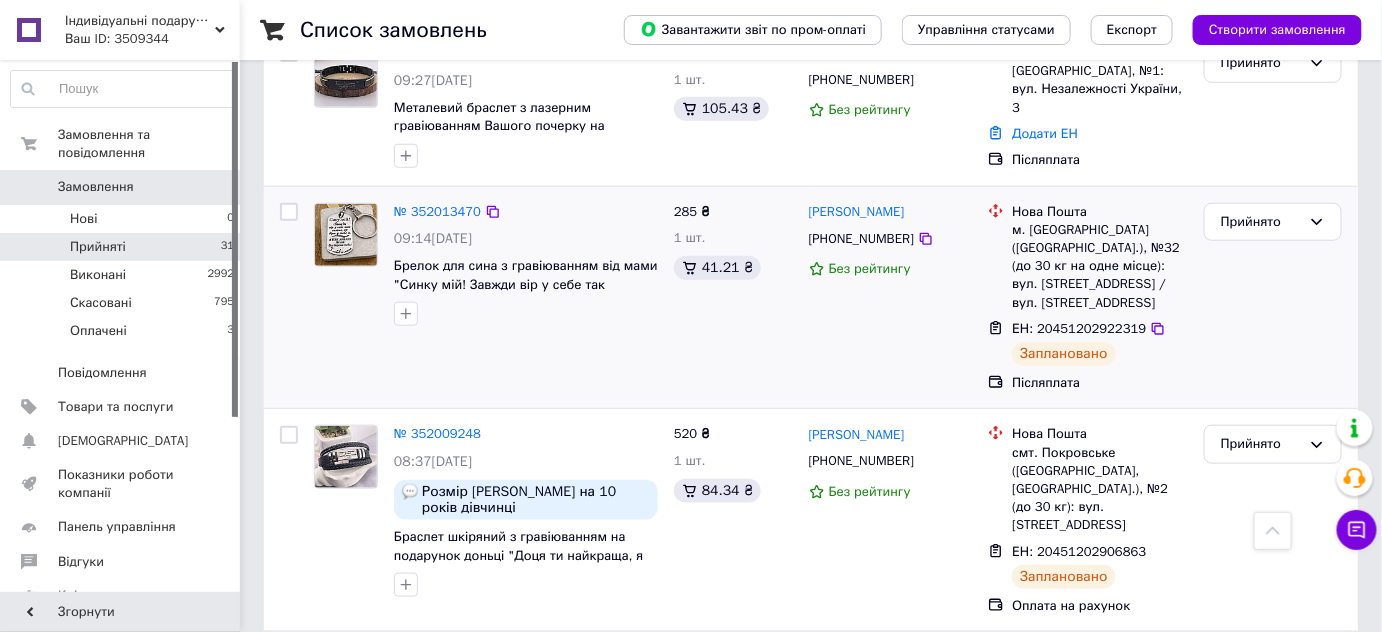 click on "[PERSON_NAME] [PHONE_NUMBER] Без рейтингу" at bounding box center [891, 298] 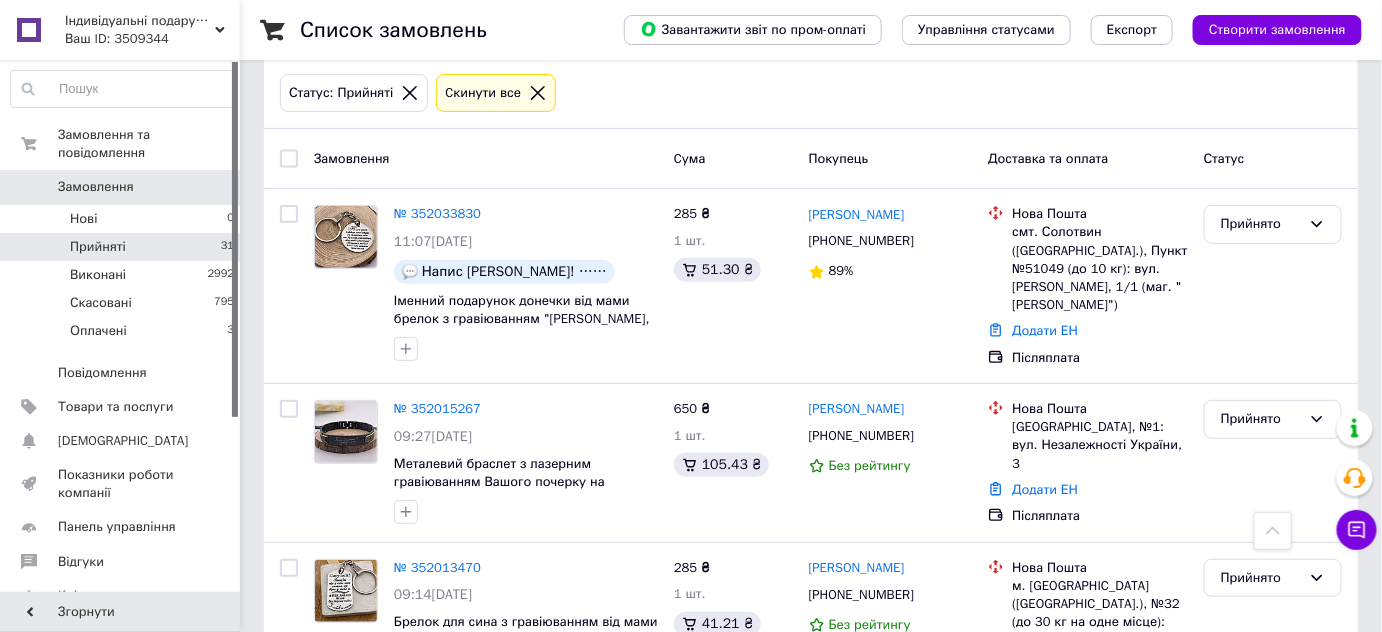 scroll, scrollTop: 0, scrollLeft: 0, axis: both 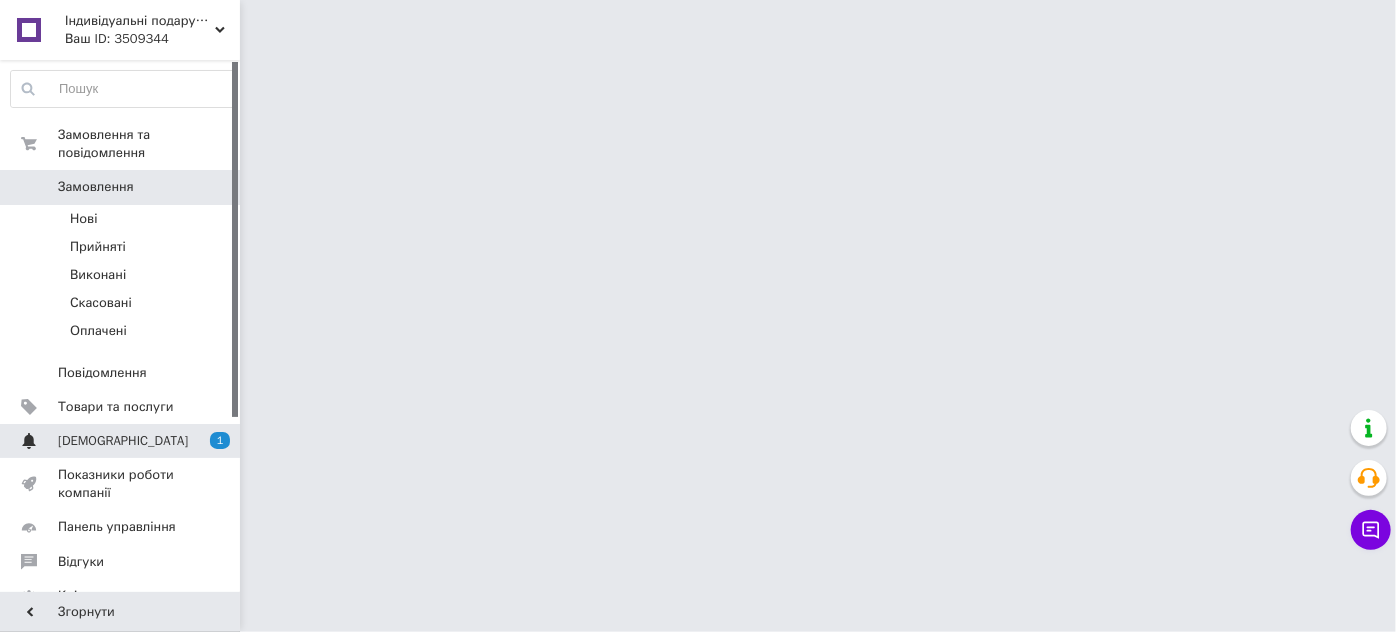 click on "[DEMOGRAPHIC_DATA]" at bounding box center [121, 441] 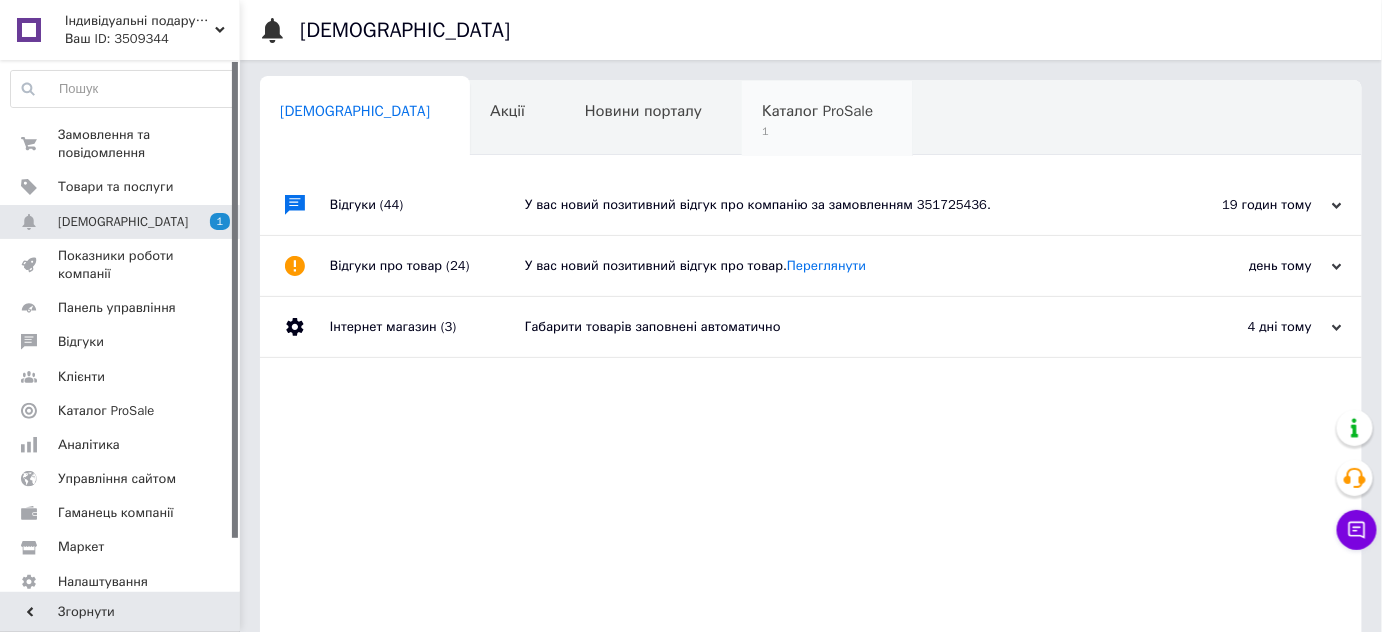 click on "1" at bounding box center [817, 131] 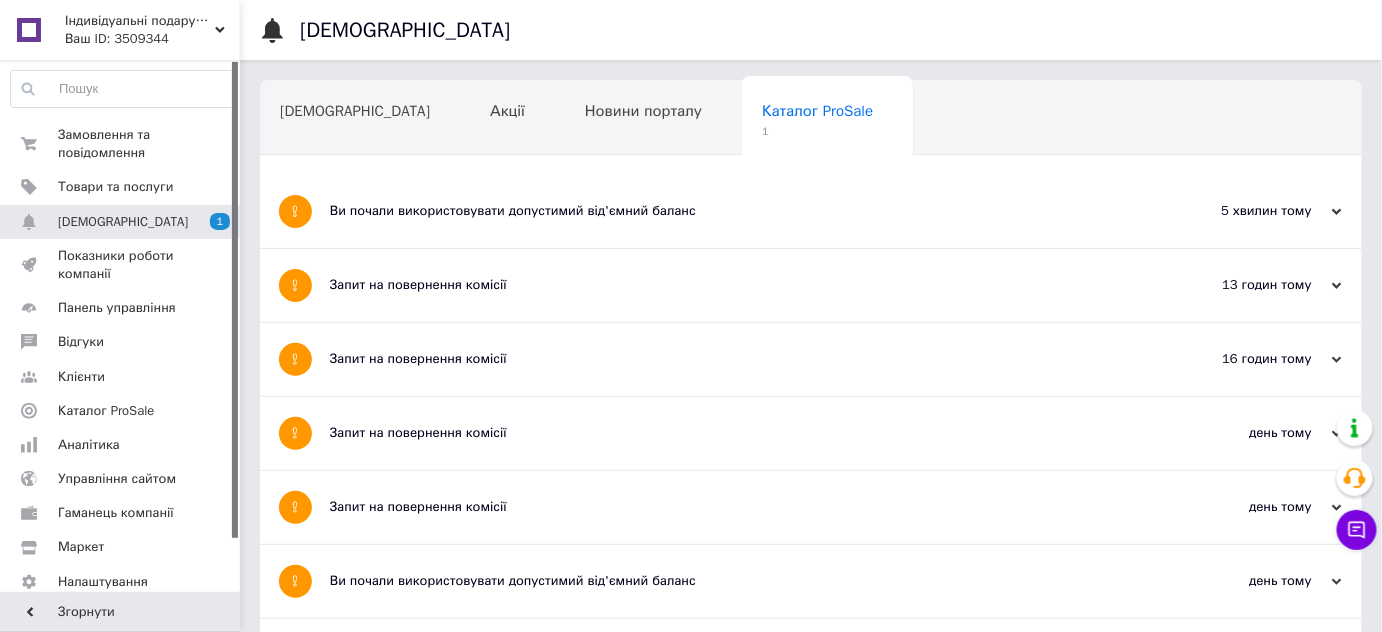 click on "Ви почали використовувати допустимий від'ємний баланс" at bounding box center [736, 211] 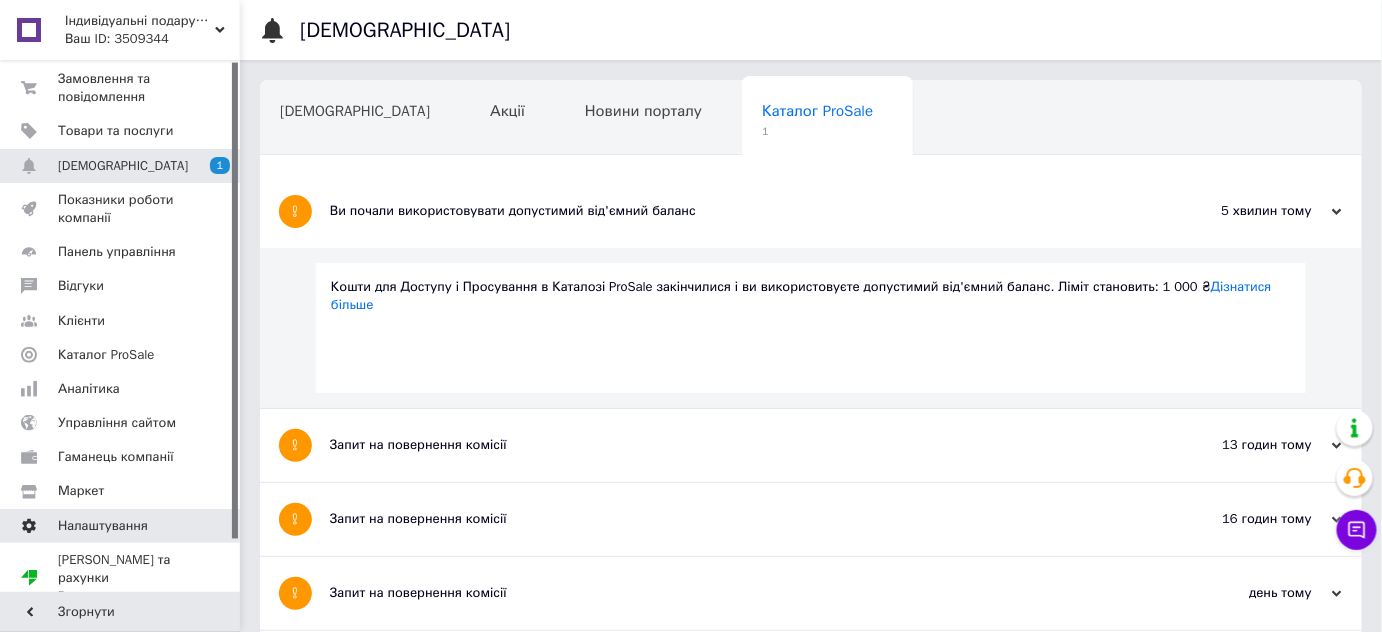 scroll, scrollTop: 58, scrollLeft: 0, axis: vertical 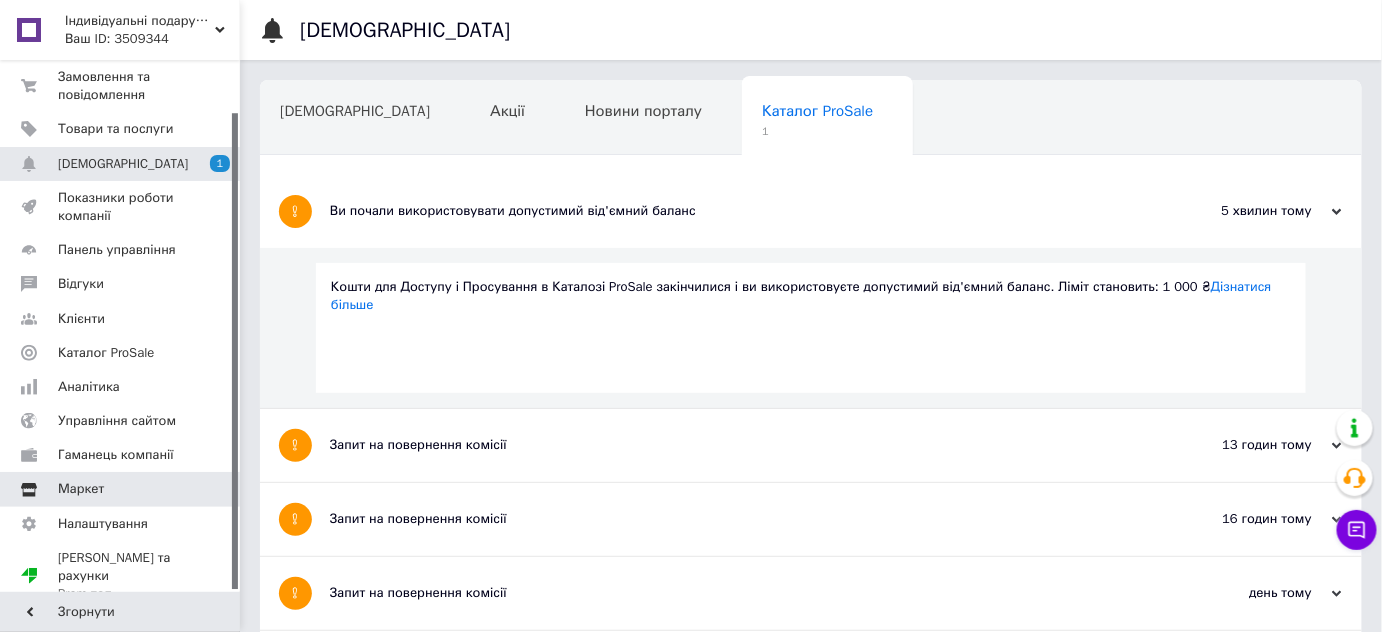 click on "Маркет" at bounding box center (121, 489) 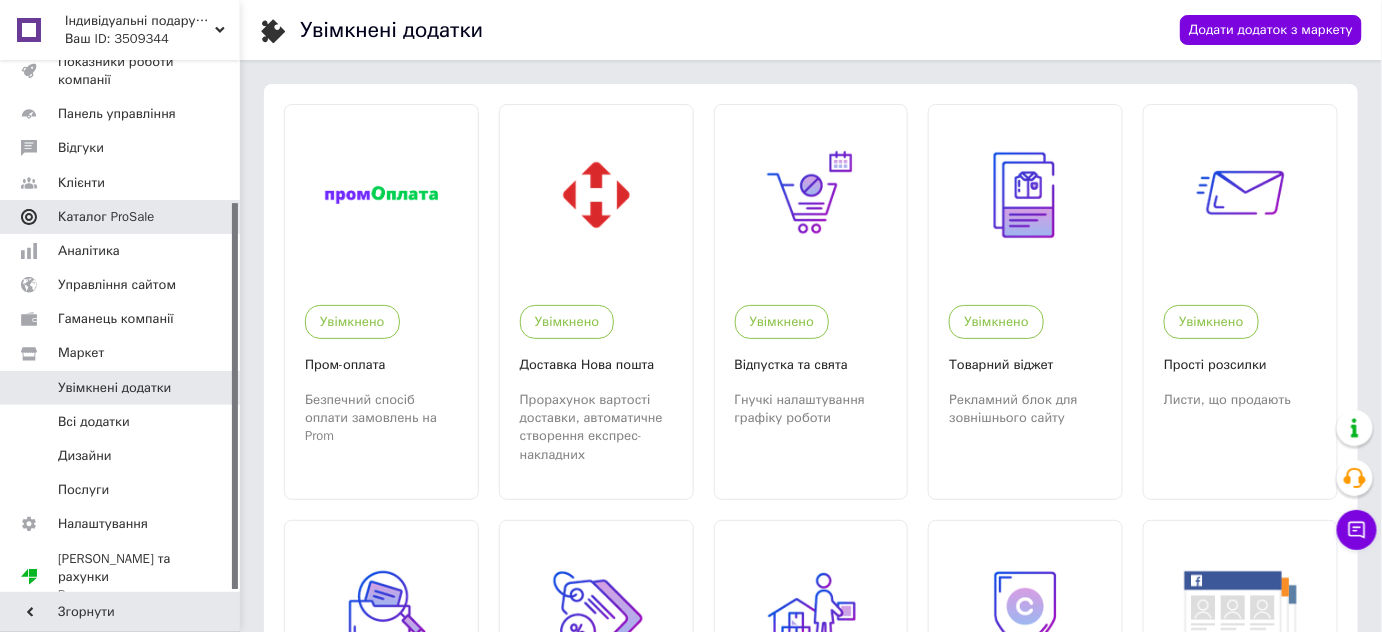 click on "Каталог ProSale" at bounding box center (106, 217) 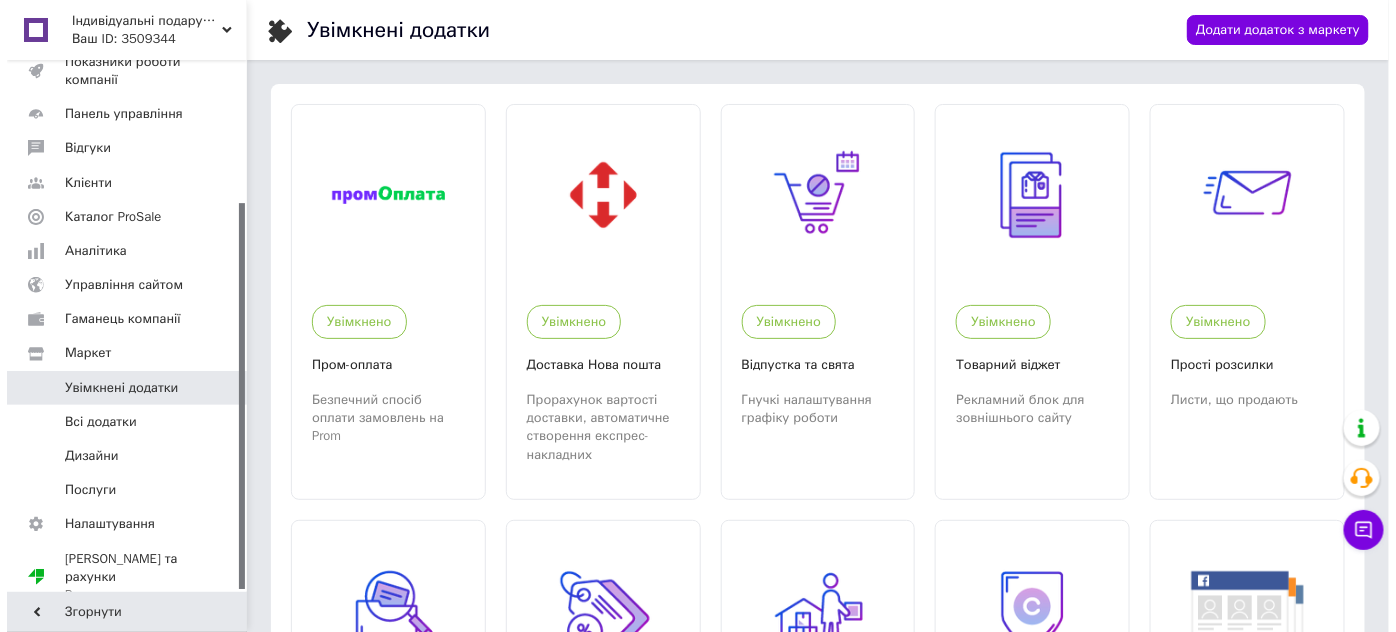 scroll, scrollTop: 144, scrollLeft: 0, axis: vertical 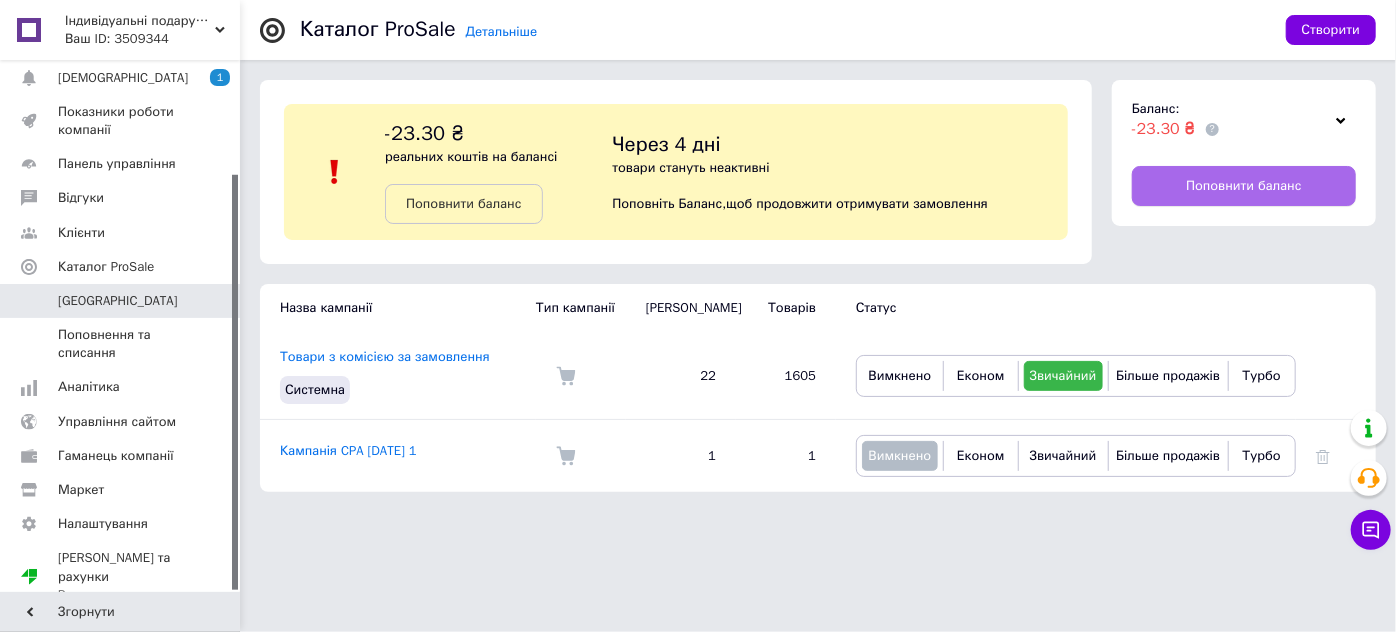 click on "Поповнити баланс" at bounding box center (1243, 186) 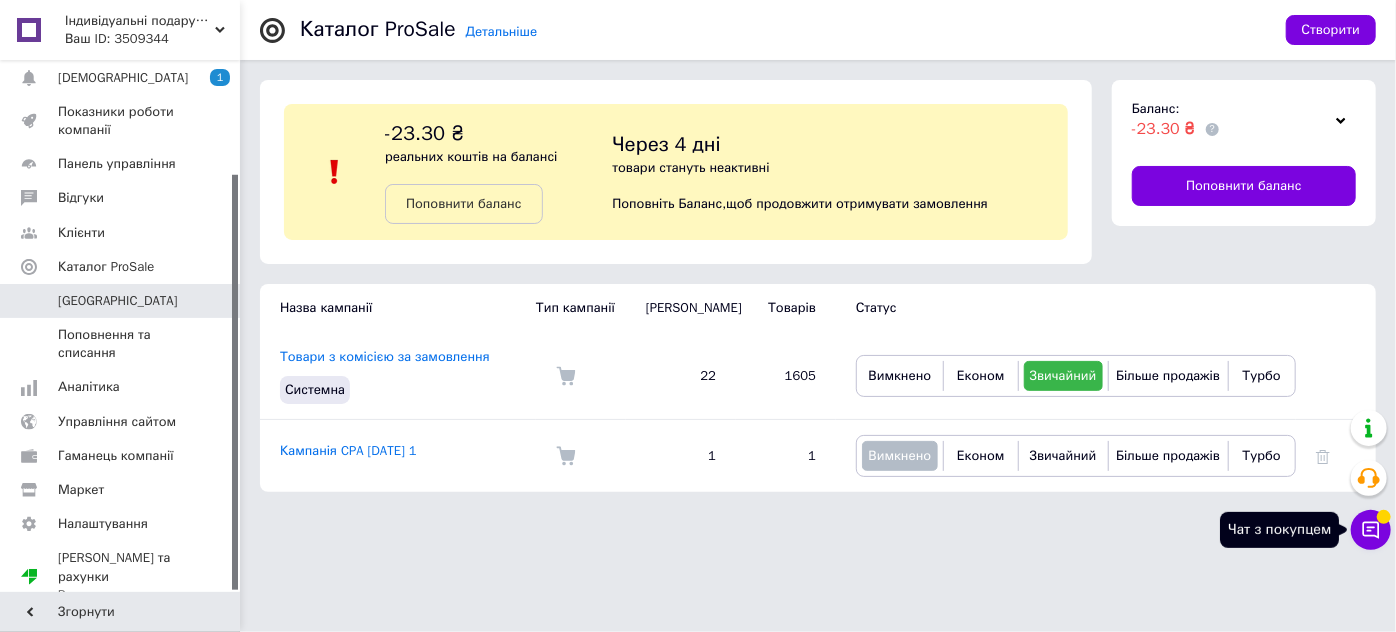 click on "Чат з покупцем" at bounding box center [1371, 530] 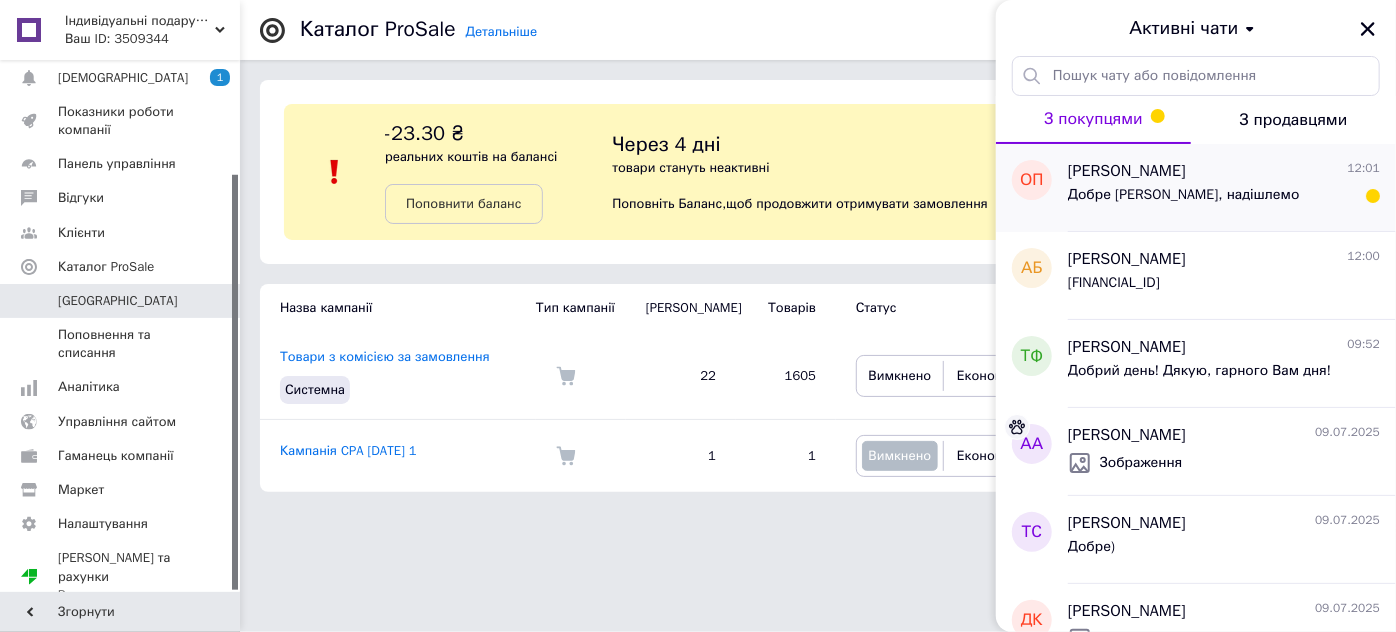 click on "Добре [PERSON_NAME], надішлемо" at bounding box center [1184, 195] 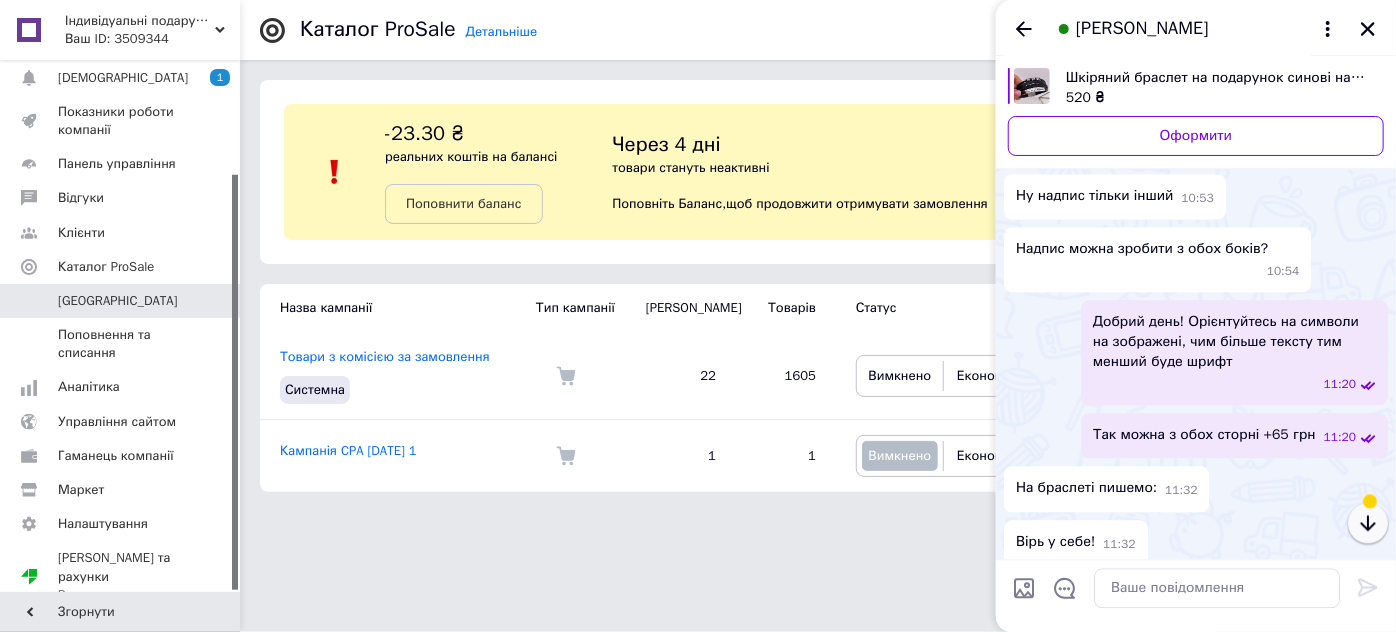 click 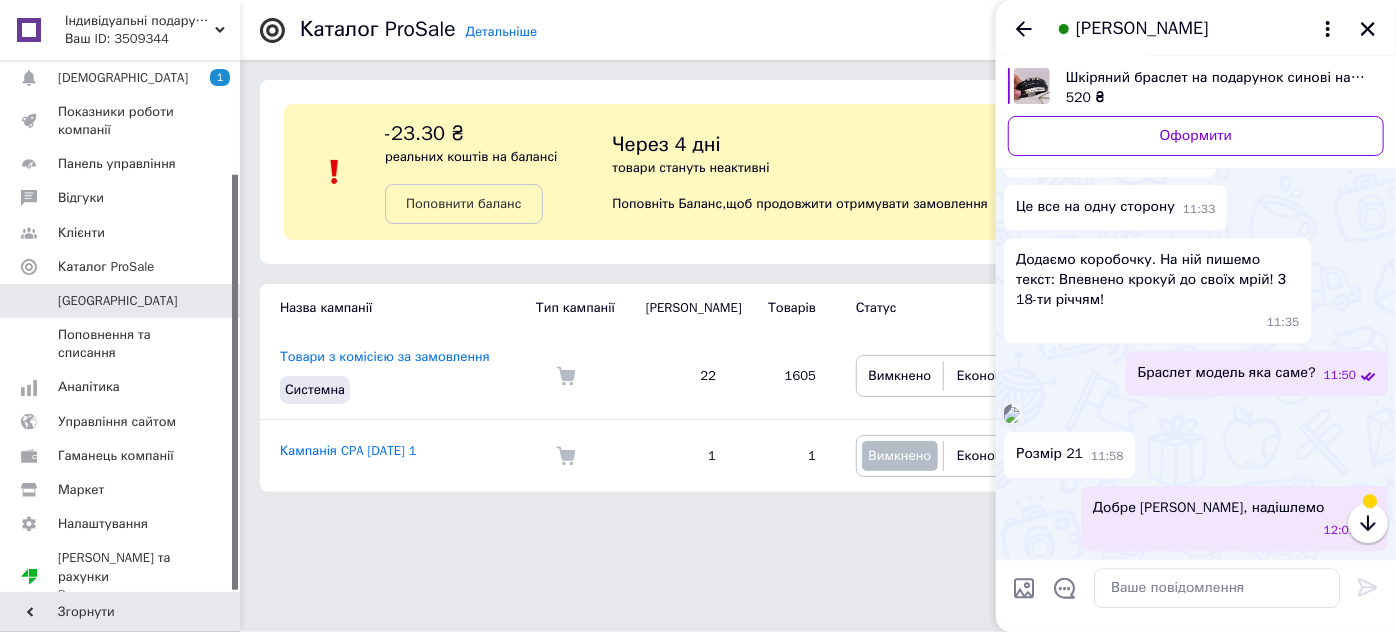 scroll, scrollTop: 2954, scrollLeft: 0, axis: vertical 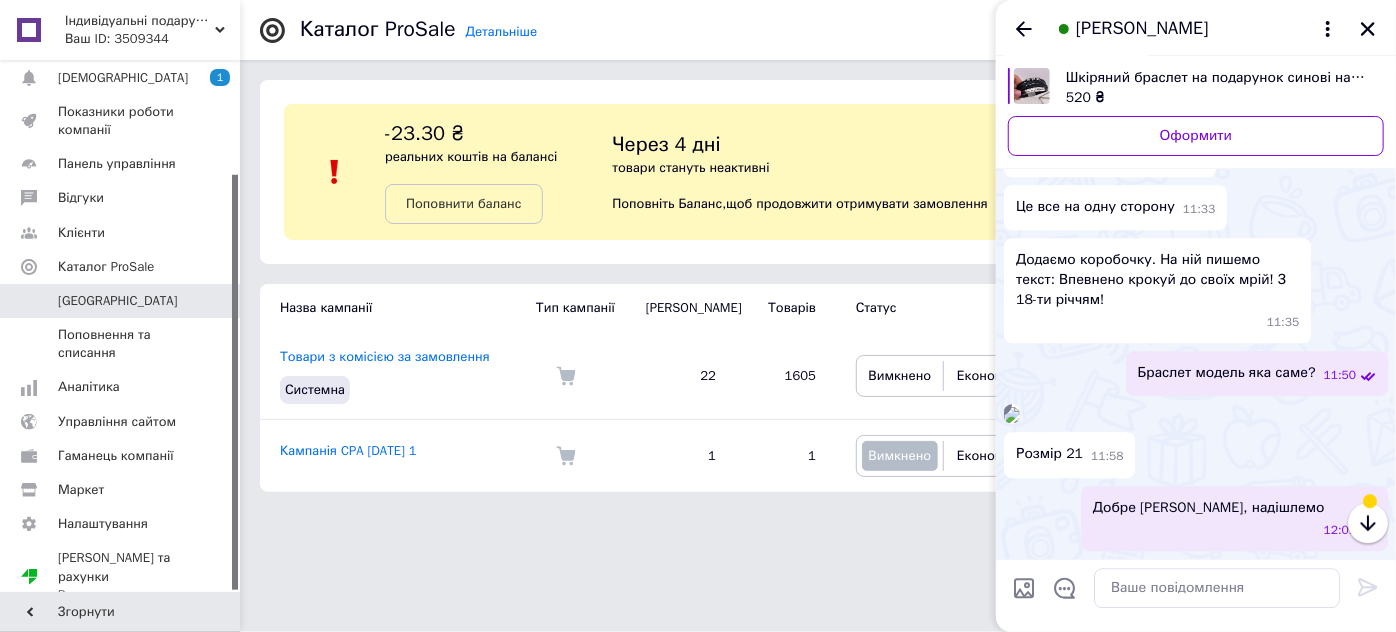 click on "Вірь у себе!" at bounding box center (1055, 48) 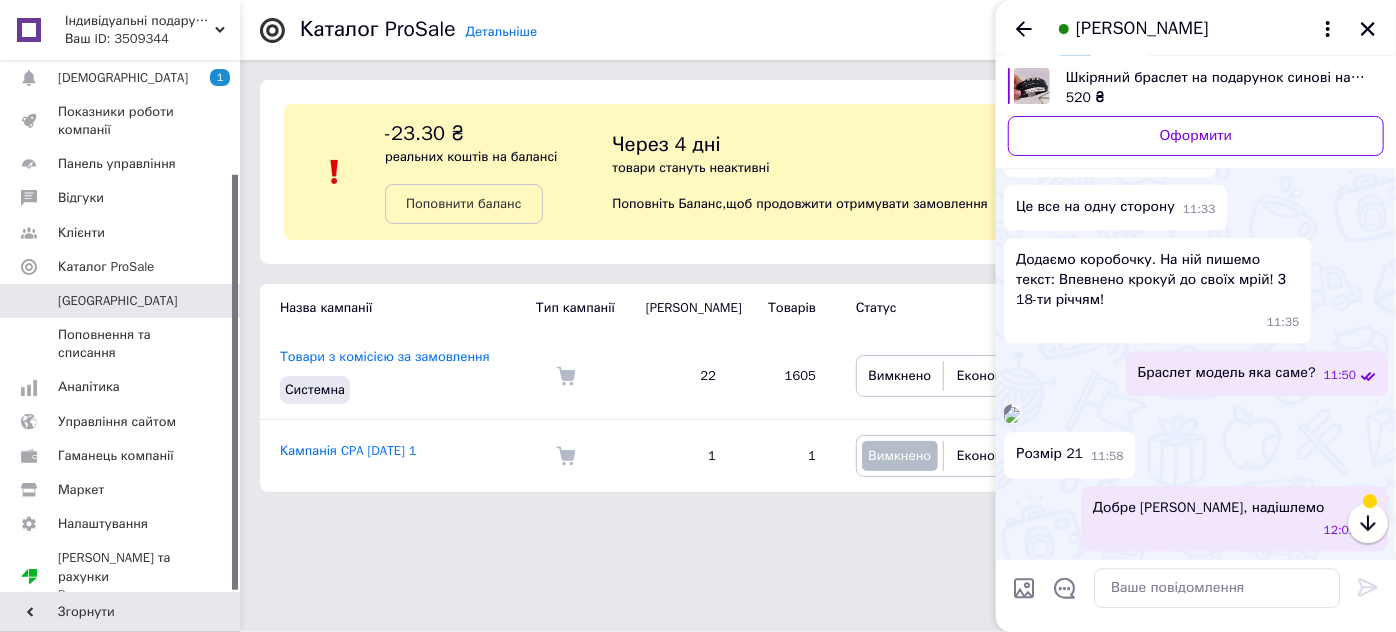 click on "Вірь у себе!" at bounding box center (1055, 48) 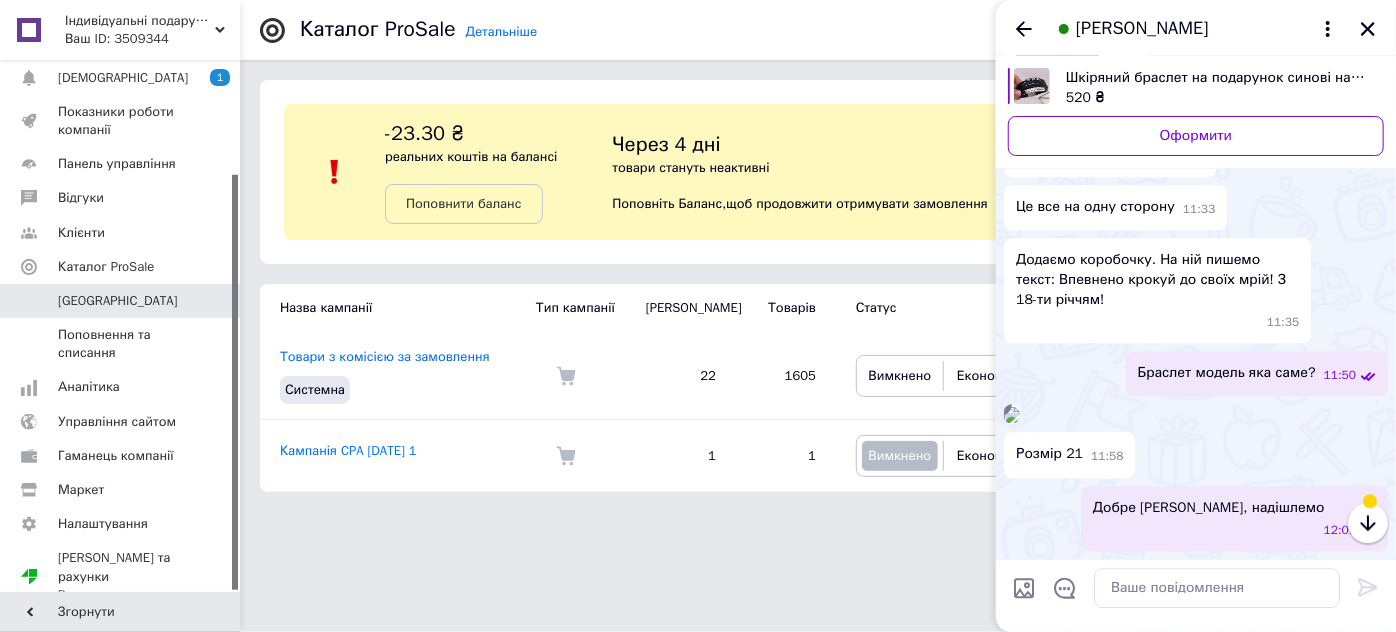 click on "Вірь у себе!" at bounding box center (1055, 48) 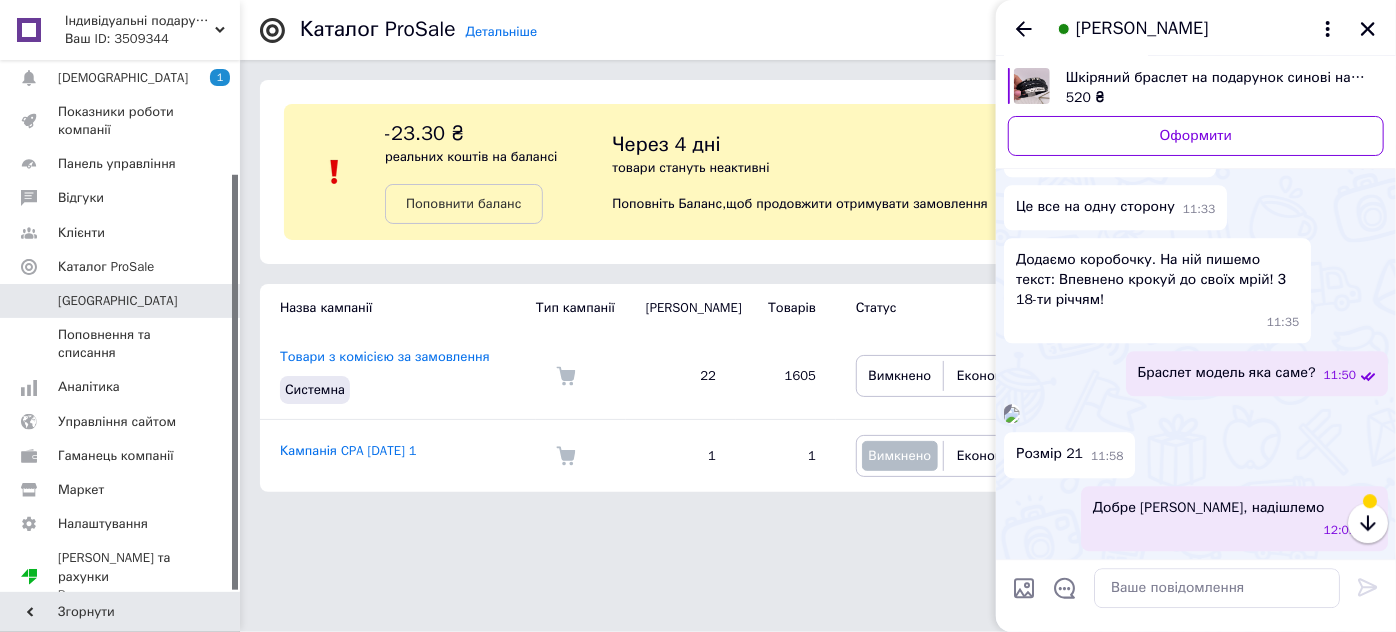 click on "Ніколи не здавайся!" at bounding box center [1083, 101] 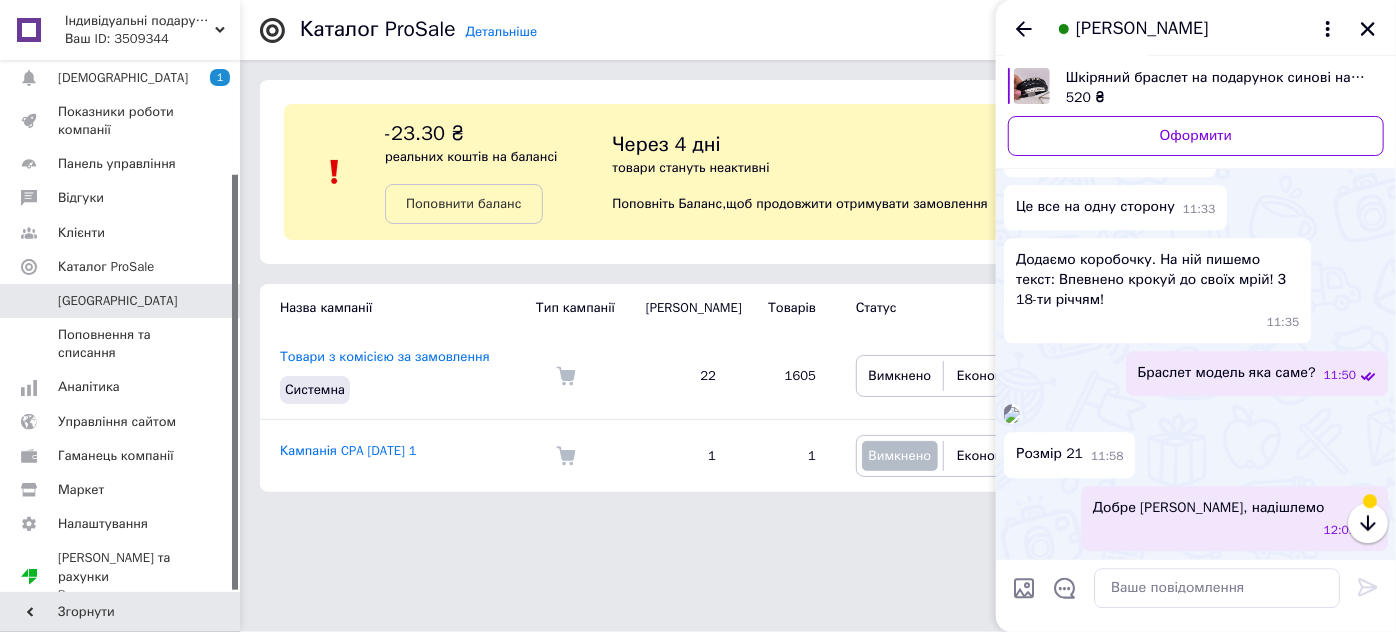 scroll, scrollTop: 2945, scrollLeft: 0, axis: vertical 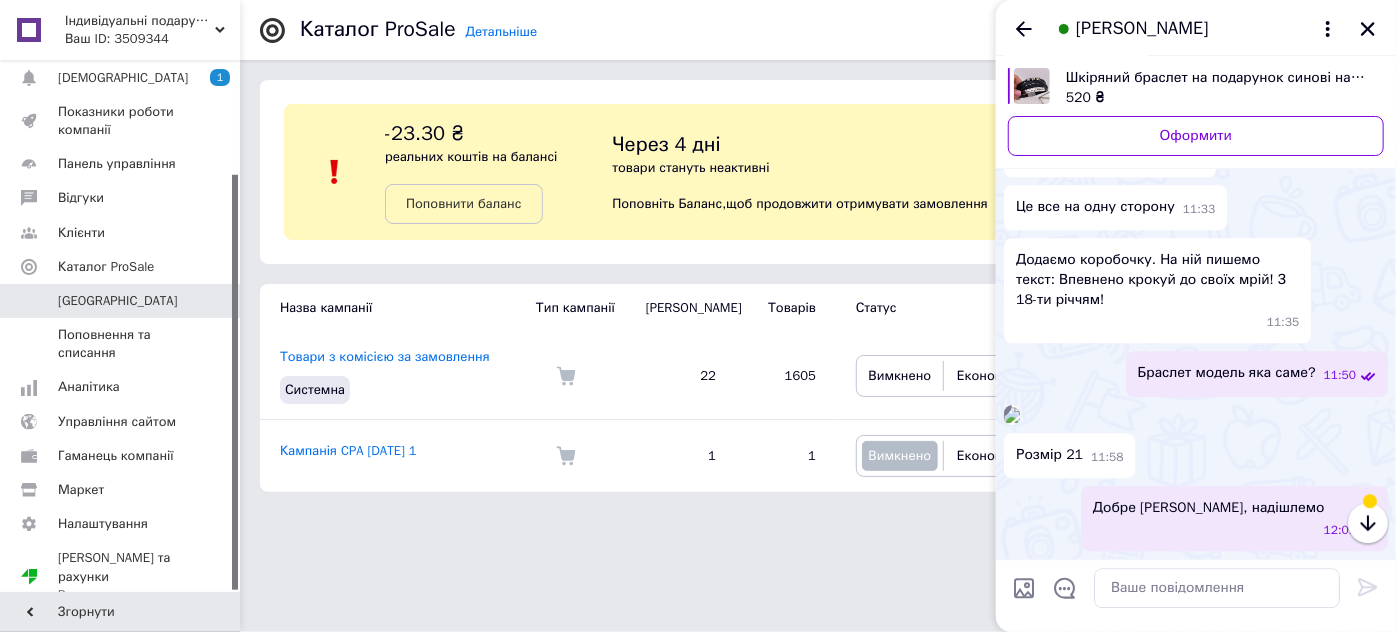 drag, startPoint x: 1298, startPoint y: 399, endPoint x: 1279, endPoint y: 439, distance: 44.28318 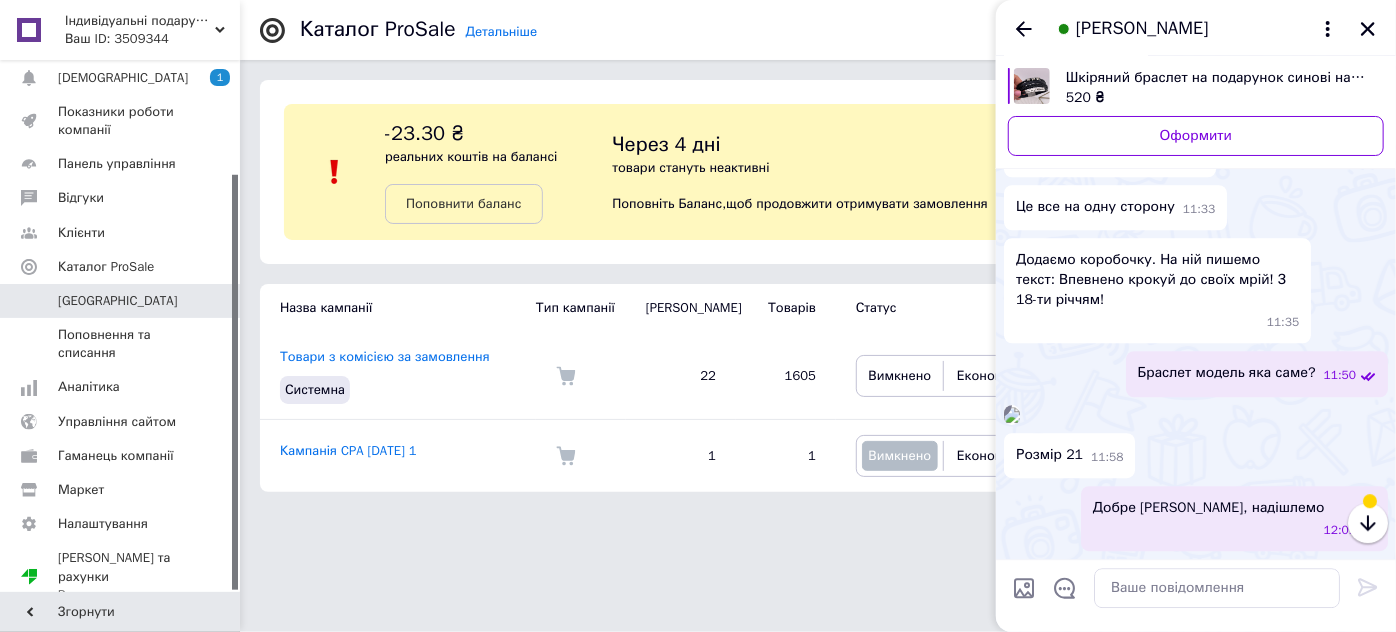 scroll, scrollTop: 3127, scrollLeft: 0, axis: vertical 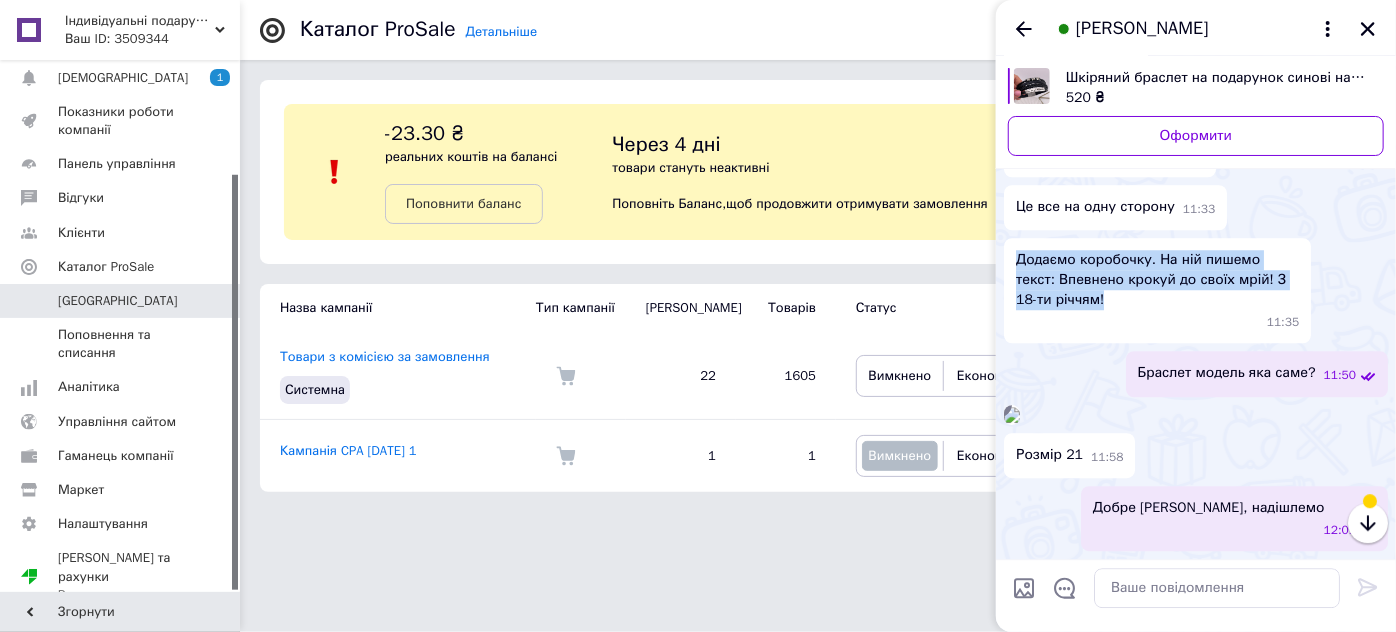 drag, startPoint x: 1067, startPoint y: 354, endPoint x: 1012, endPoint y: 327, distance: 61.269894 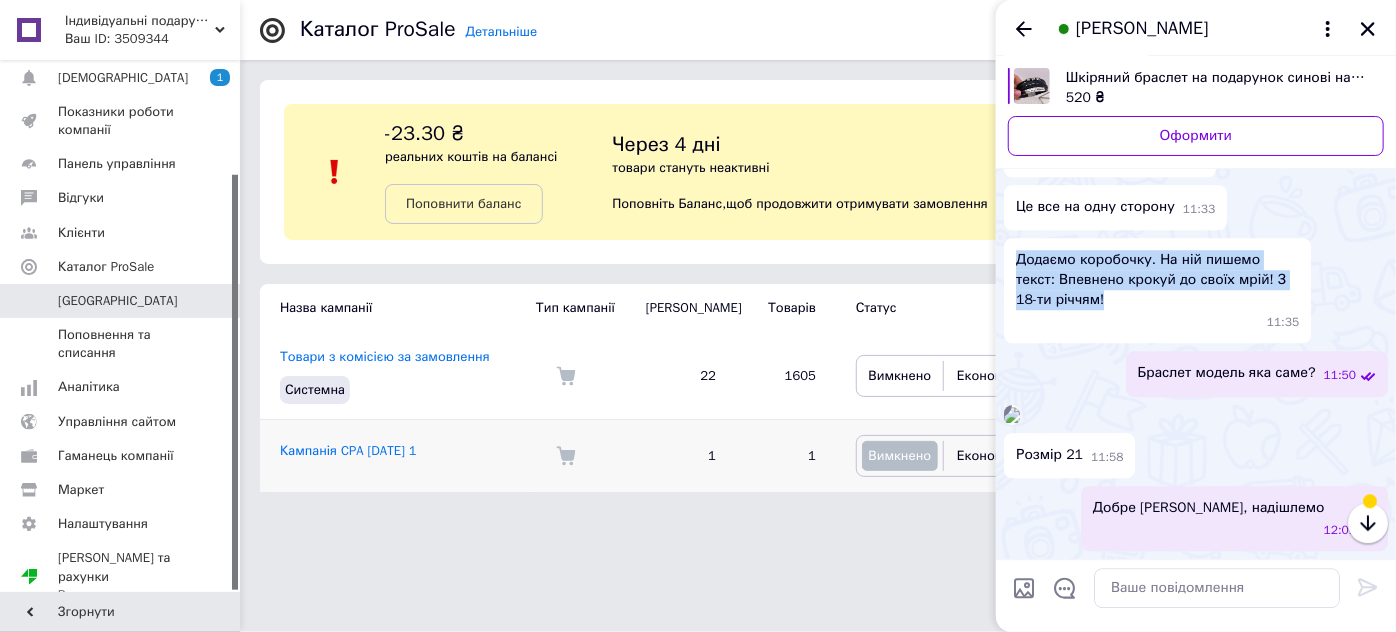 copy on "Додаємо коробочку. На ній пишемо текст: Впевнено крокуй до своїх мрій!  З 18-ти річчям!" 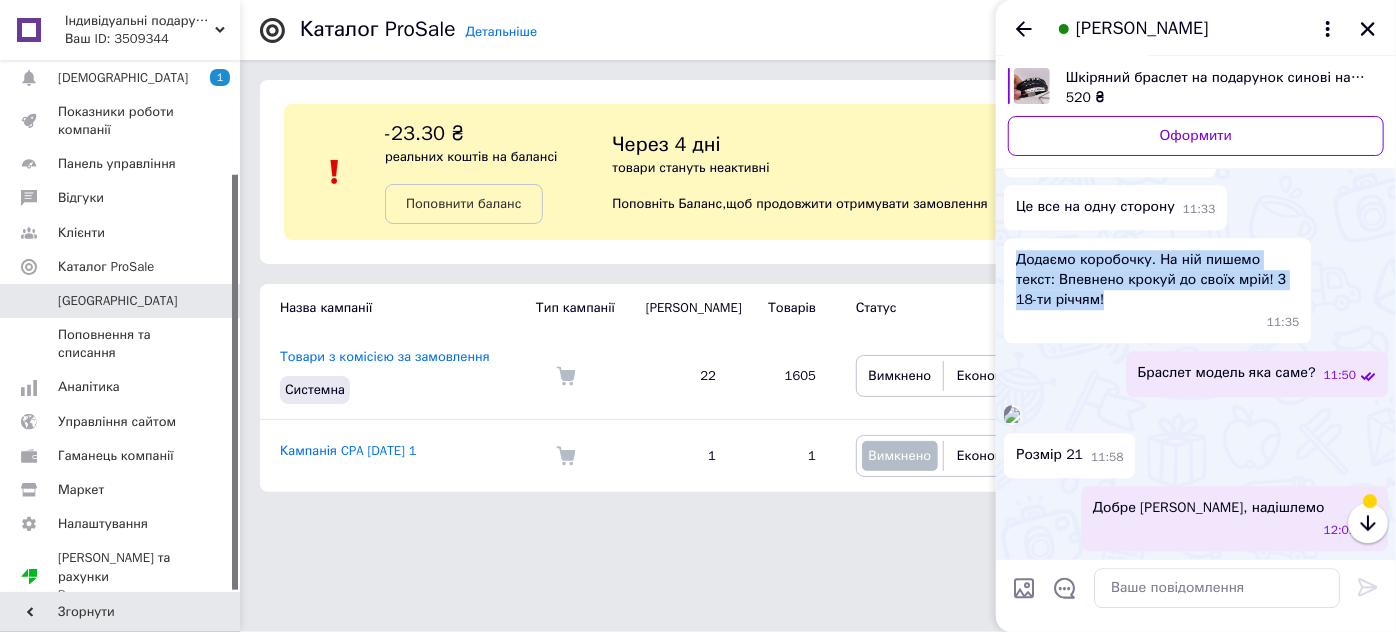 scroll, scrollTop: 3421, scrollLeft: 0, axis: vertical 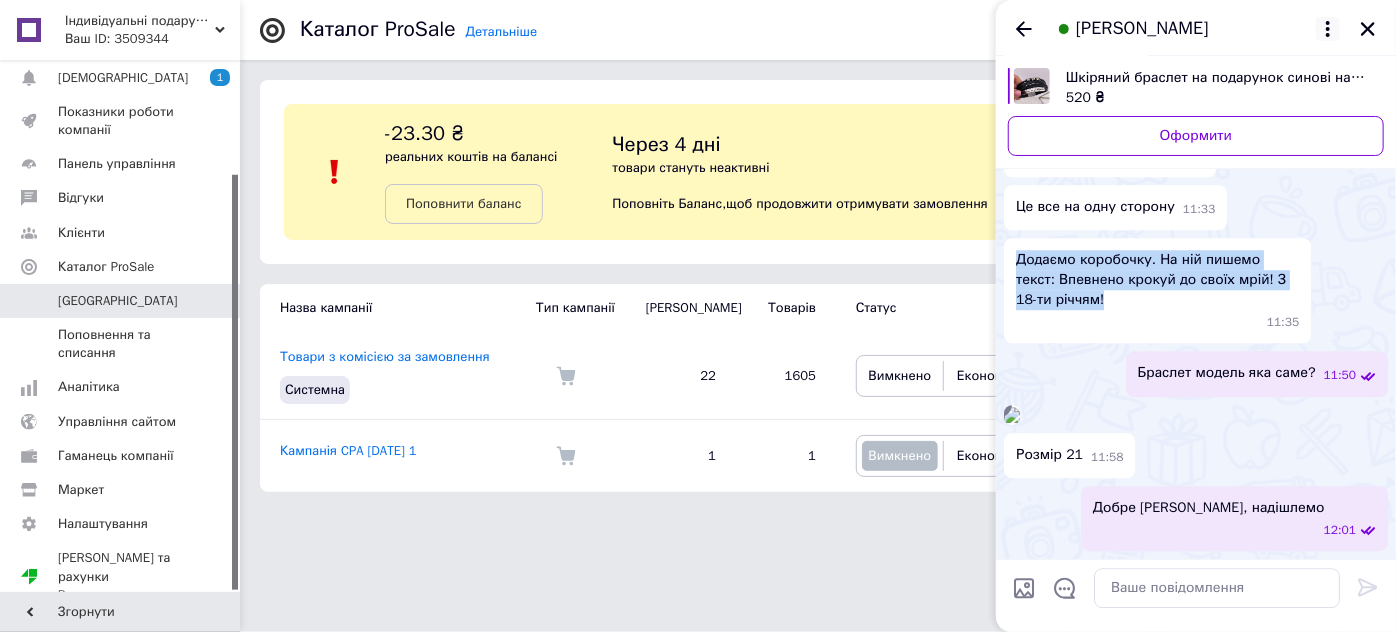 click 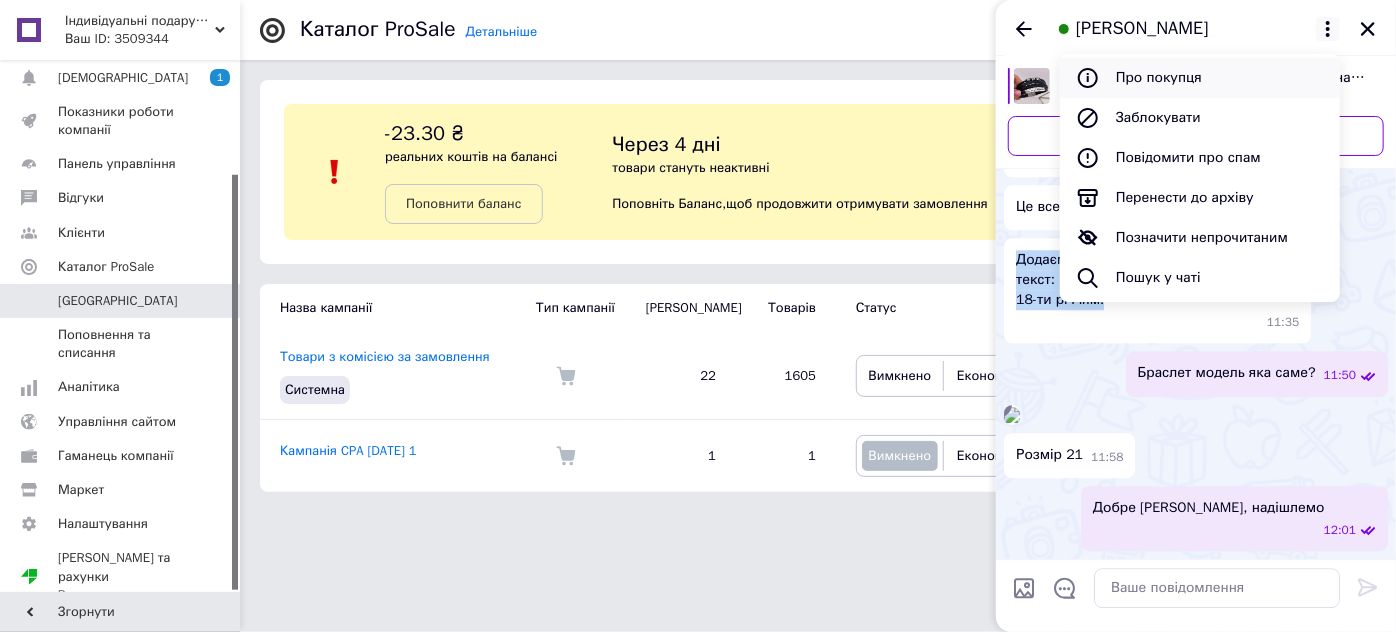 click on "Про покупця" at bounding box center (1200, 78) 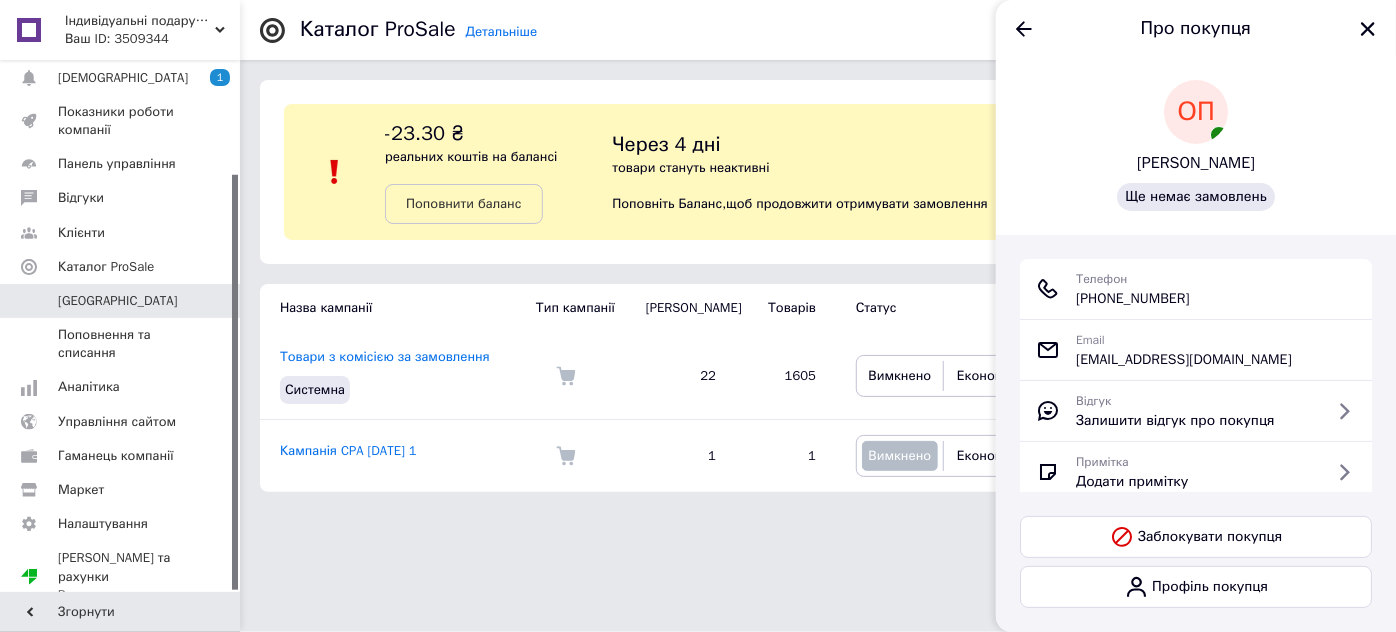 drag, startPoint x: 1249, startPoint y: 161, endPoint x: 1125, endPoint y: 167, distance: 124.14507 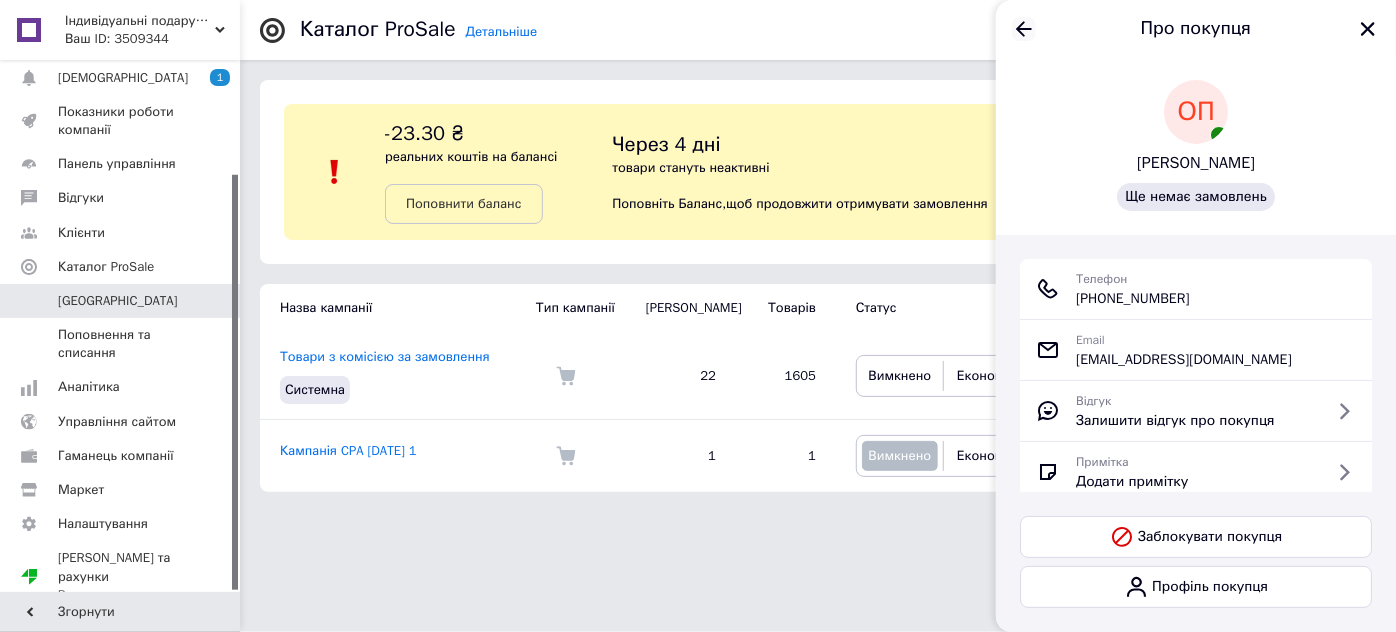 click 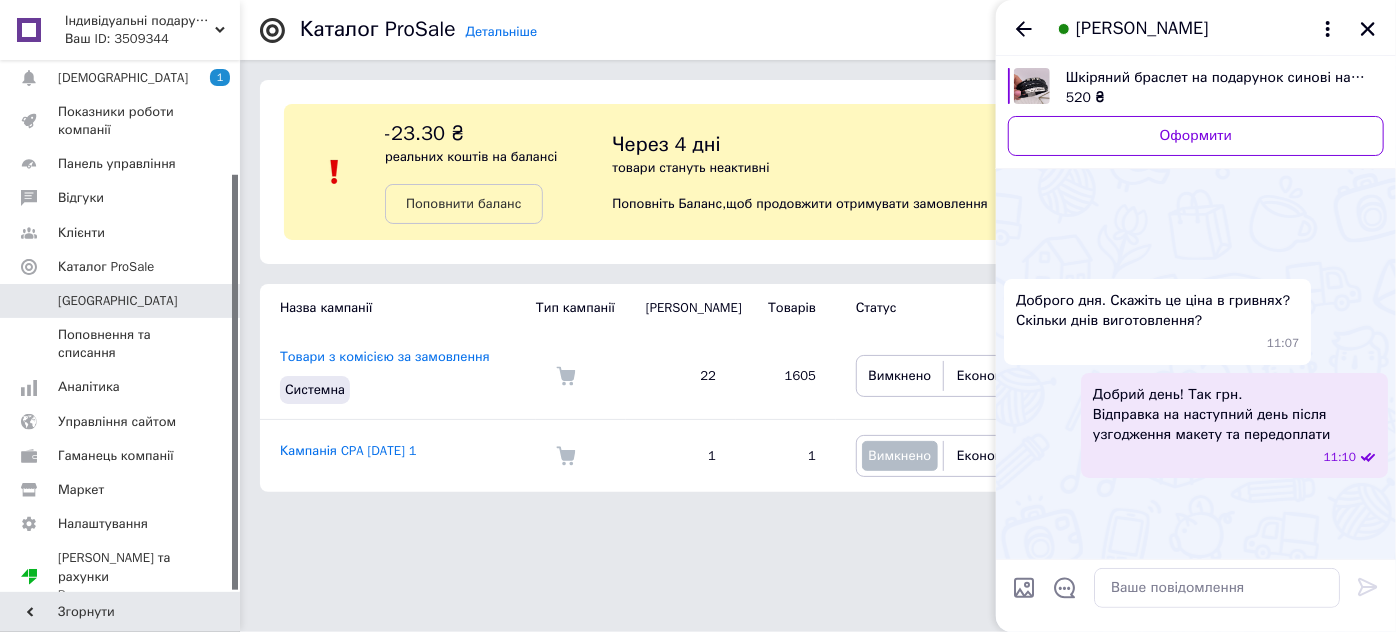 scroll, scrollTop: 3502, scrollLeft: 0, axis: vertical 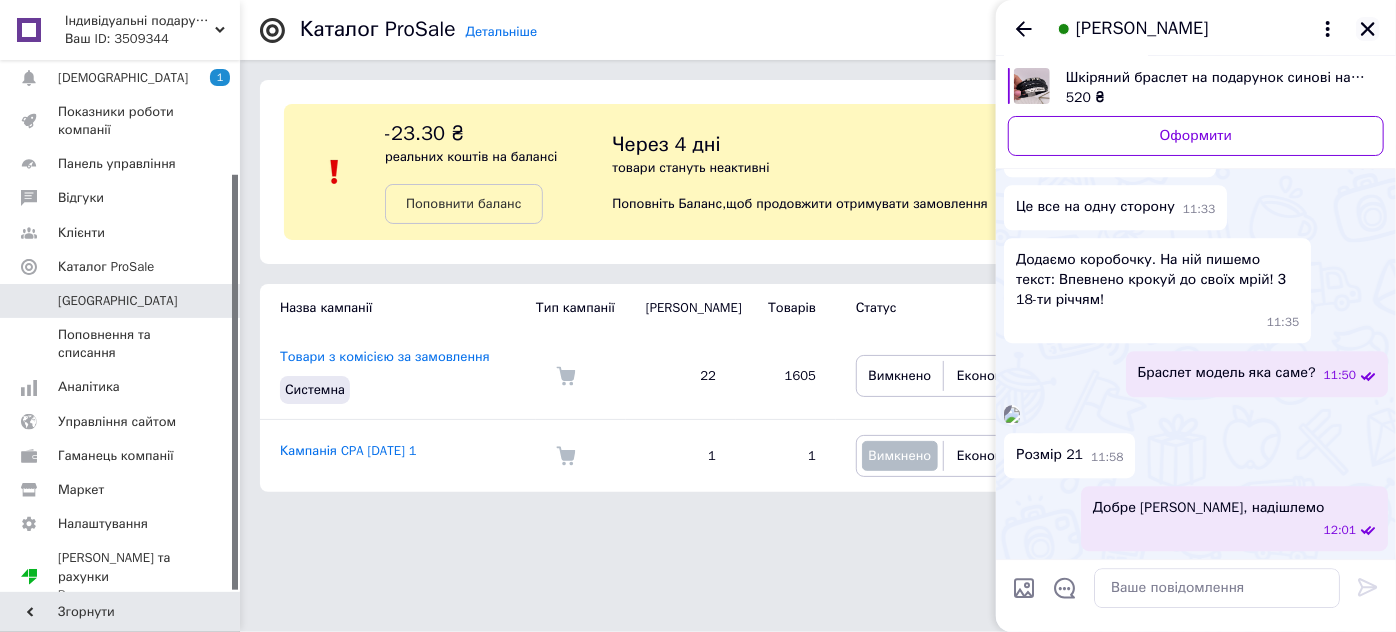 click on "[PERSON_NAME]" at bounding box center [1196, 28] 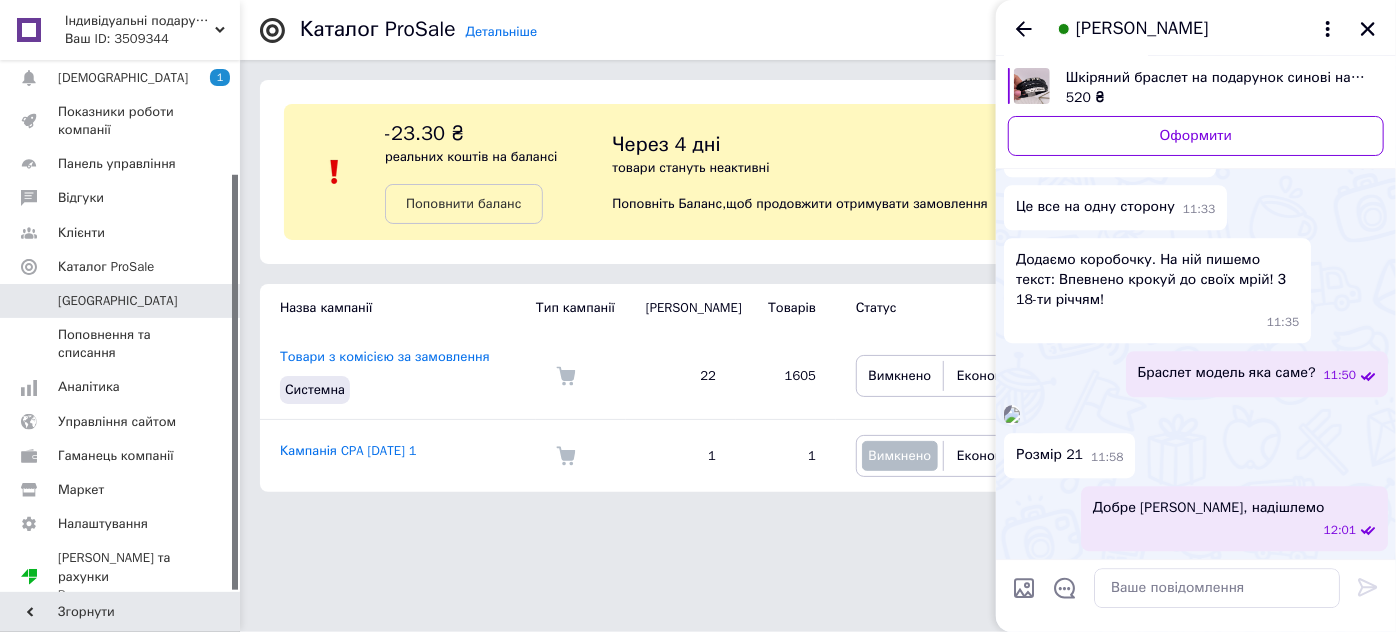 drag, startPoint x: 1371, startPoint y: 23, endPoint x: 1344, endPoint y: 23, distance: 27 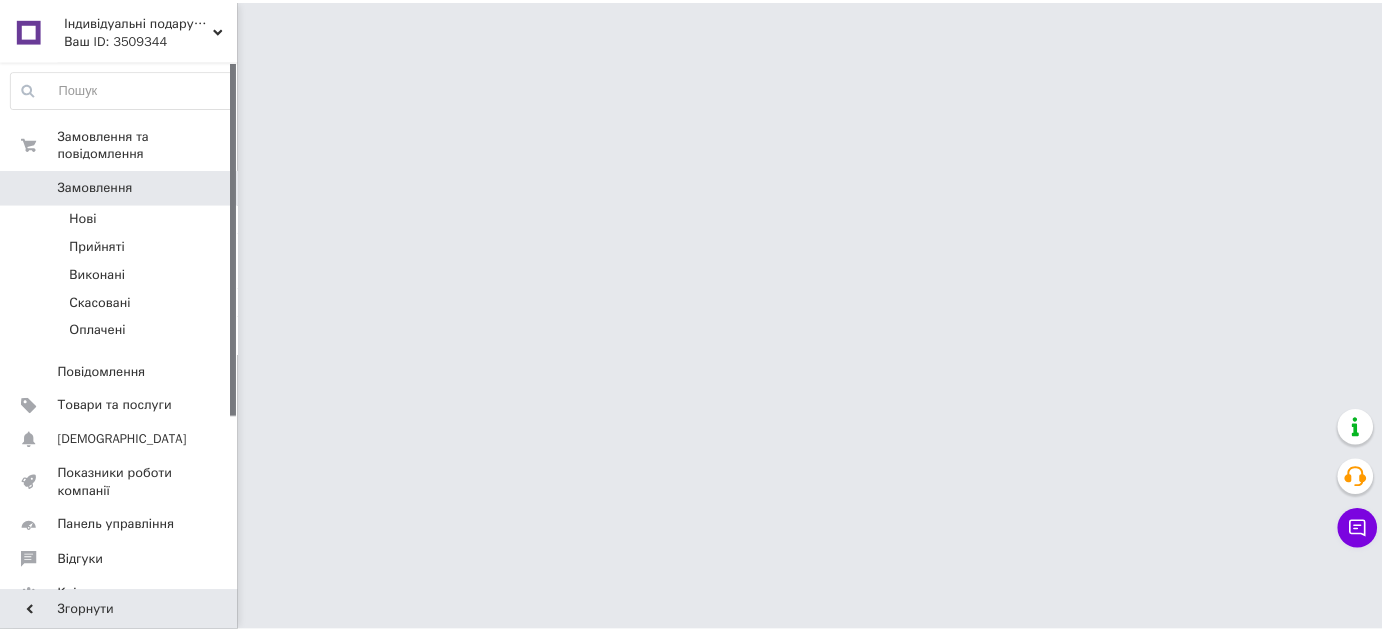 scroll, scrollTop: 0, scrollLeft: 0, axis: both 